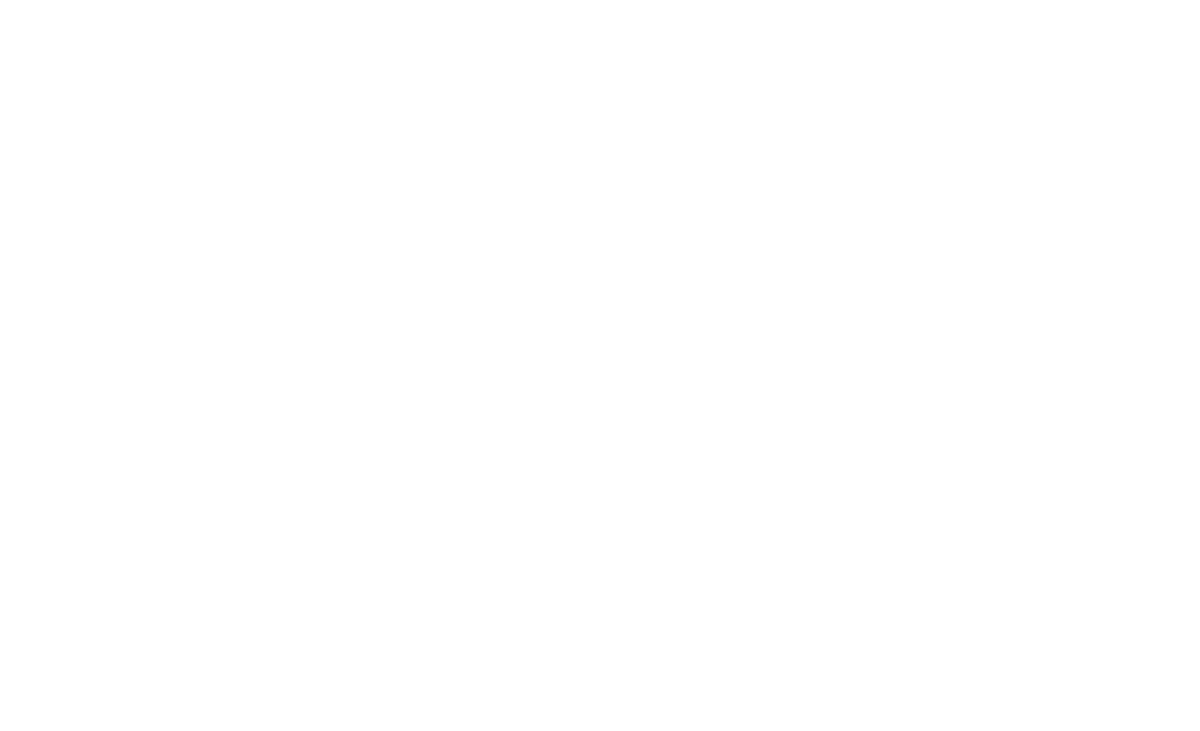 scroll, scrollTop: 0, scrollLeft: 0, axis: both 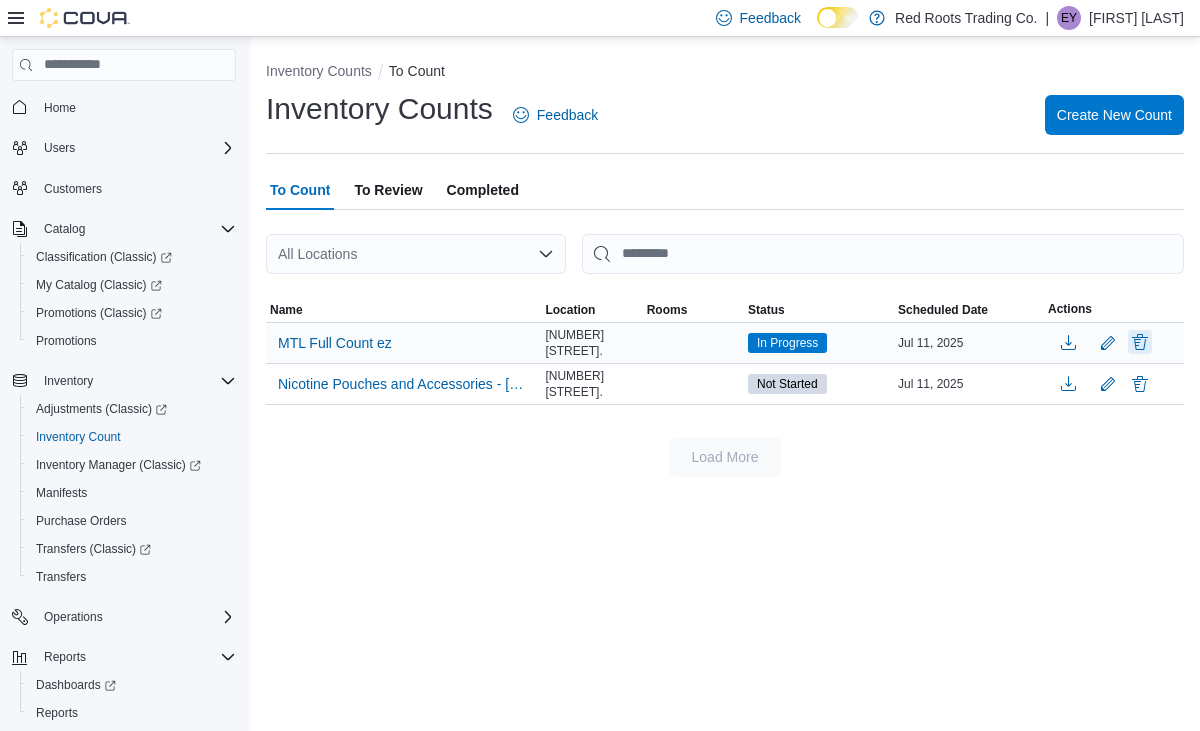 click at bounding box center [1140, 342] 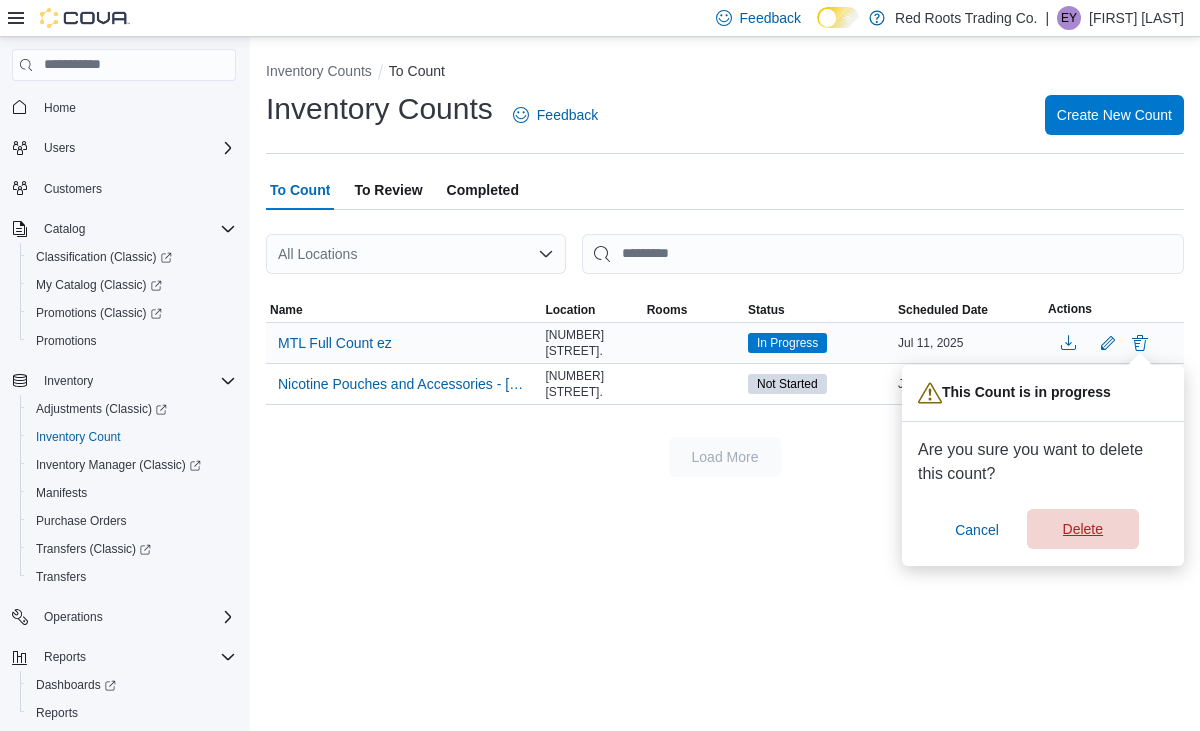click on "Delete" at bounding box center (1083, 529) 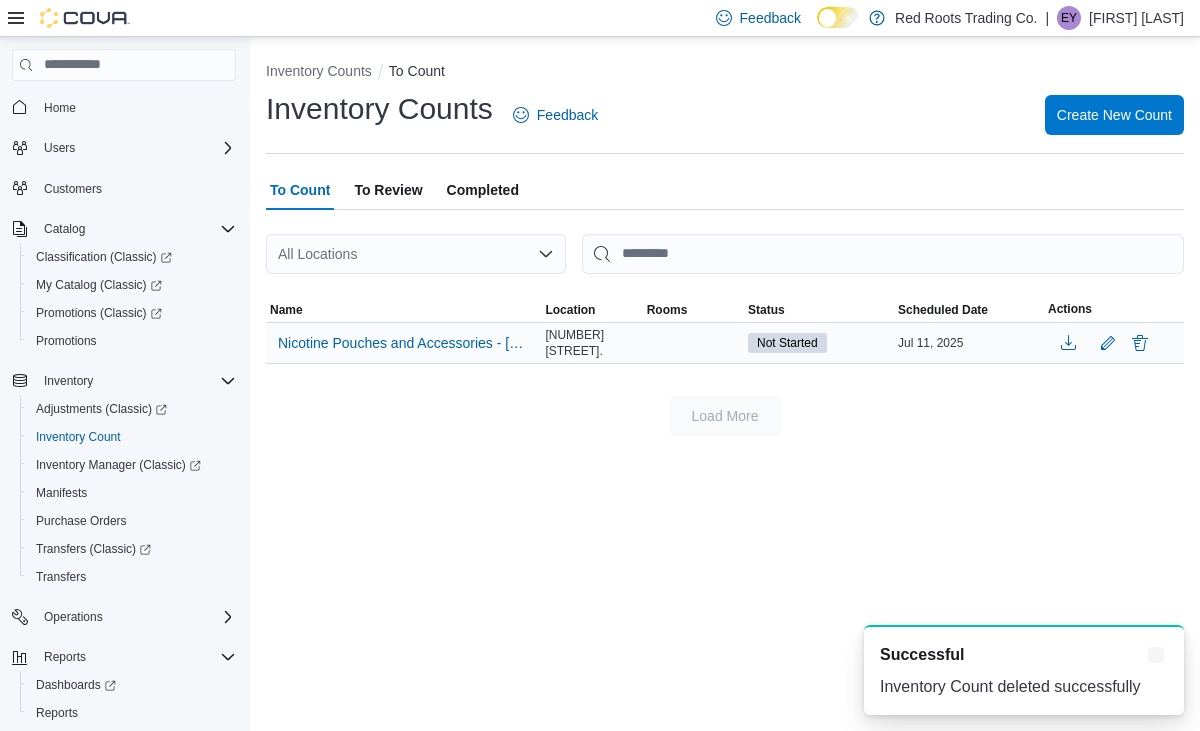 scroll, scrollTop: 0, scrollLeft: 0, axis: both 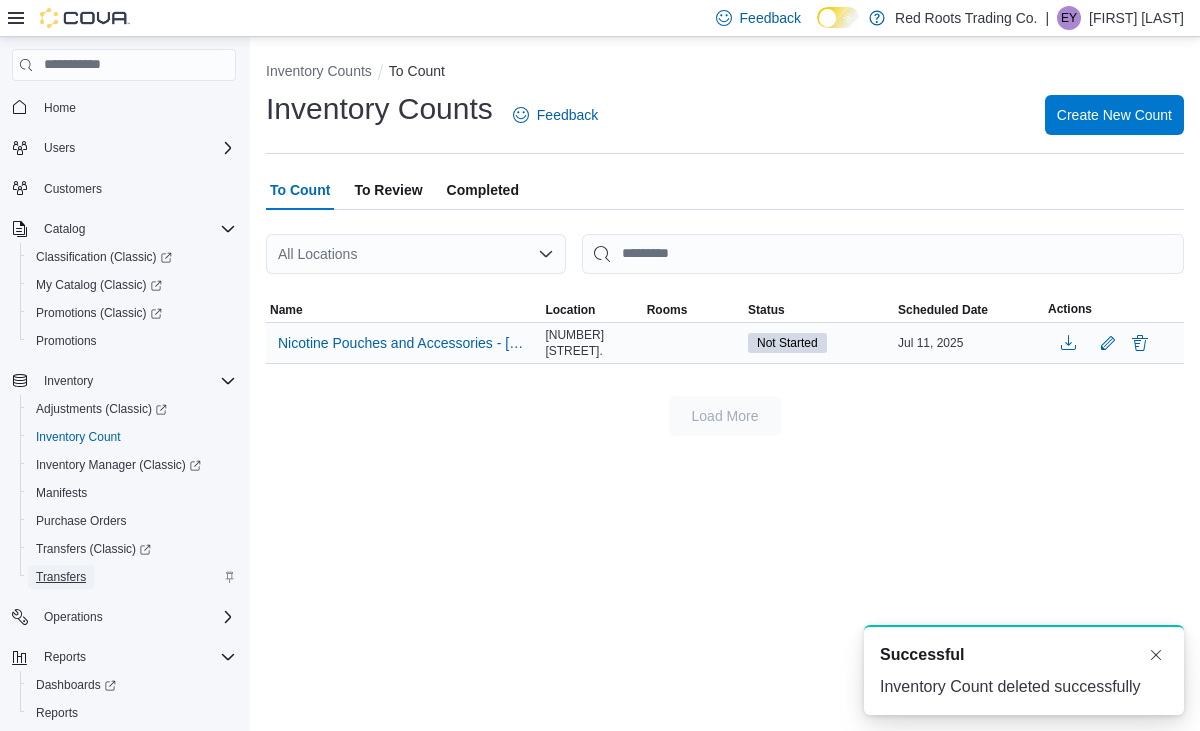 click on "Transfers" at bounding box center (61, 577) 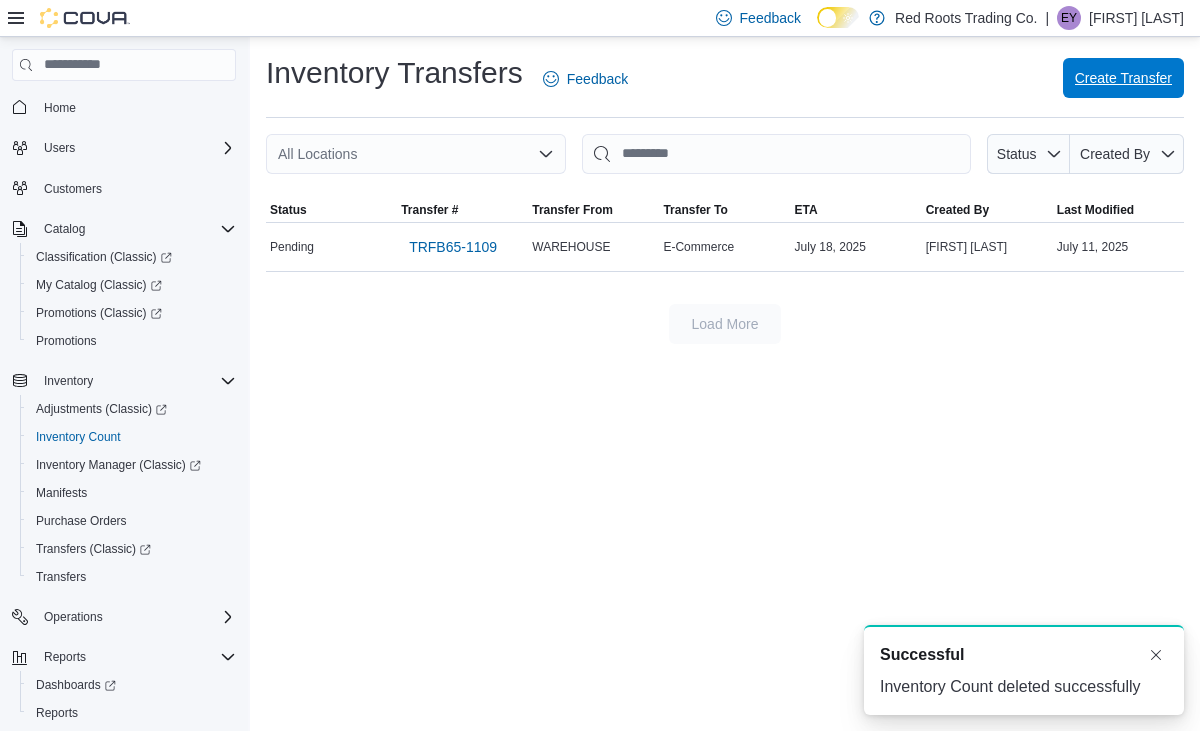 click on "Create Transfer" at bounding box center (1123, 78) 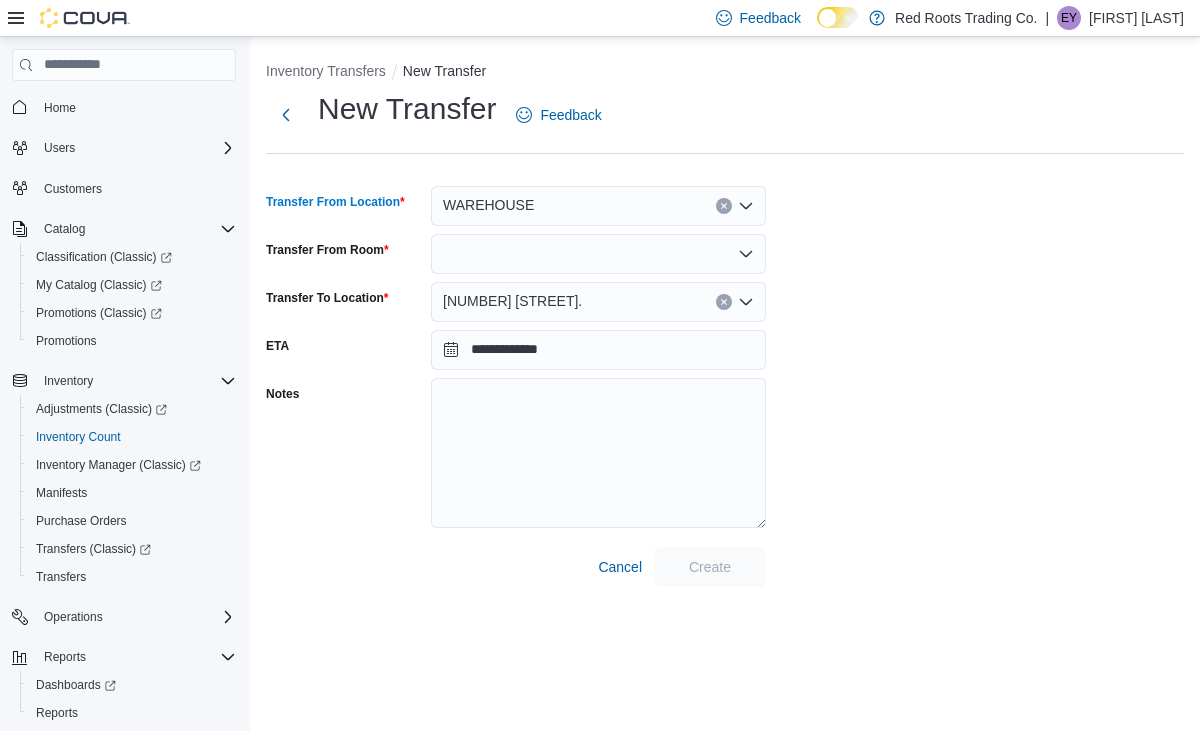 click on "WAREHOUSE" at bounding box center [598, 206] 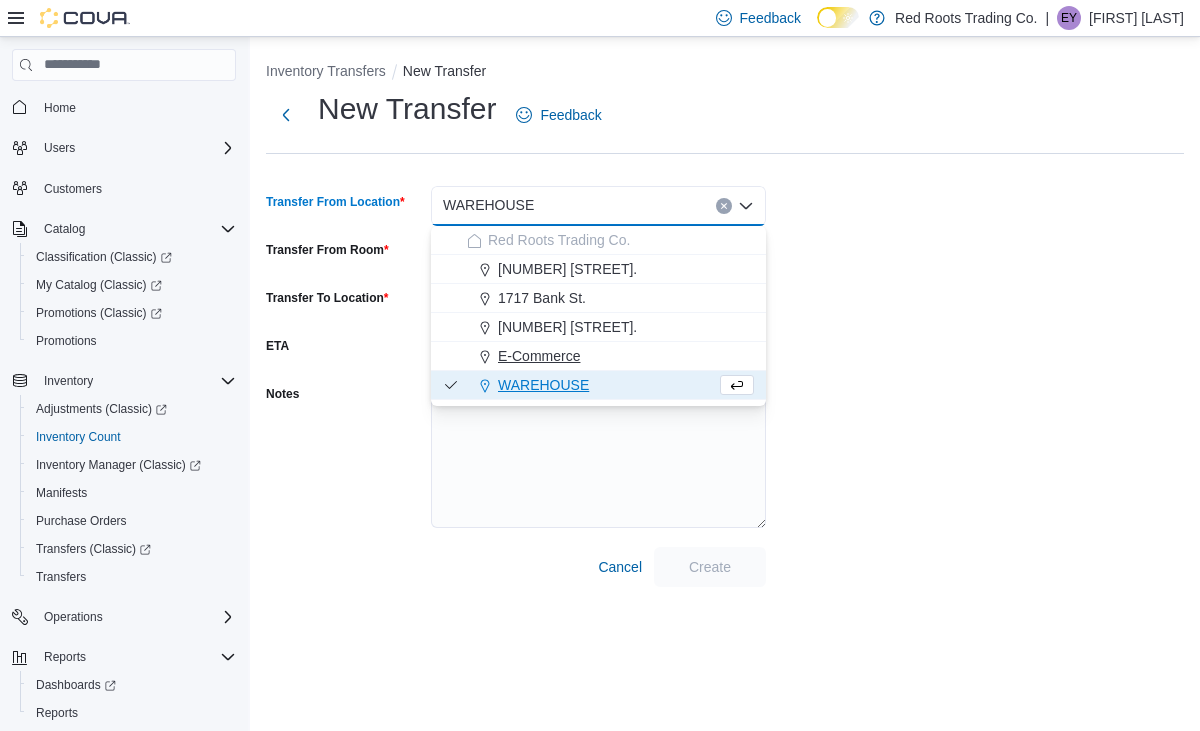 click on "E-Commerce" at bounding box center [539, 356] 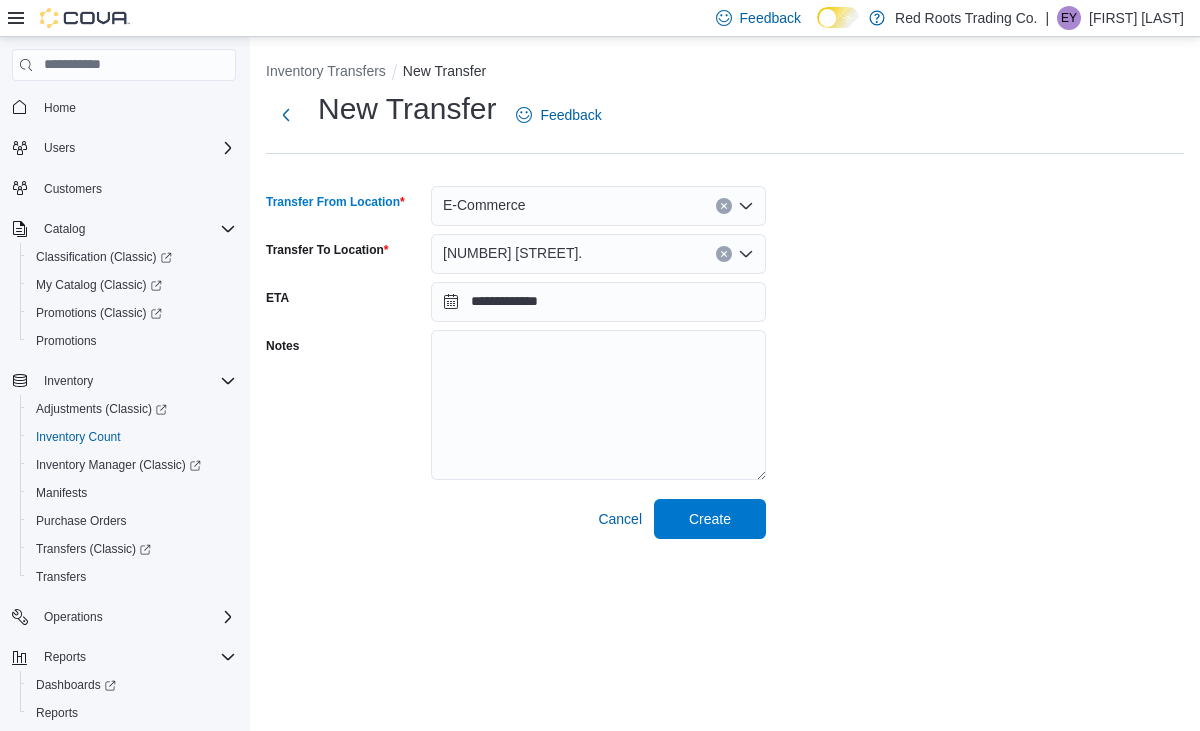 click on "[POSTAL_CODE]" at bounding box center [598, 254] 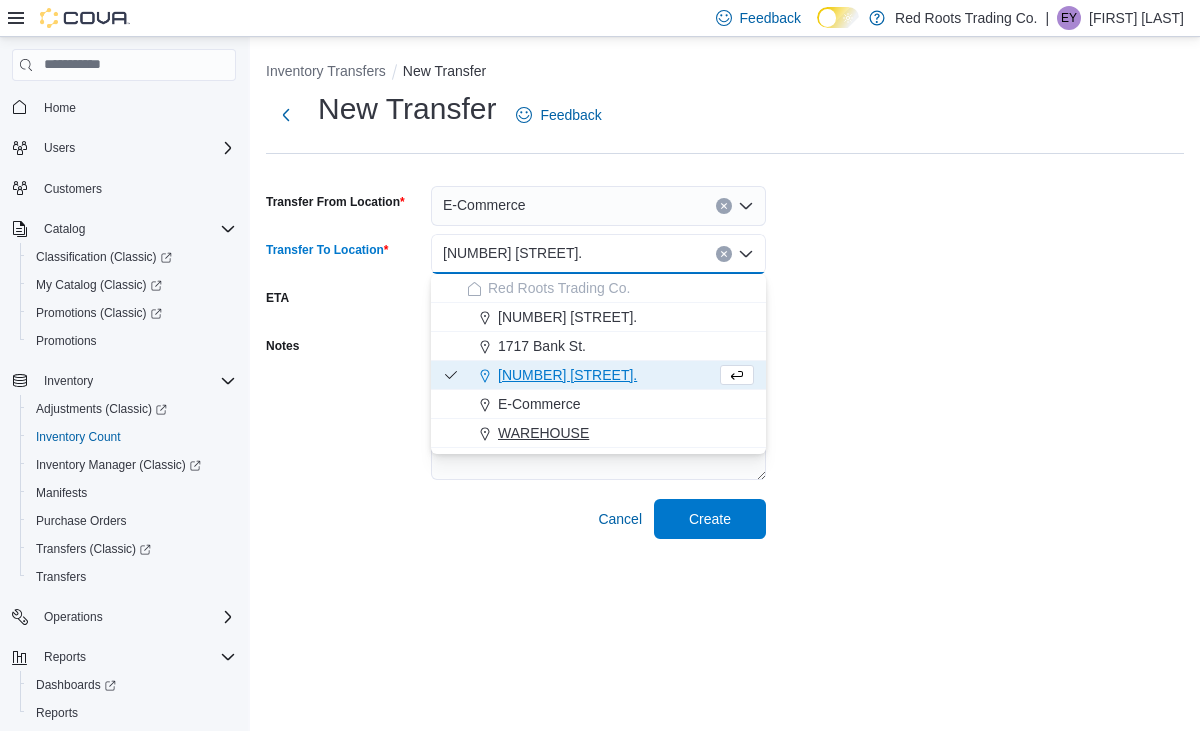 click on "WAREHOUSE" at bounding box center [543, 433] 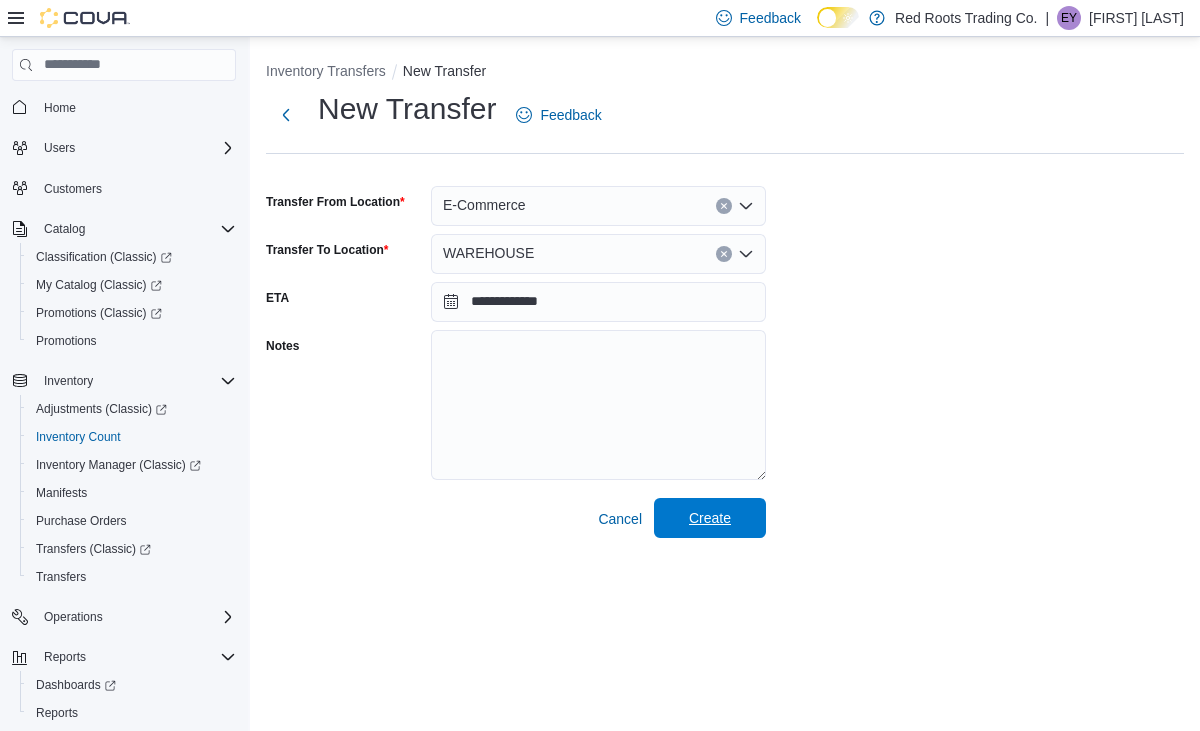 click on "Create" at bounding box center (710, 518) 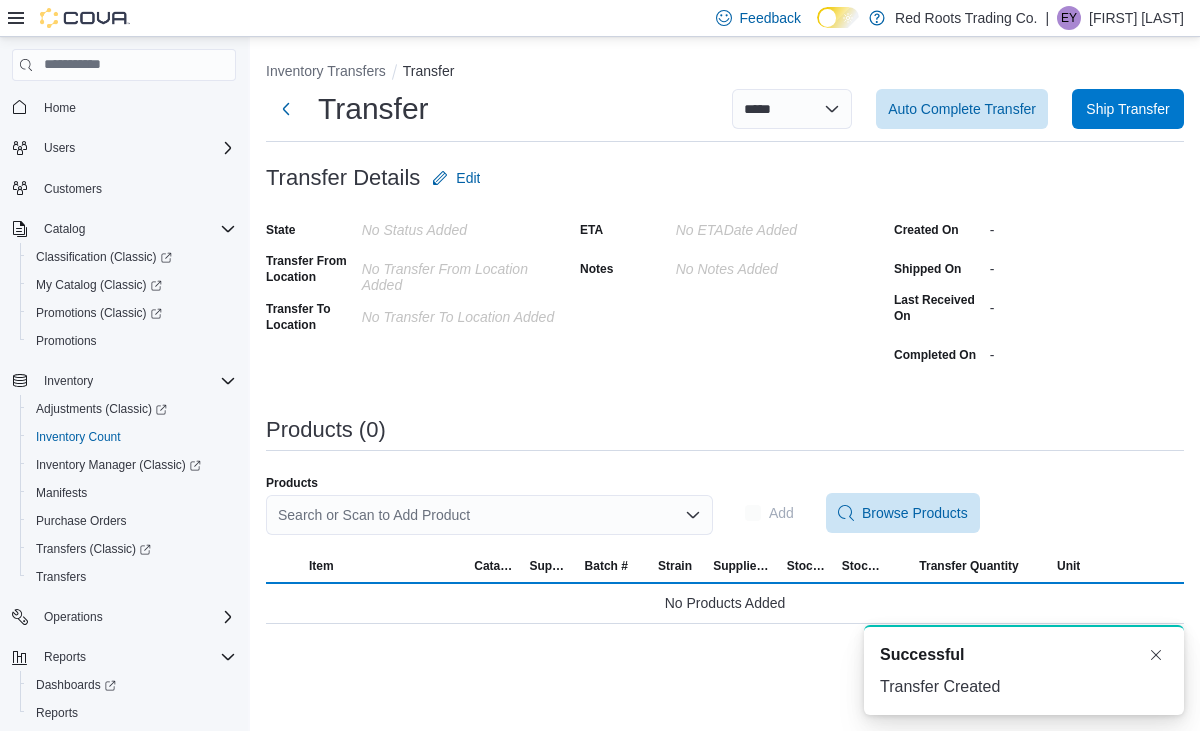 scroll, scrollTop: 0, scrollLeft: 0, axis: both 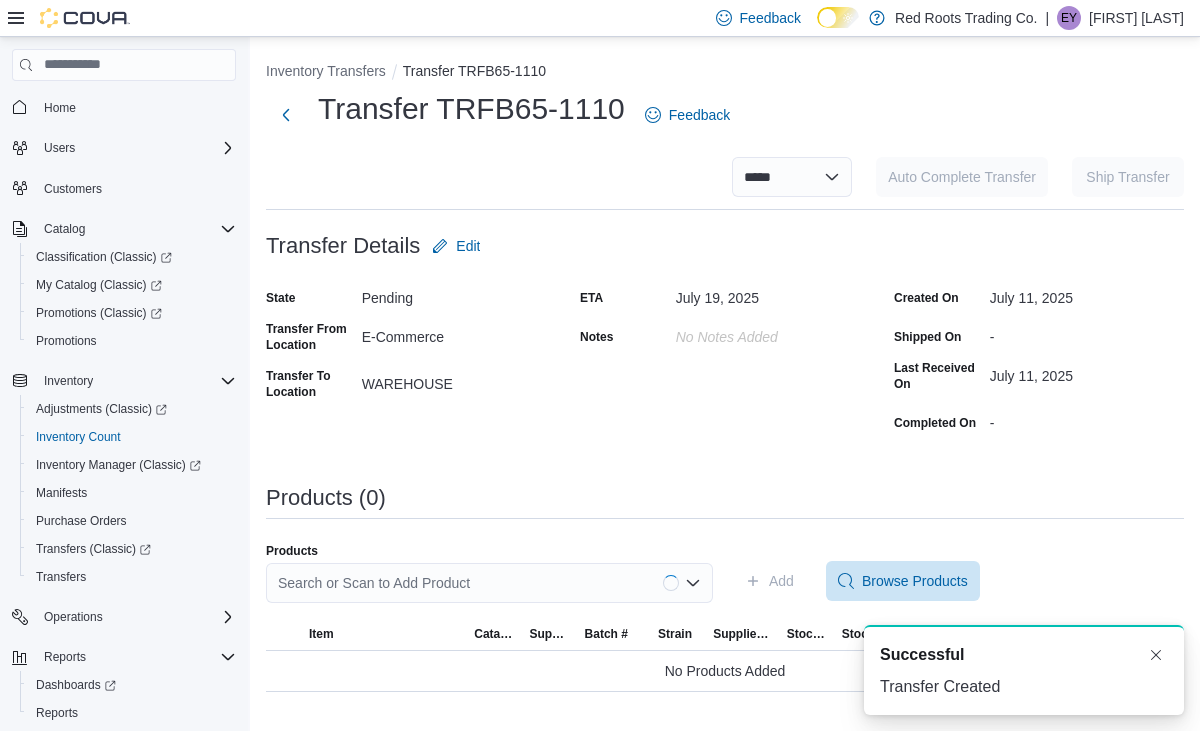 click on "Products (0)" at bounding box center (725, 502) 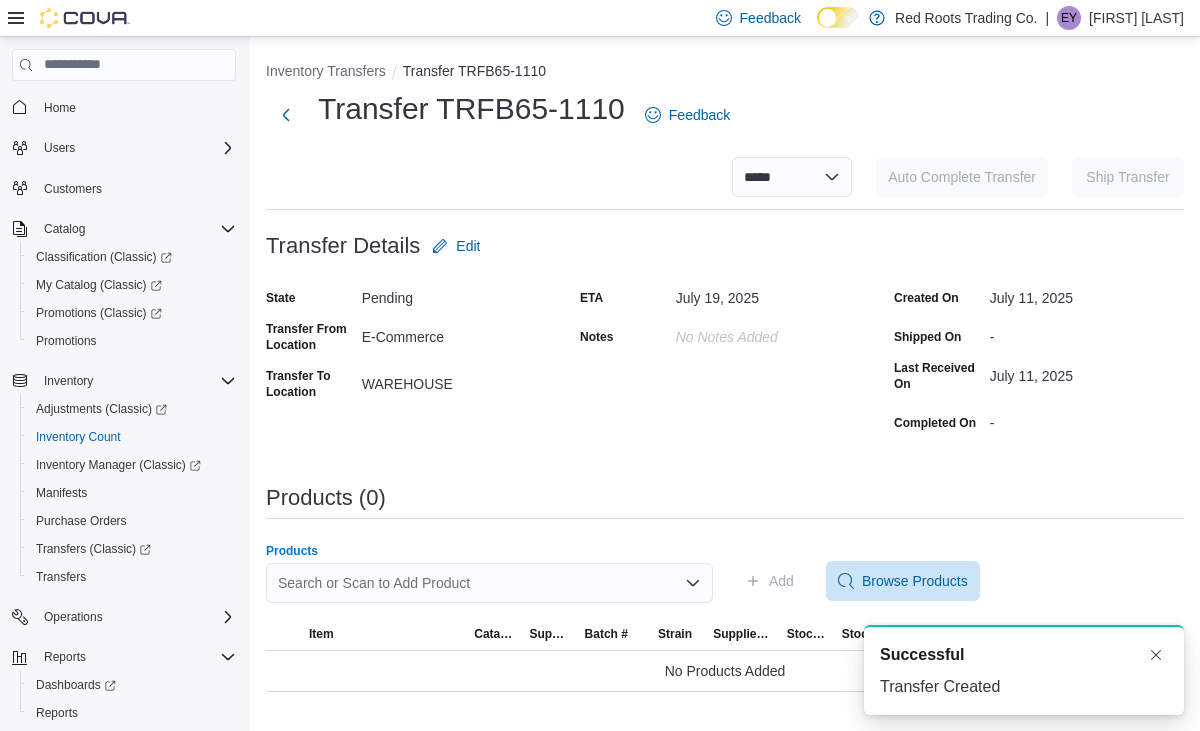 click on "Search or Scan to Add Product" at bounding box center [489, 583] 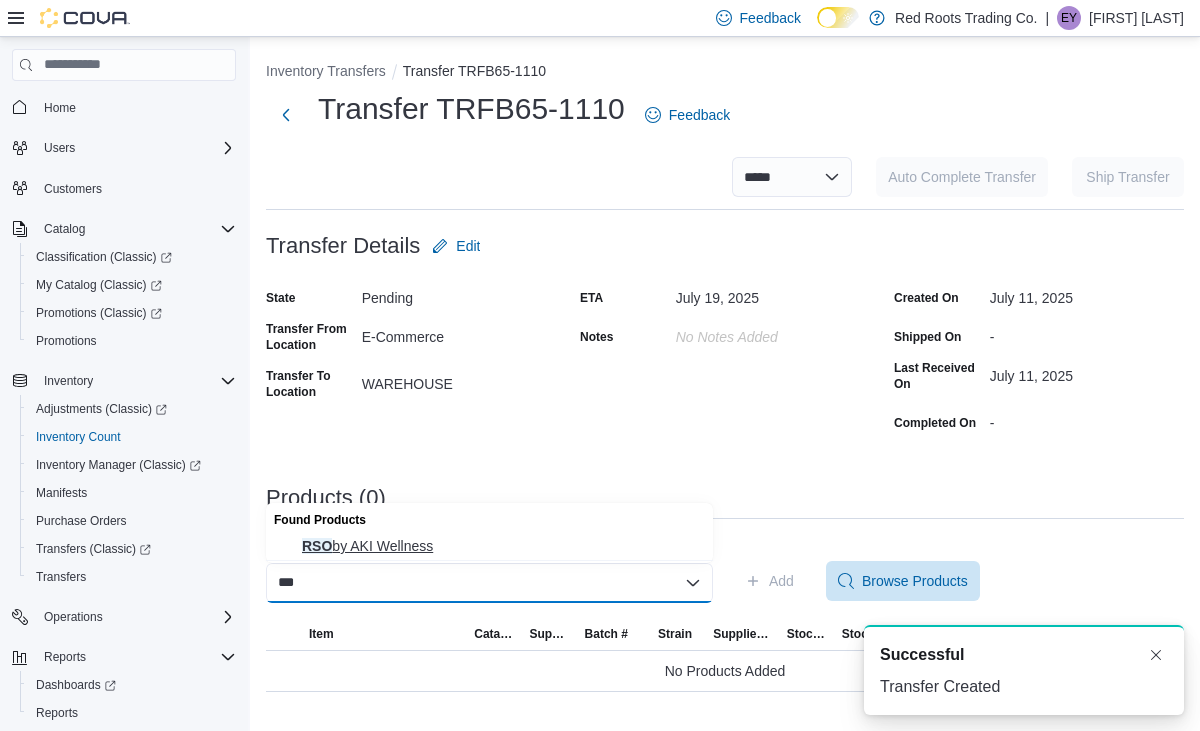 type on "***" 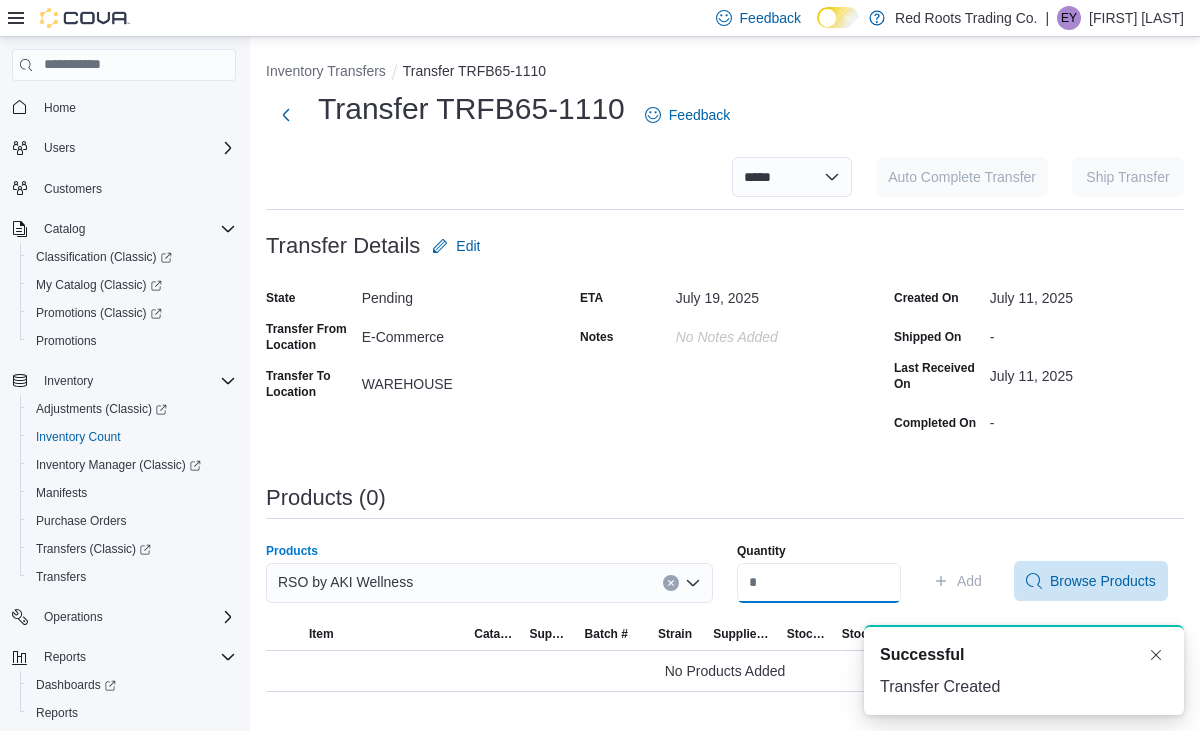click on "Quantity" at bounding box center (819, 583) 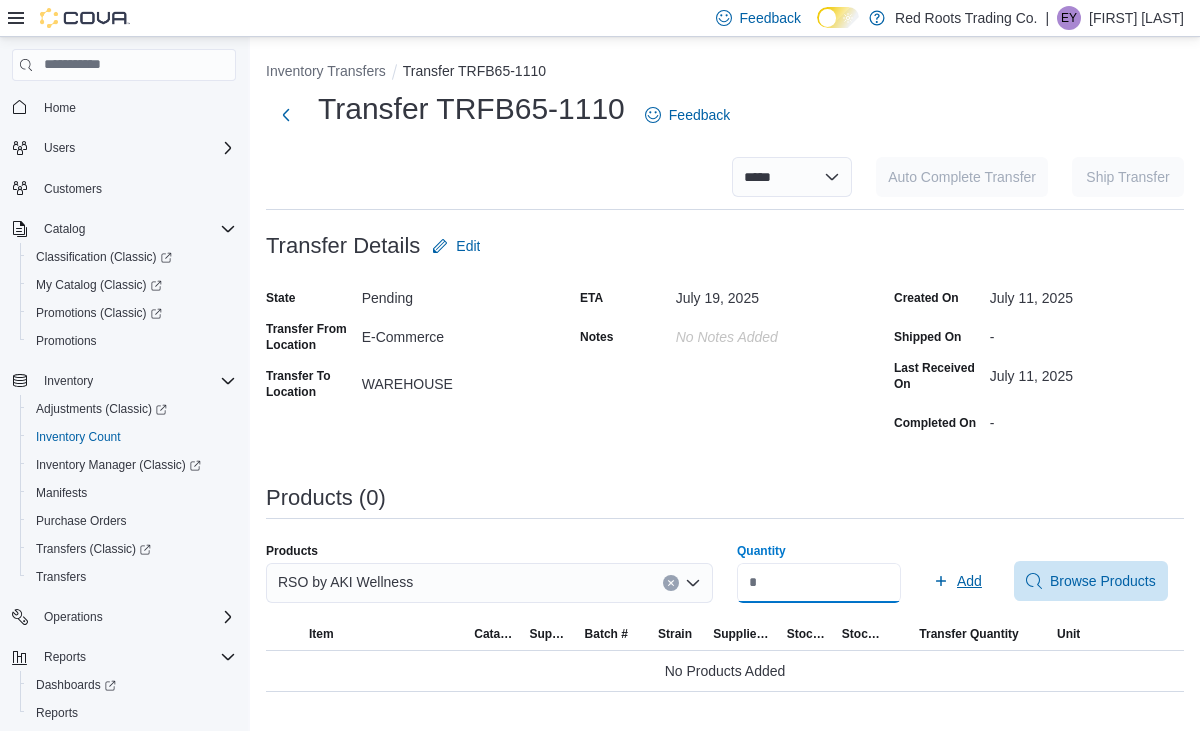 type on "*" 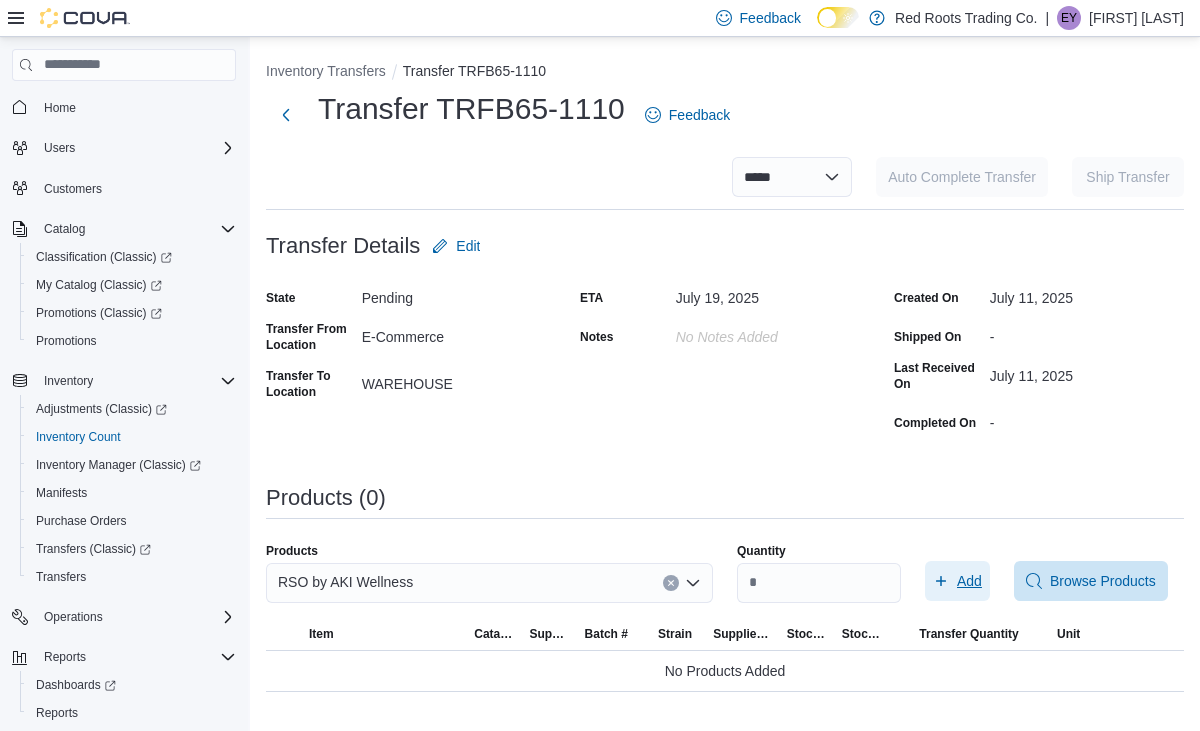 click on "Add" at bounding box center [969, 581] 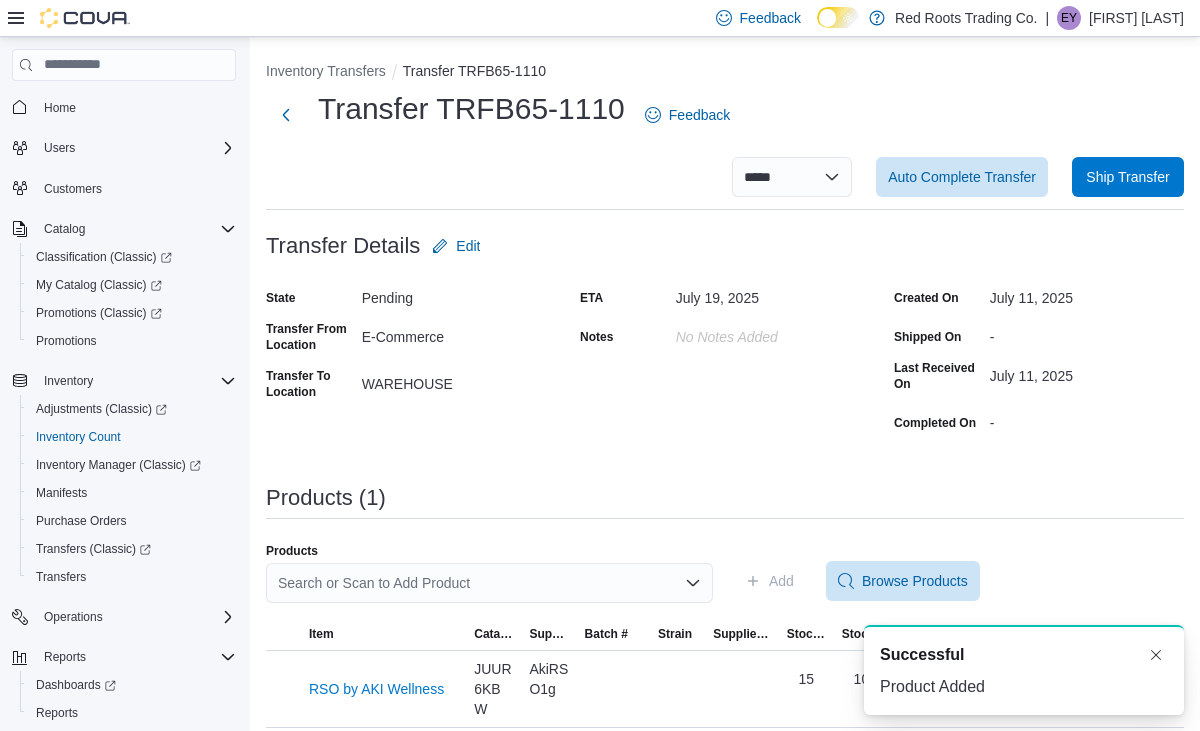 scroll, scrollTop: 0, scrollLeft: 0, axis: both 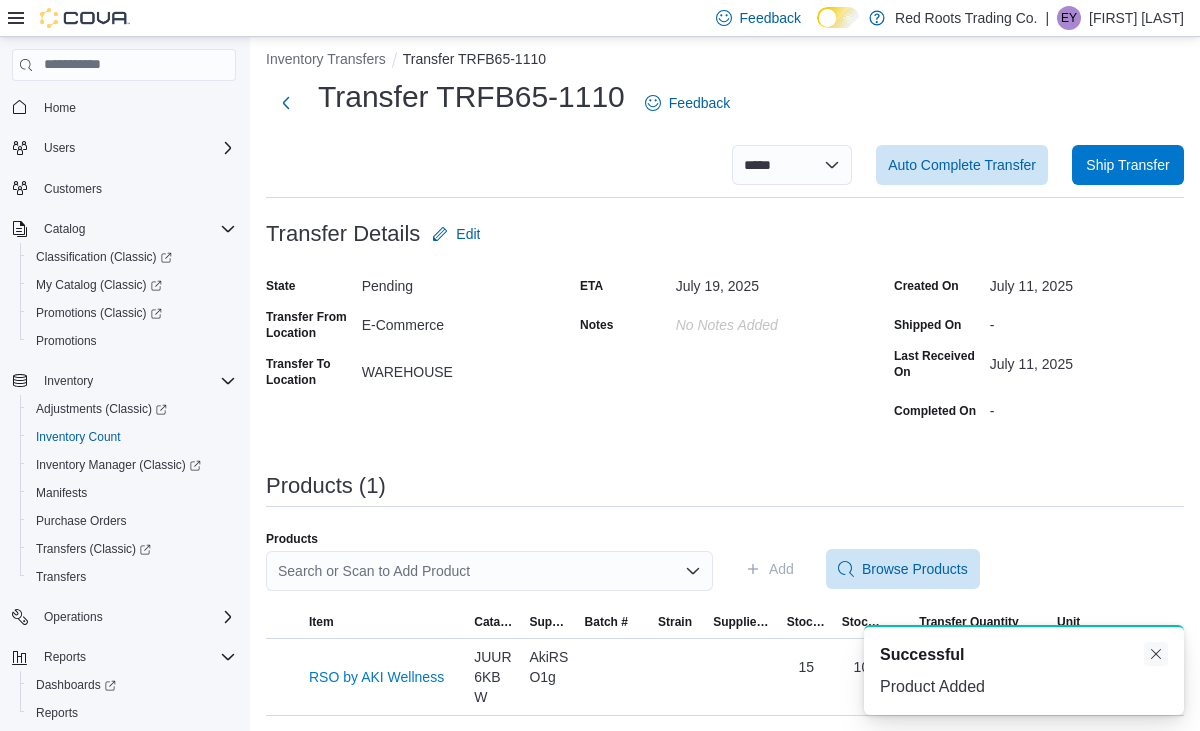click at bounding box center (1156, 654) 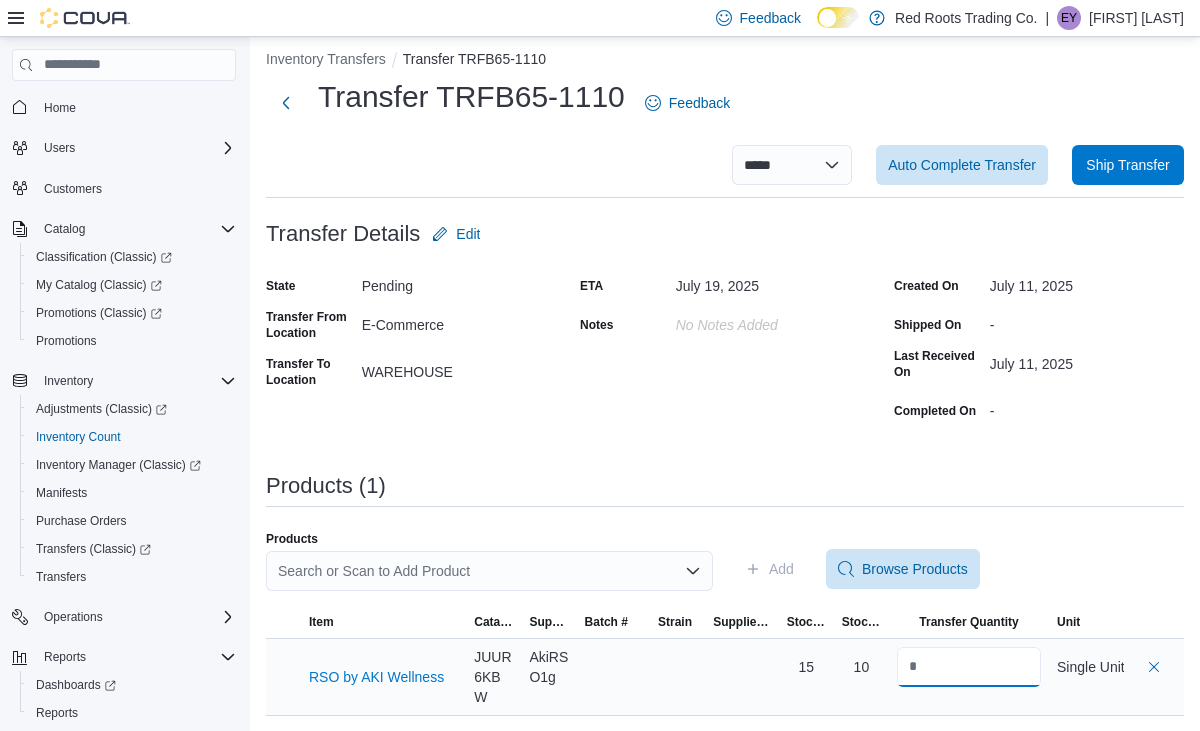 click at bounding box center (969, 667) 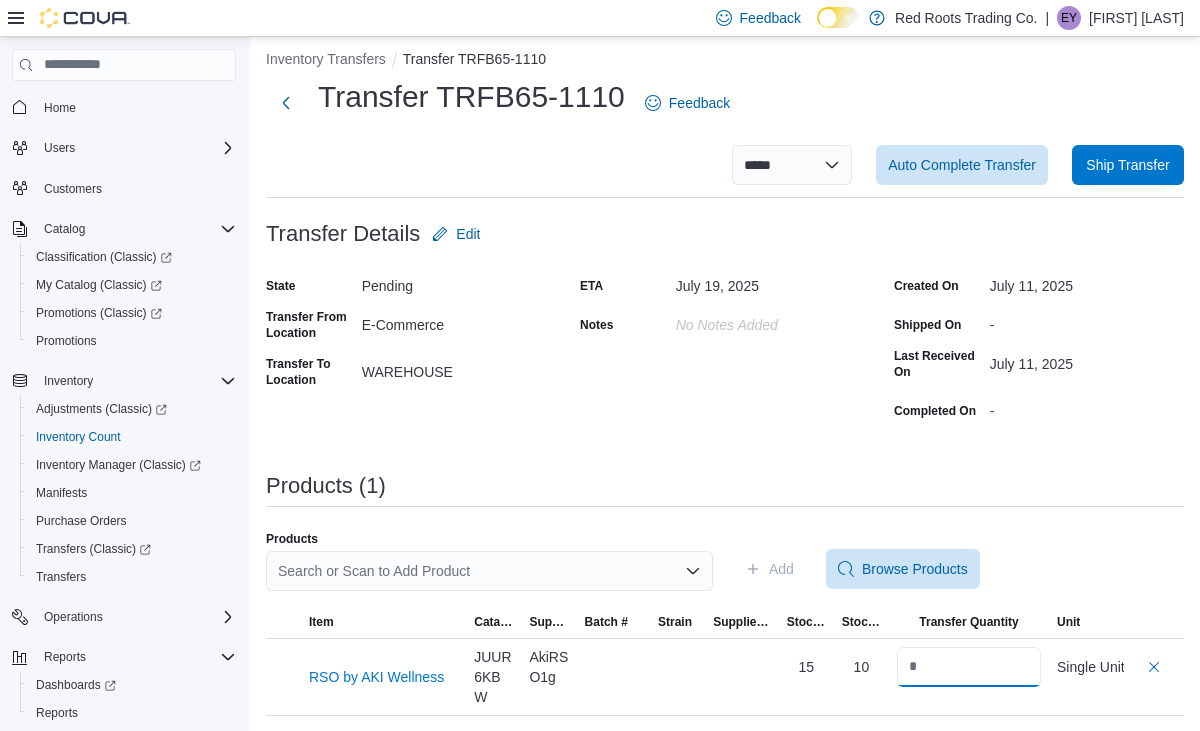 type on "**" 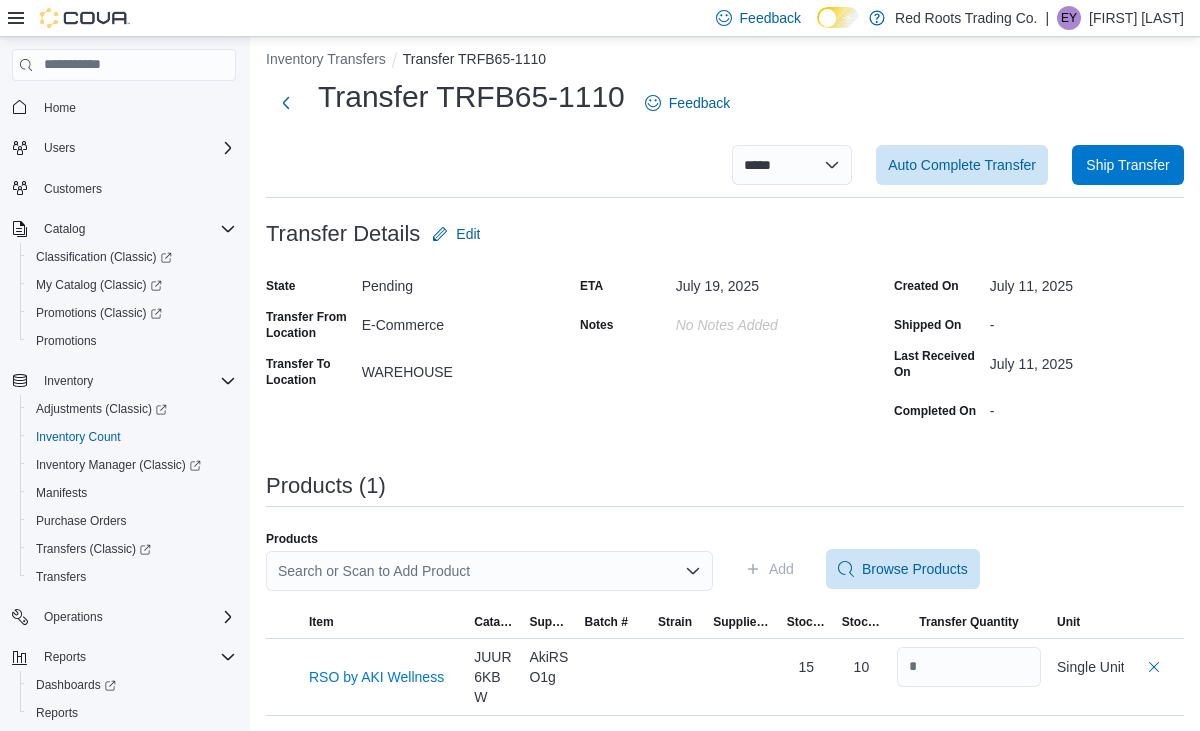 click on "**********" at bounding box center [725, 382] 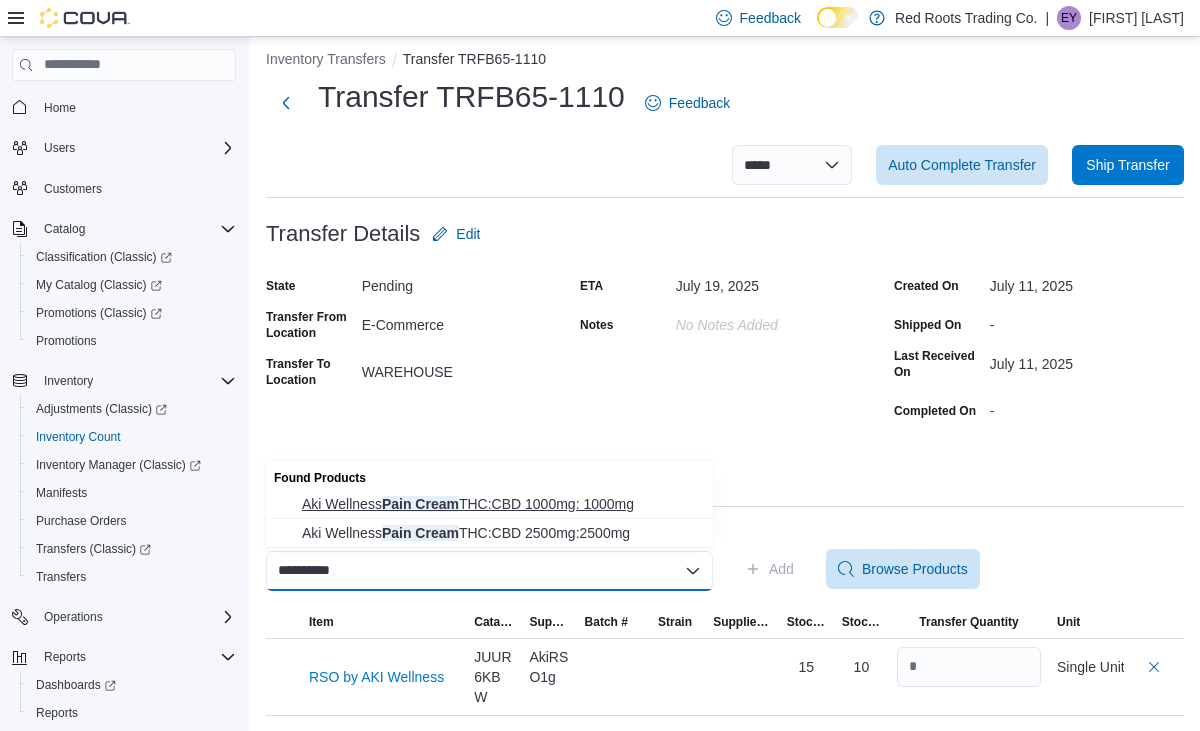 type on "**********" 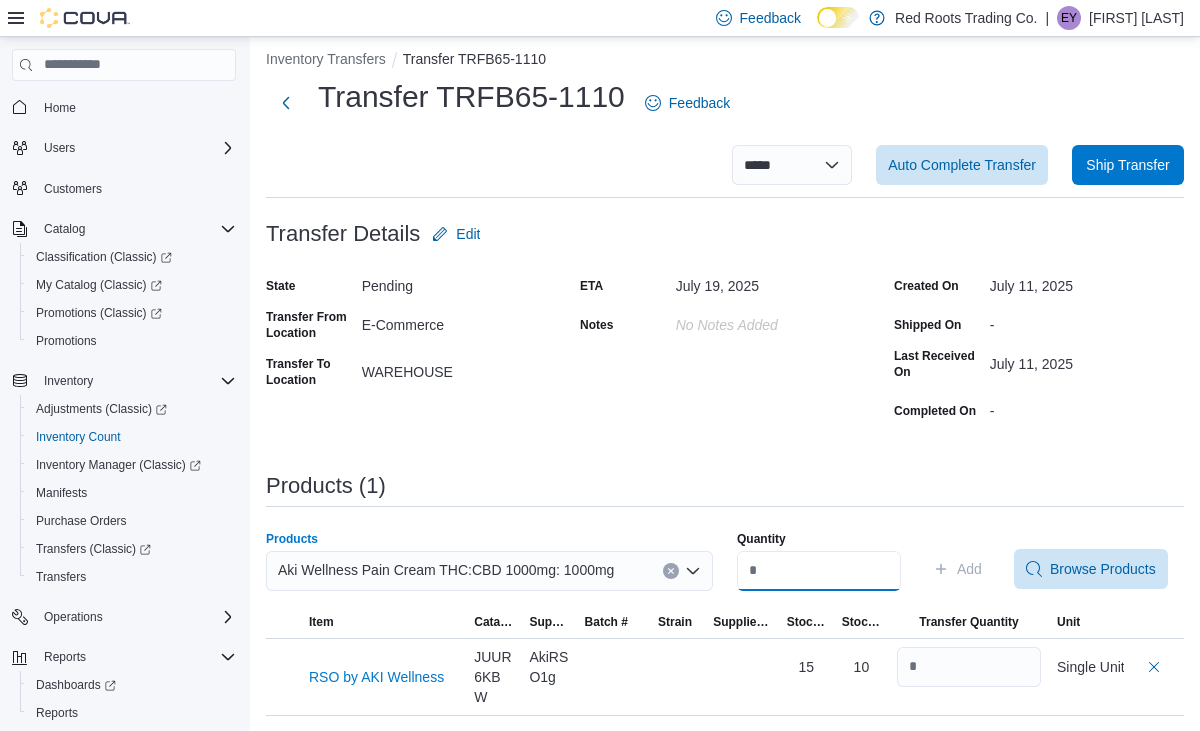click on "Quantity" at bounding box center (819, 571) 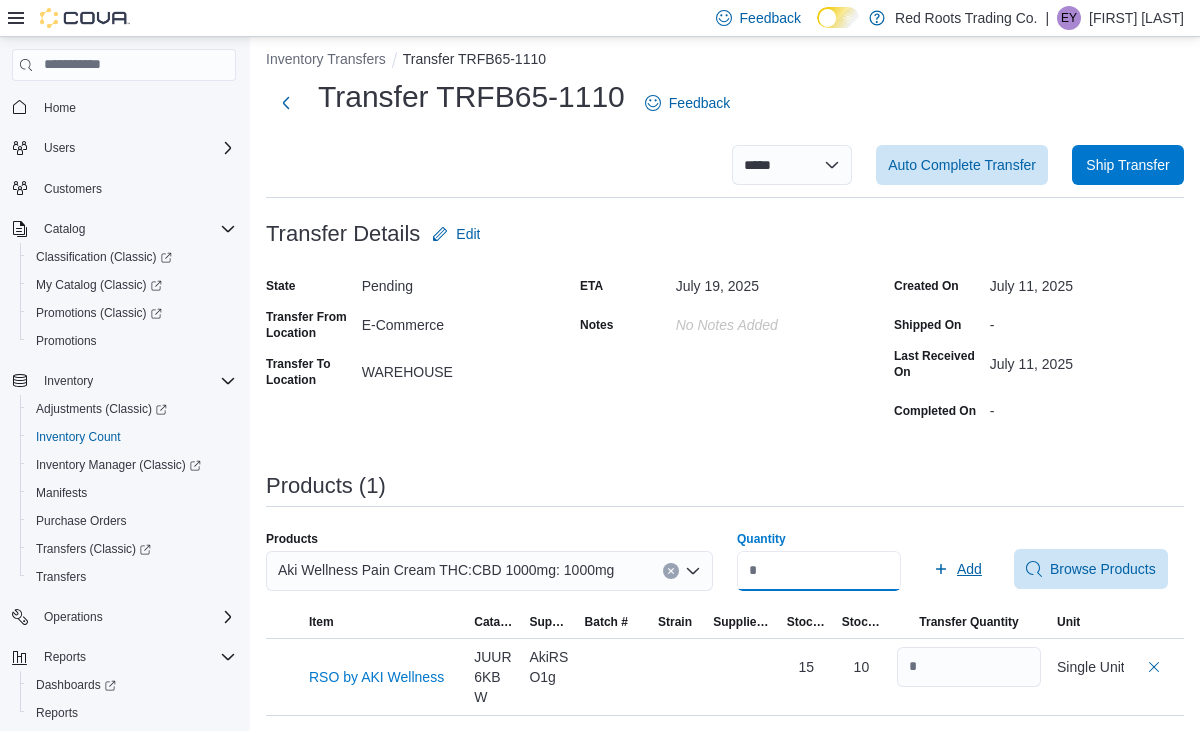 type on "*" 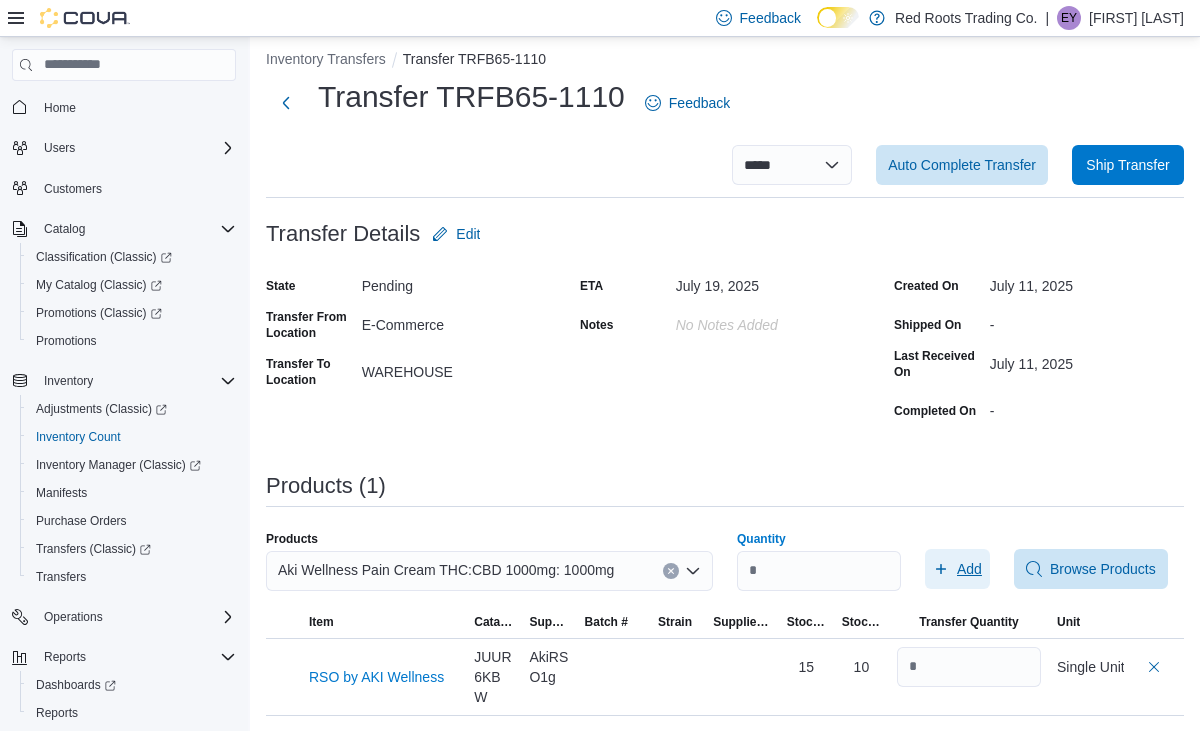click on "Add" at bounding box center [957, 569] 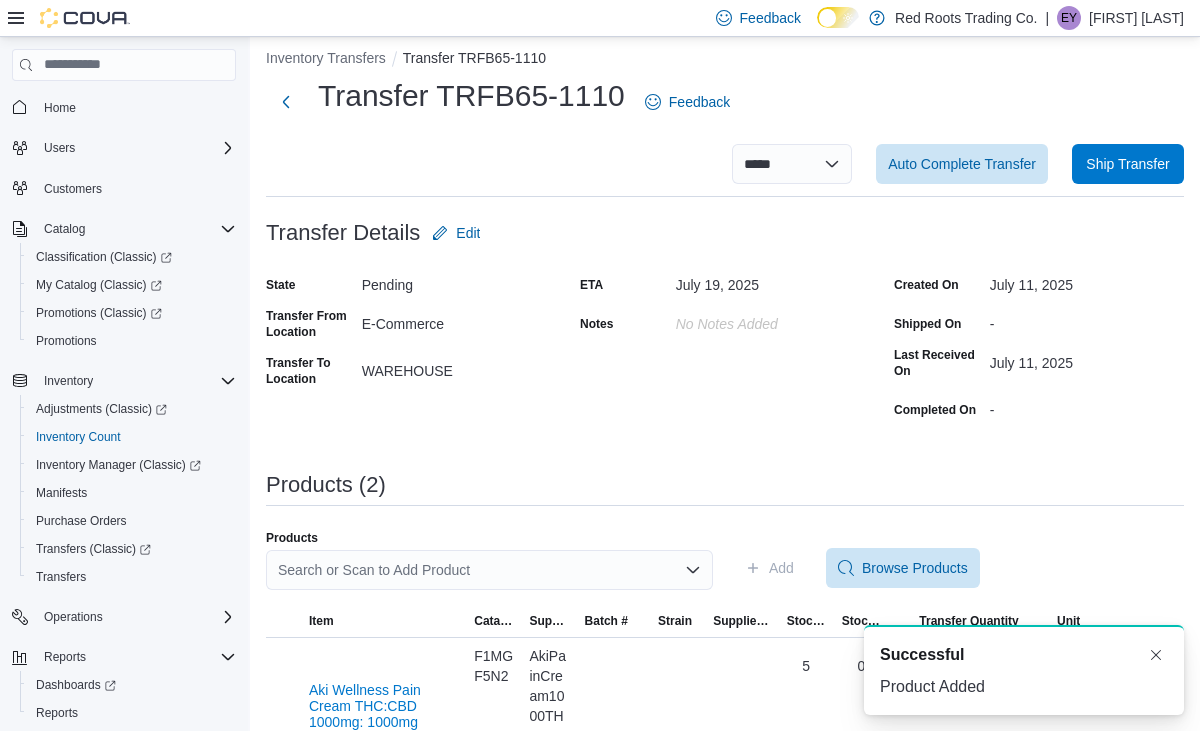 scroll, scrollTop: 0, scrollLeft: 0, axis: both 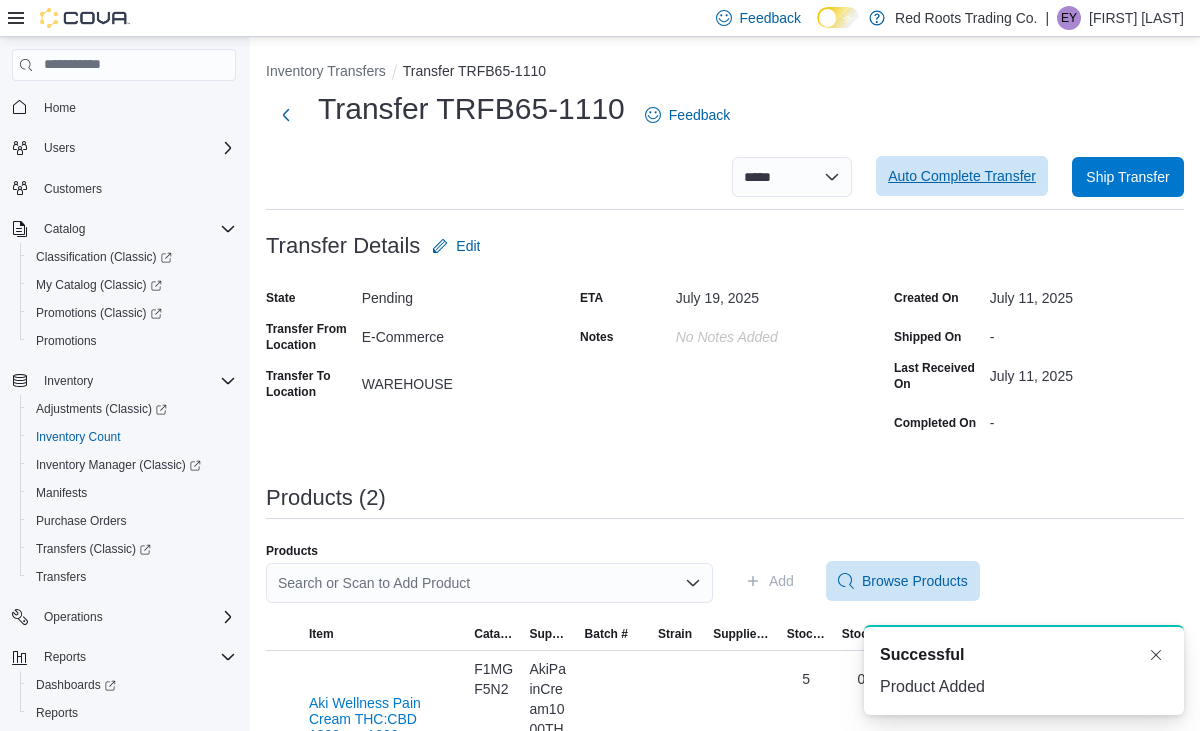 click on "Auto Complete Transfer" at bounding box center (962, 176) 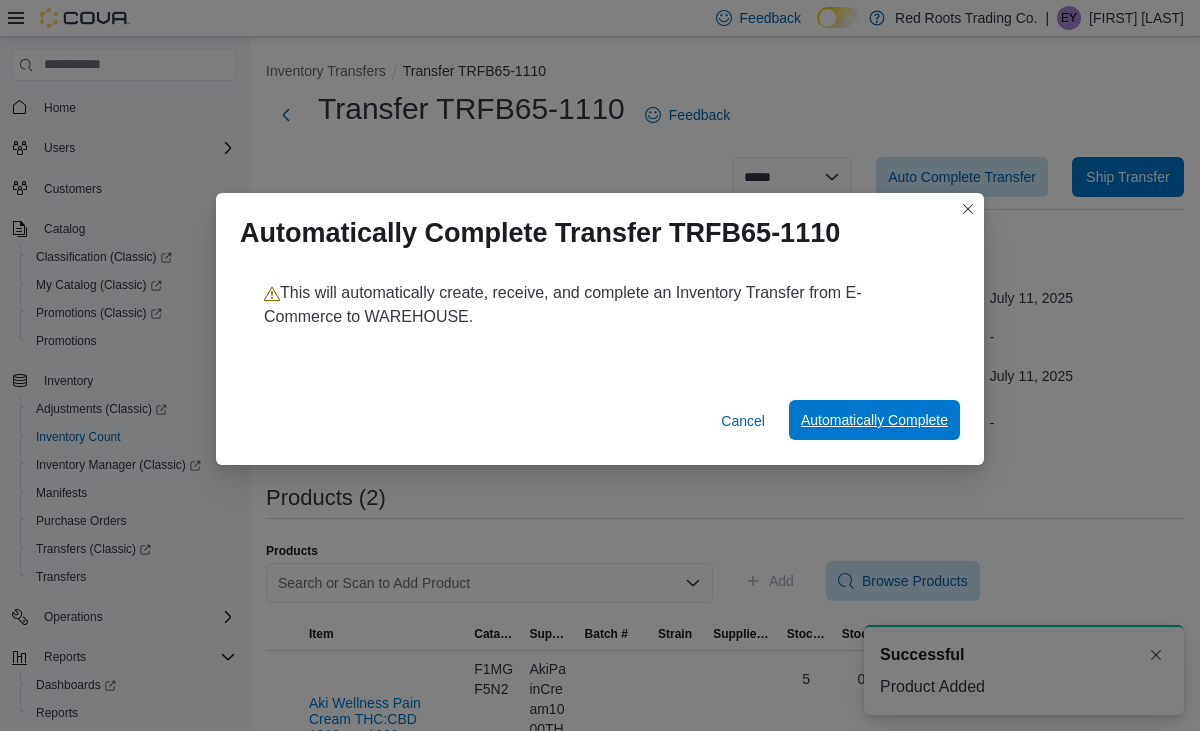 click on "Automatically Complete" at bounding box center [874, 420] 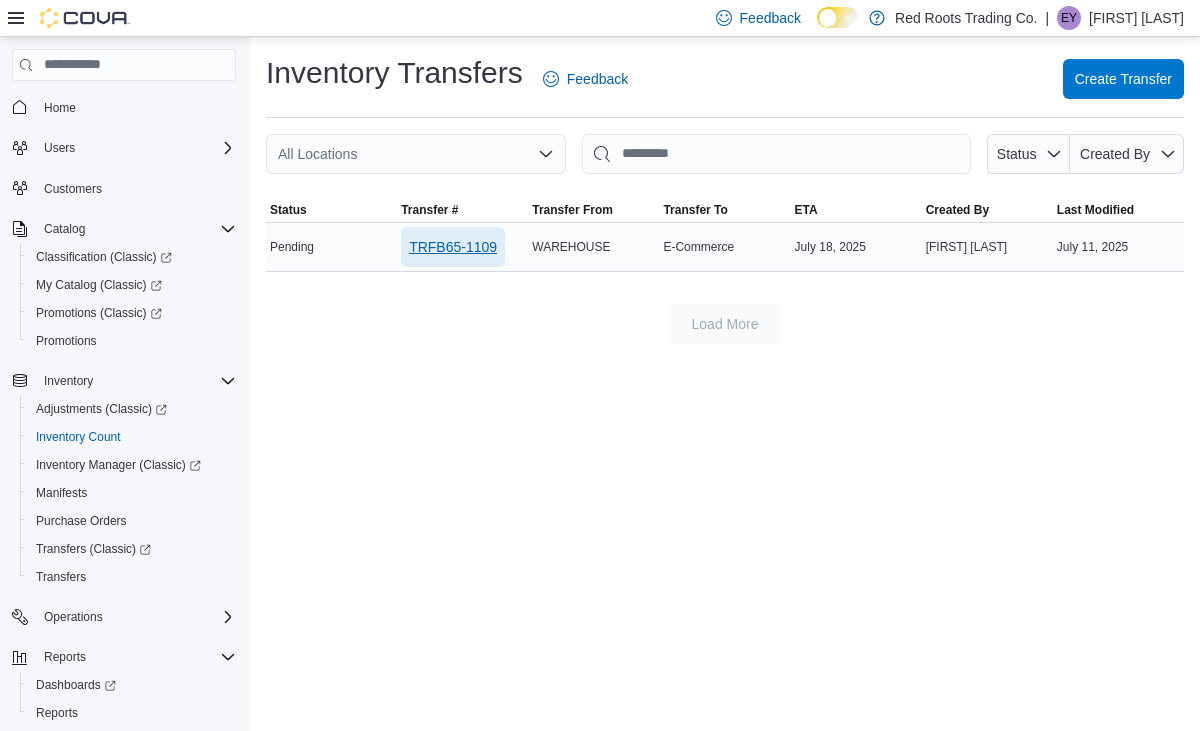 click on "TRFB65-1109" at bounding box center [453, 247] 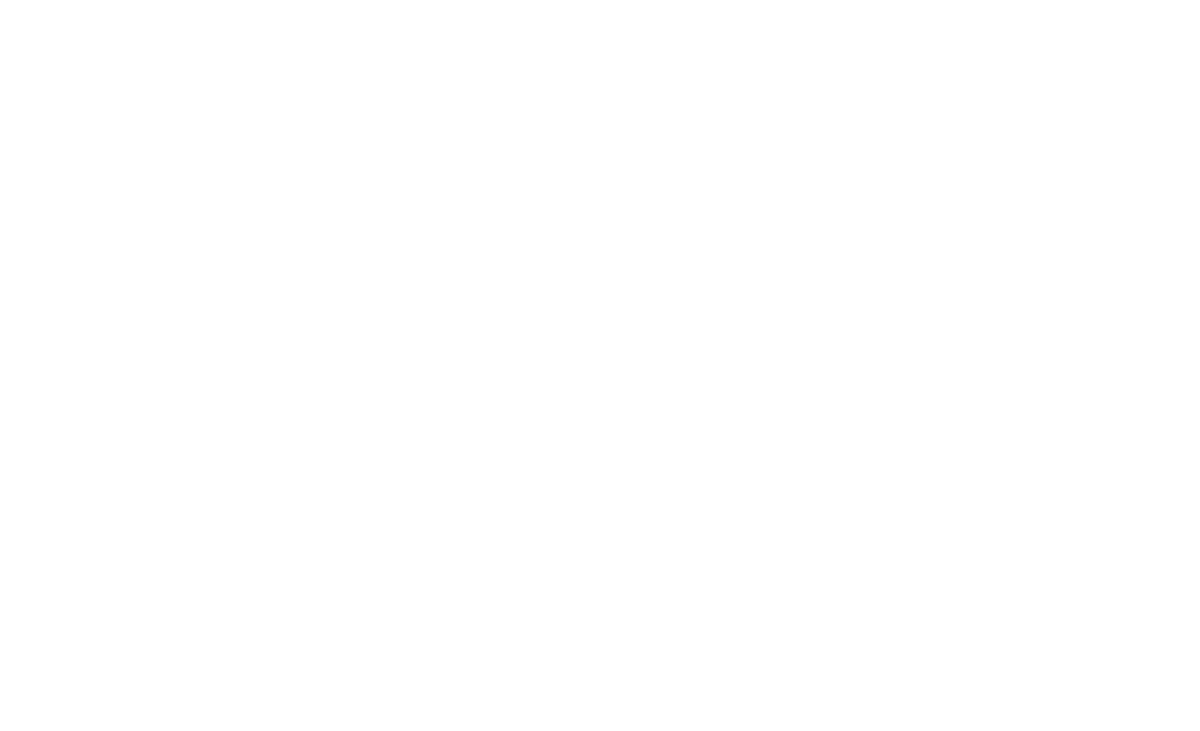 scroll, scrollTop: 0, scrollLeft: 0, axis: both 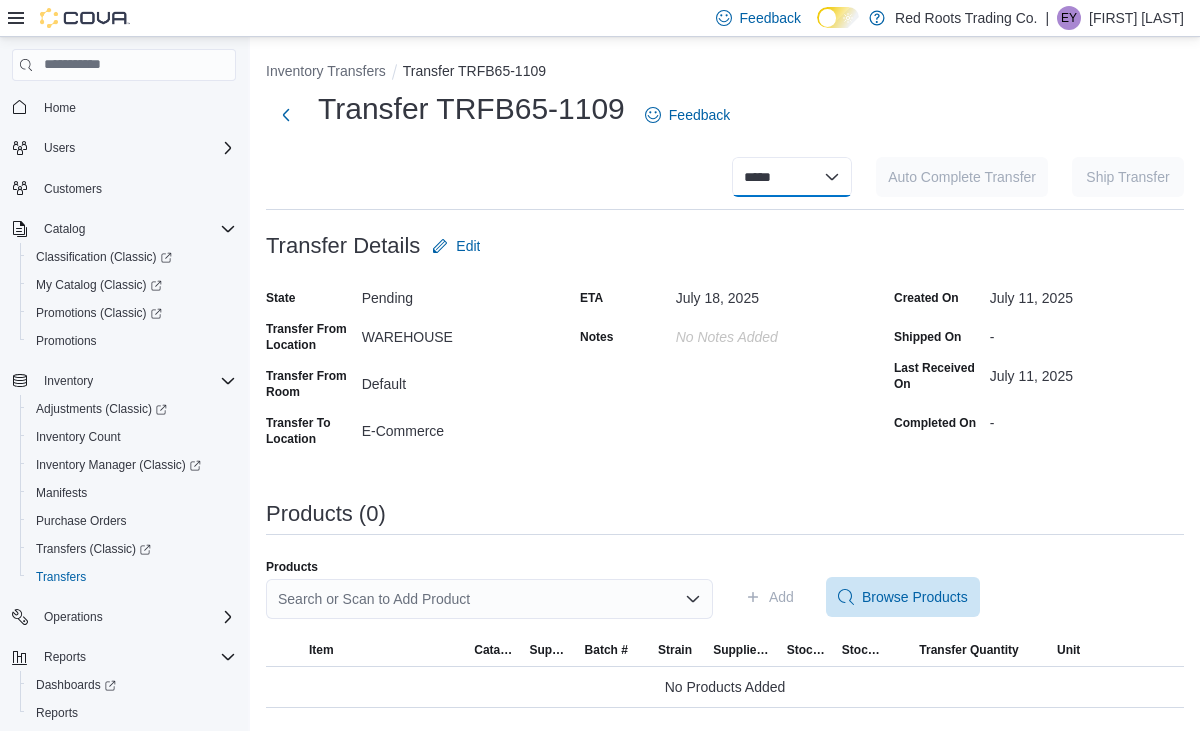 click on "**********" at bounding box center [792, 177] 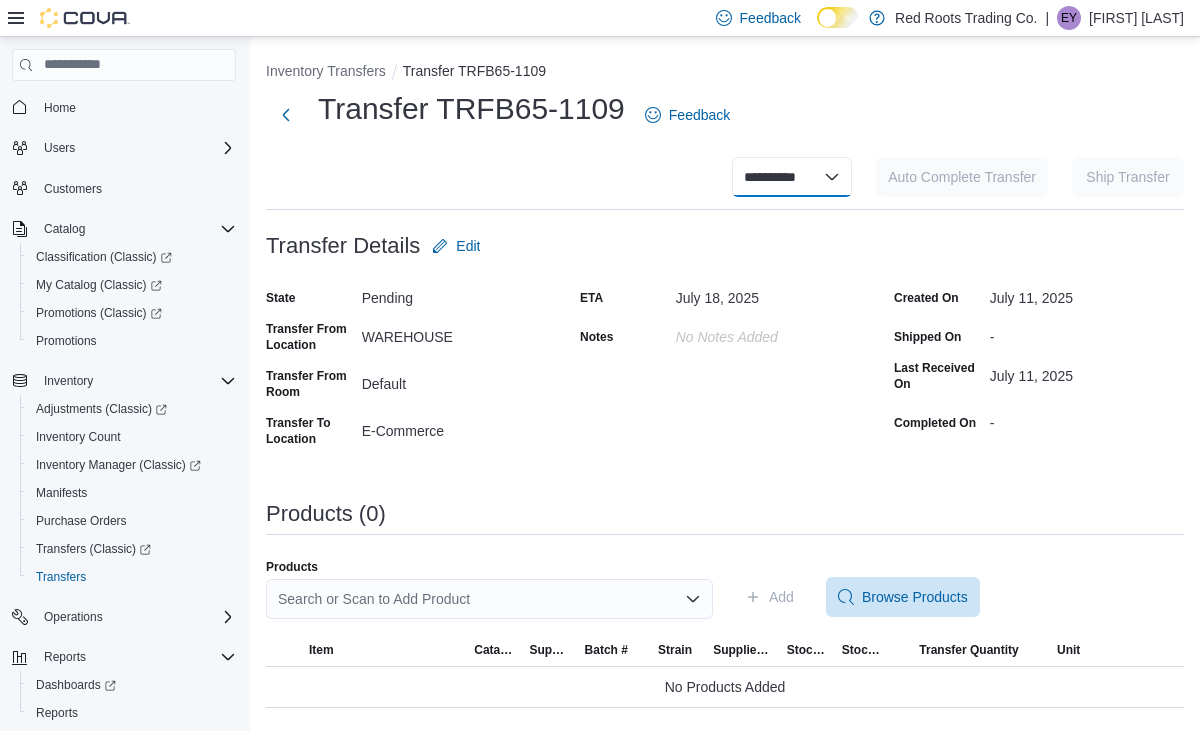 select 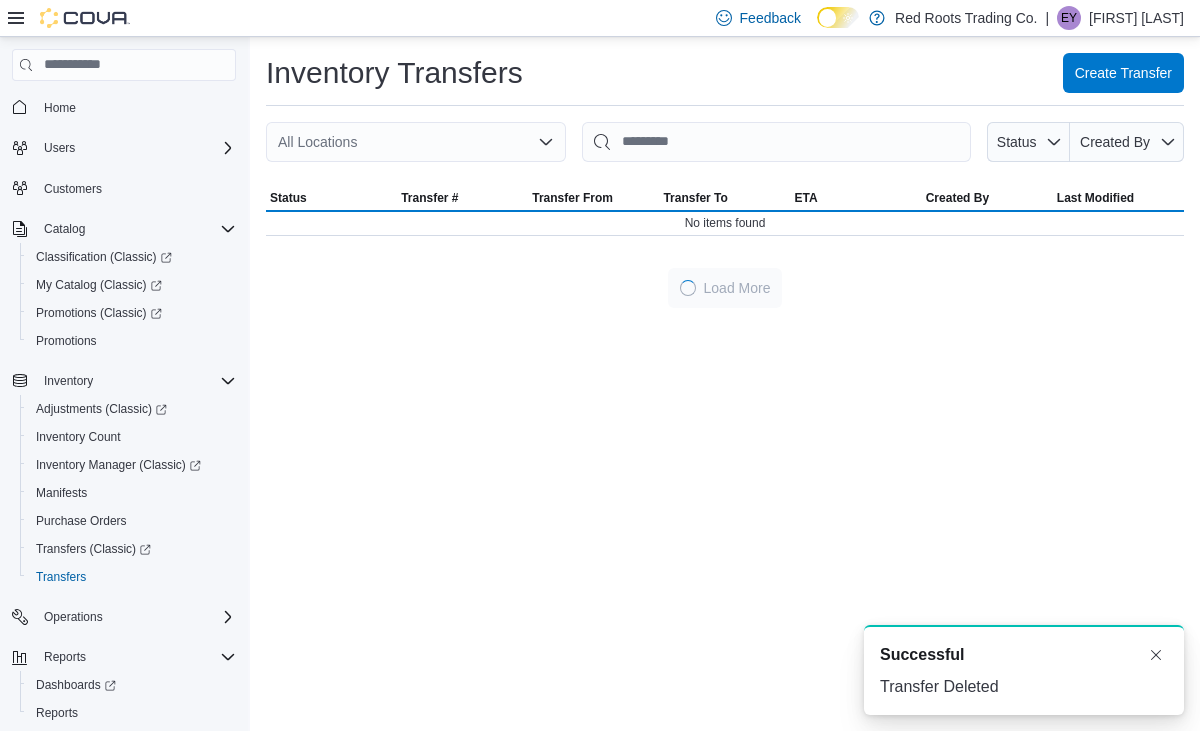 scroll, scrollTop: 0, scrollLeft: 0, axis: both 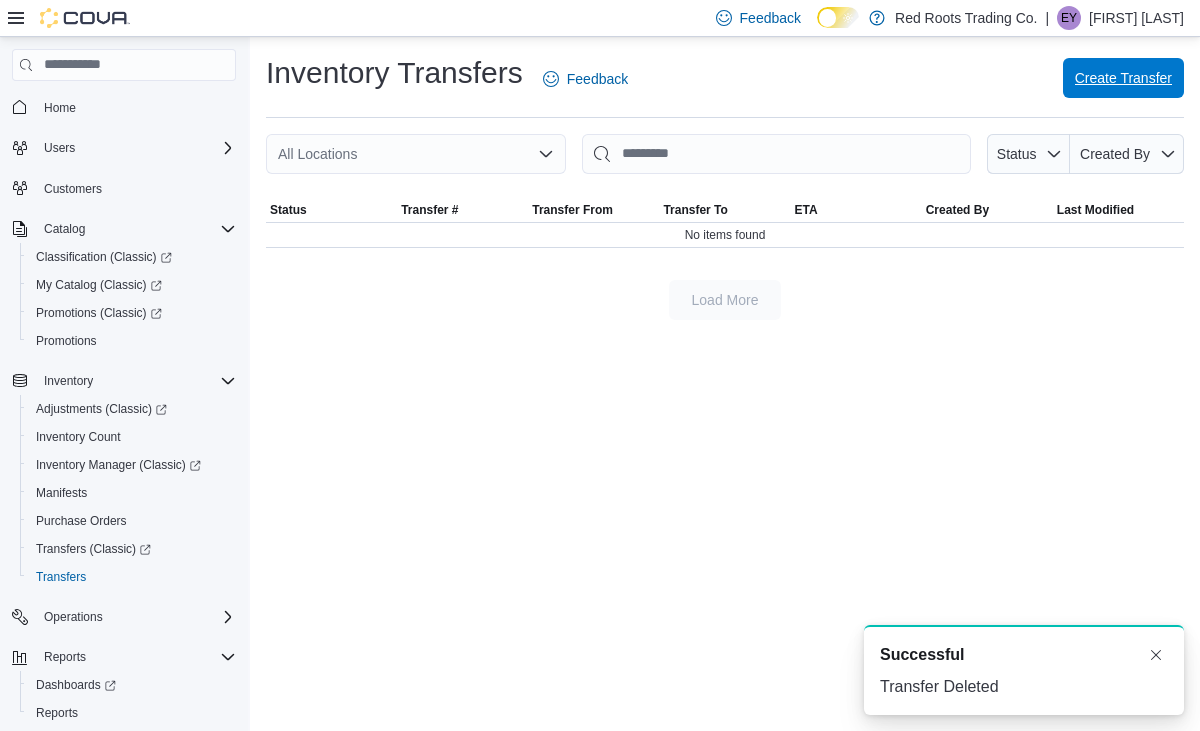 click on "Create Transfer" at bounding box center (1123, 78) 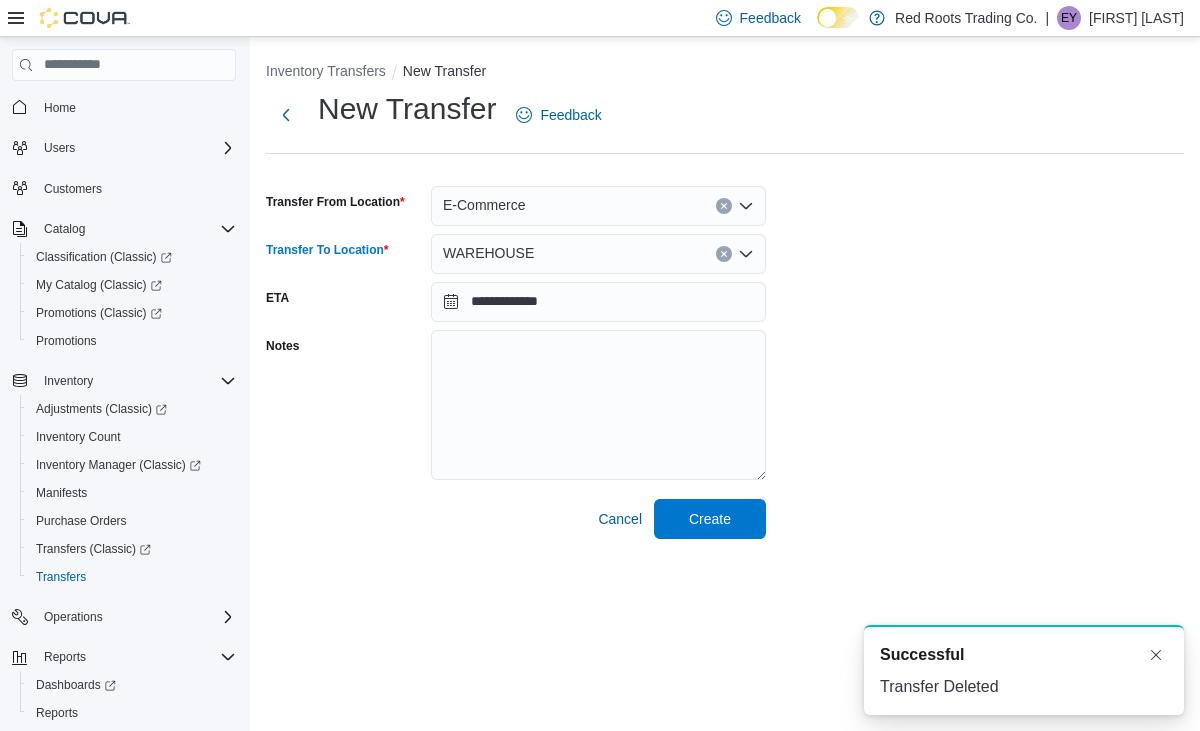 click on "WAREHOUSE" at bounding box center (598, 254) 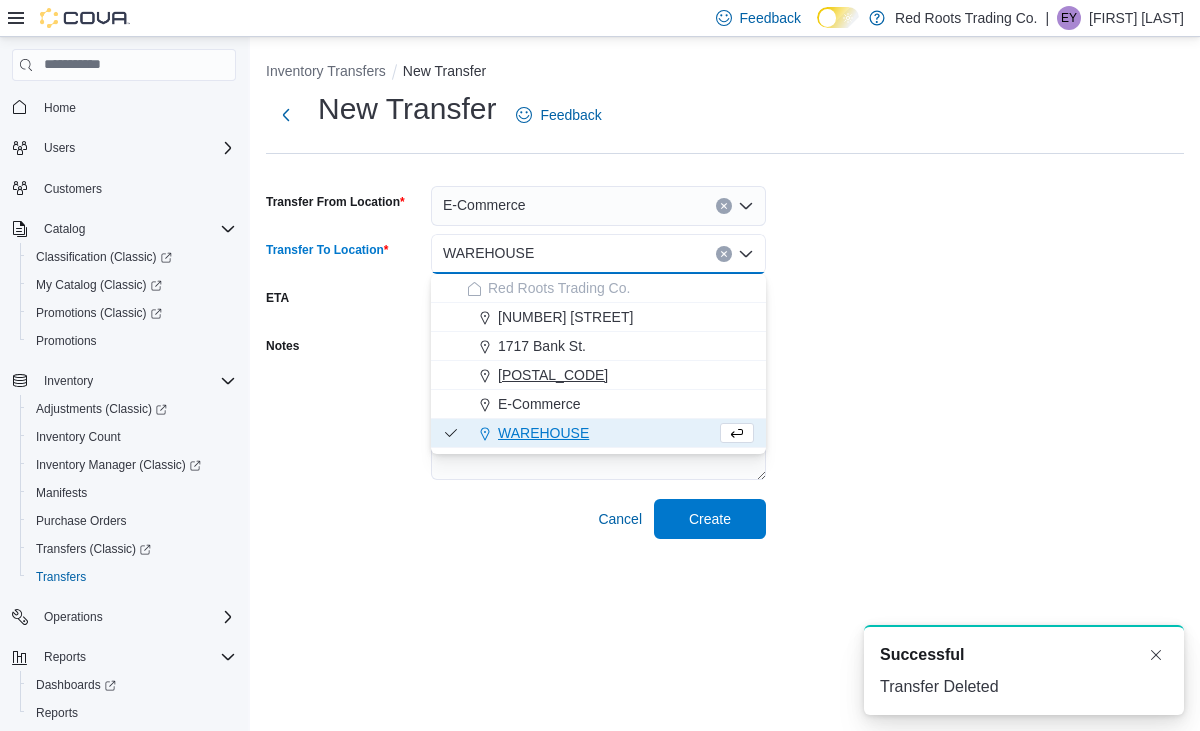 click on "[POSTAL_CODE]" at bounding box center [553, 375] 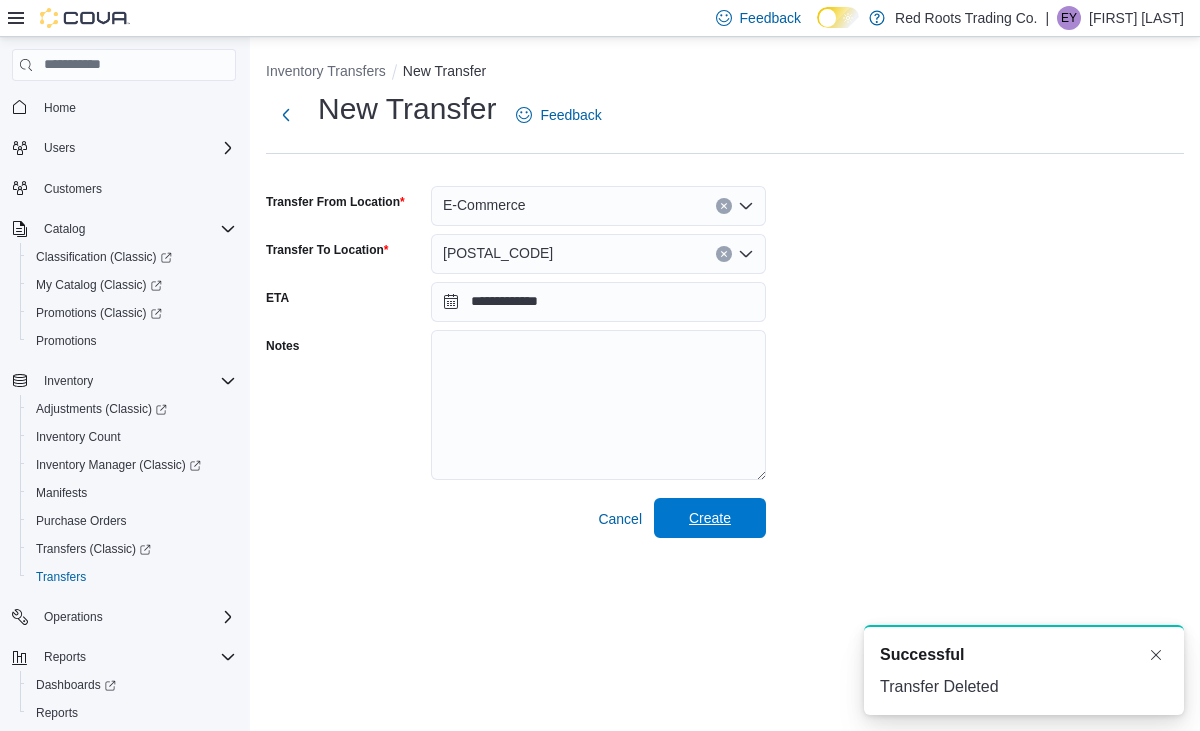 click on "Create" at bounding box center [710, 518] 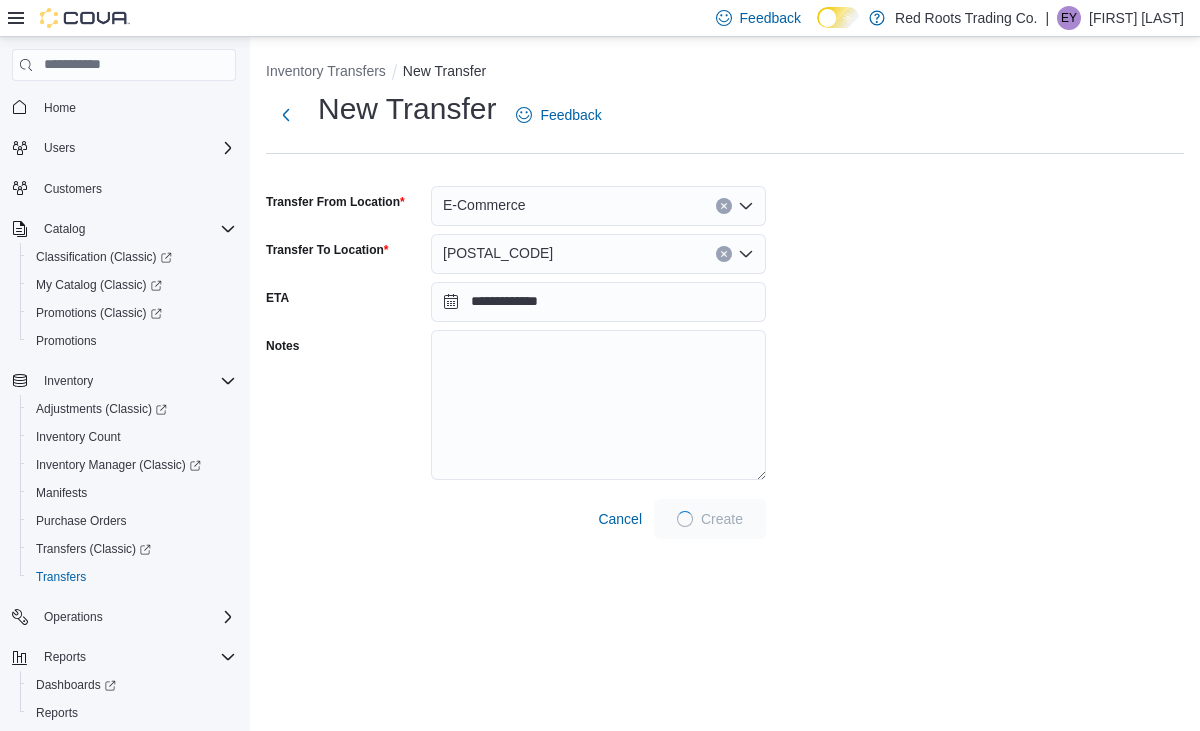 scroll, scrollTop: 0, scrollLeft: 0, axis: both 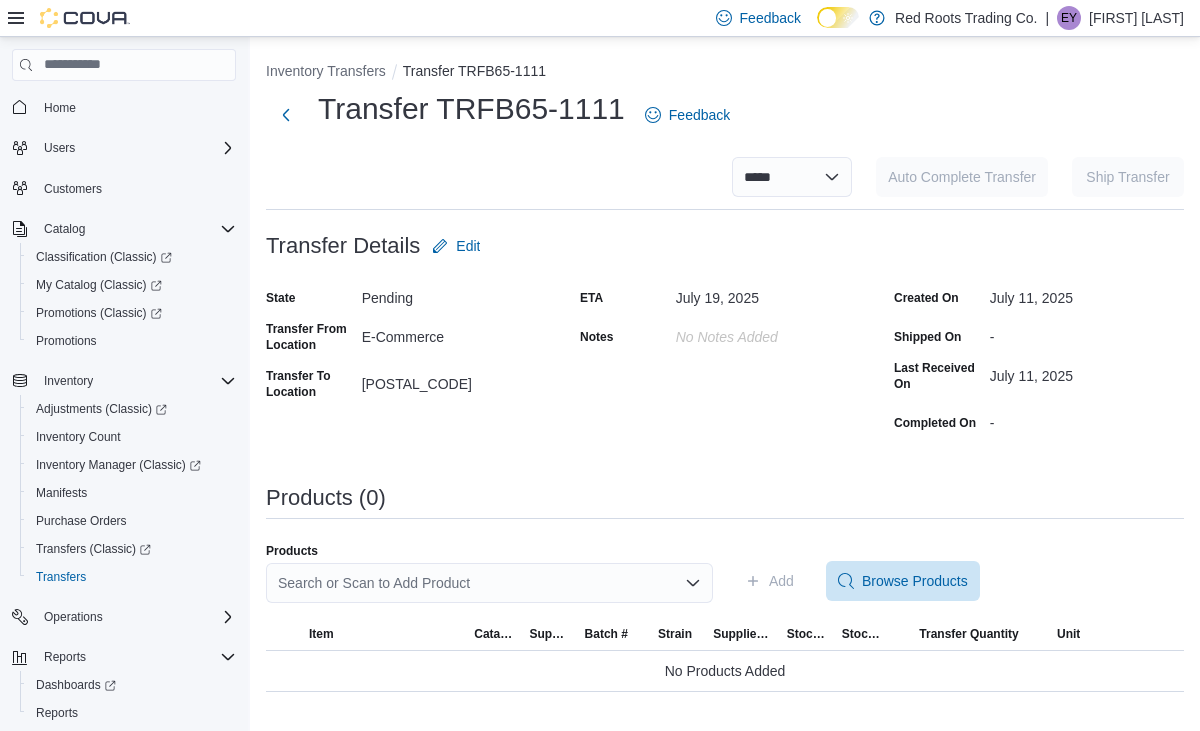 click on "Search or Scan to Add Product" at bounding box center (489, 583) 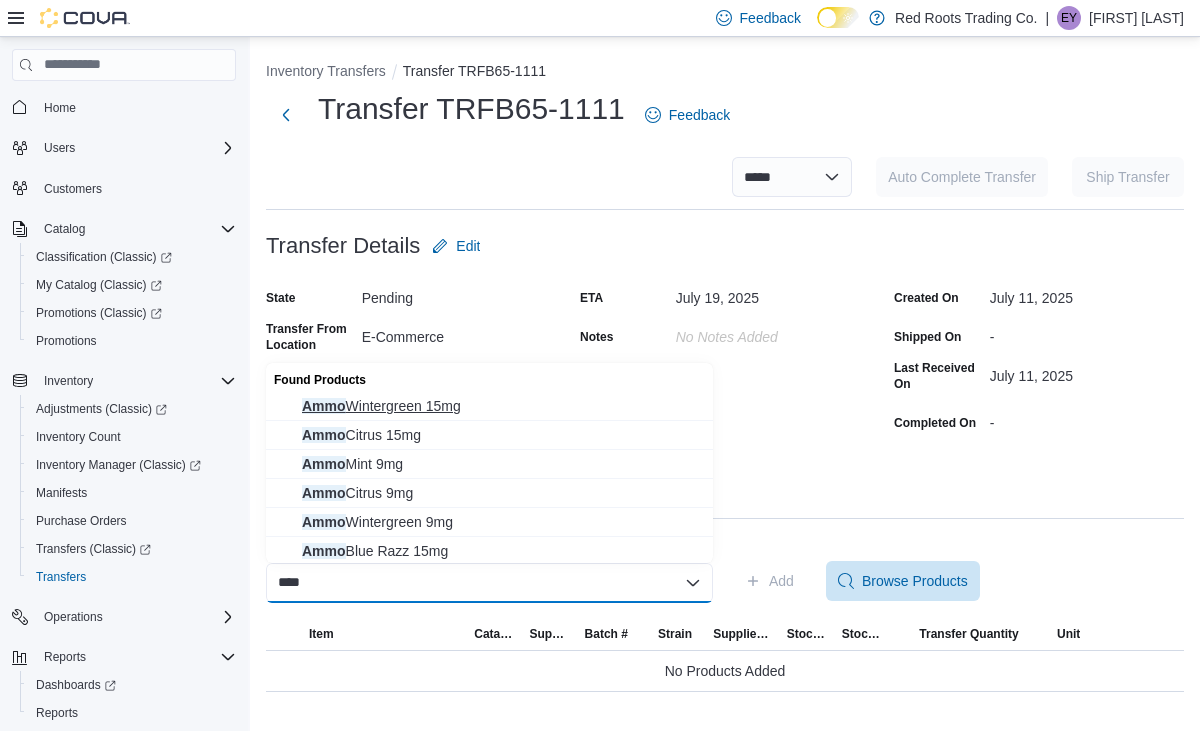 type on "****" 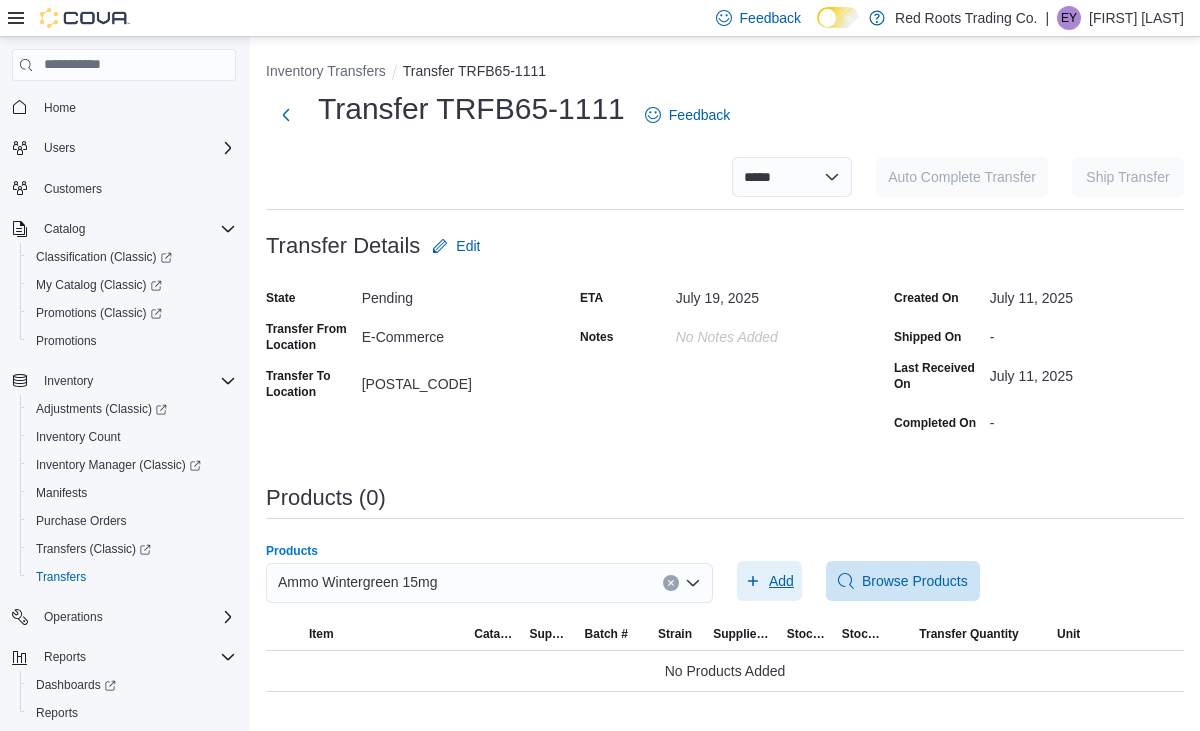 click on "Add" at bounding box center [769, 581] 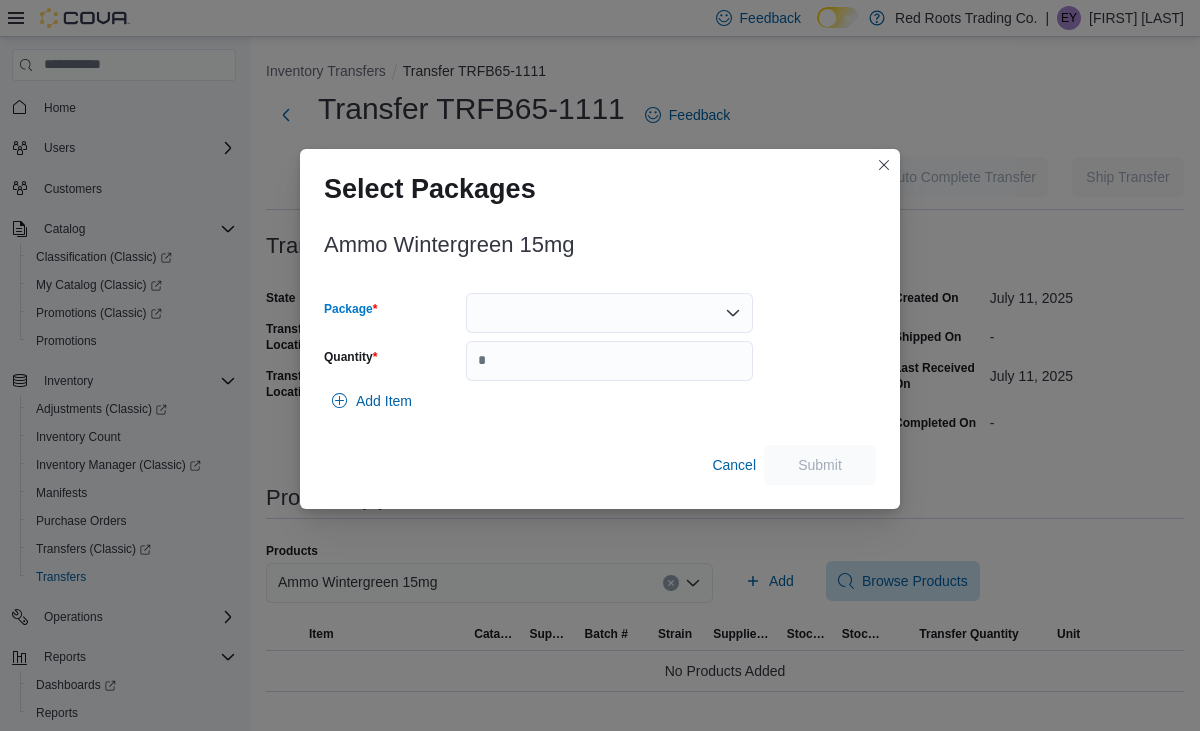 click at bounding box center [609, 313] 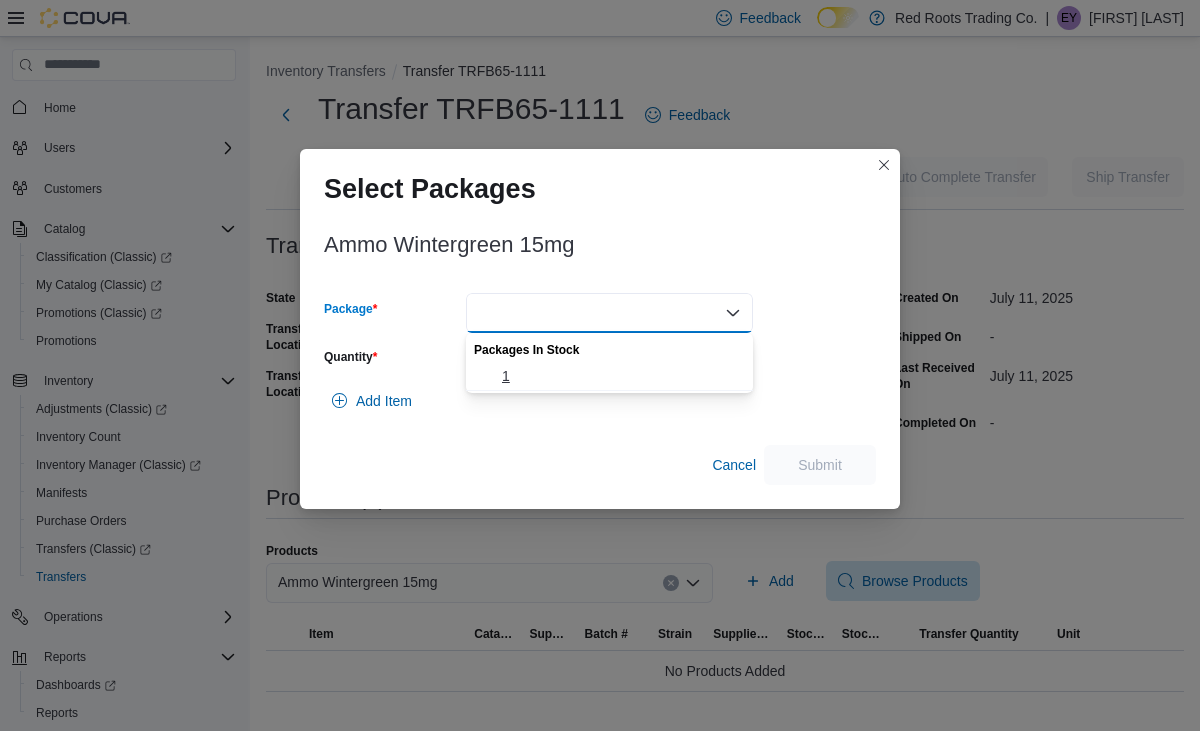 click on "1" at bounding box center (621, 376) 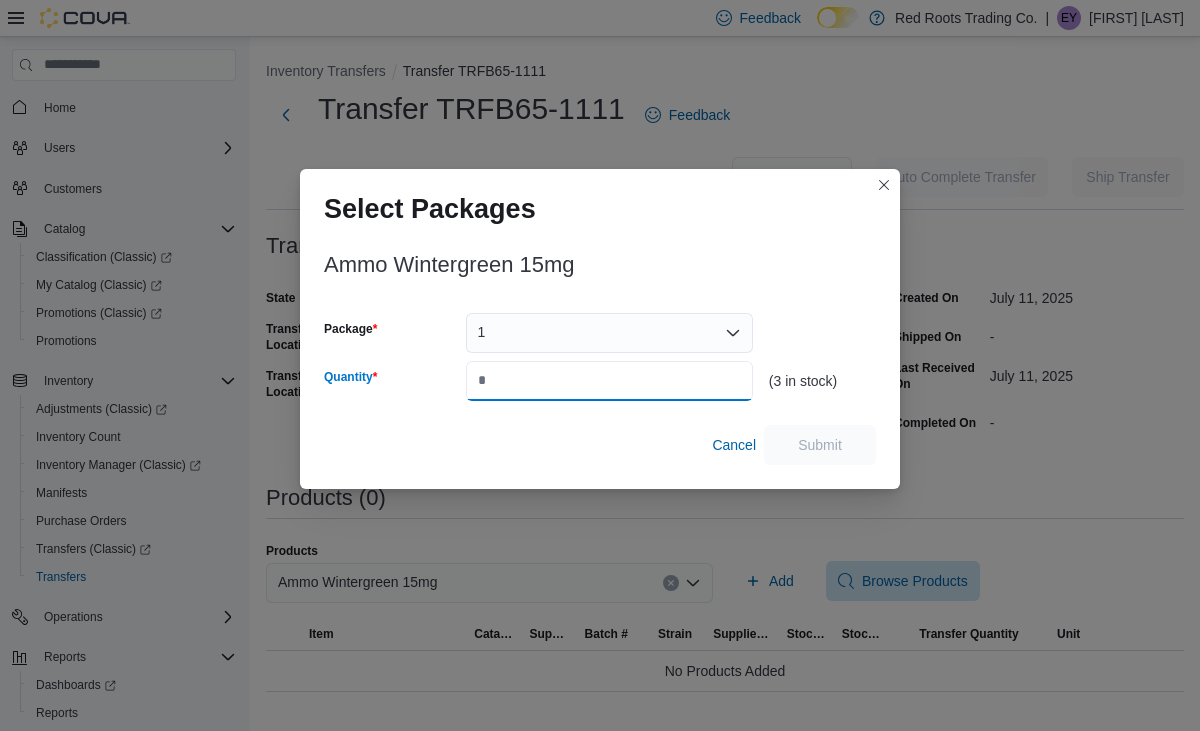 click on "Quantity" at bounding box center [609, 381] 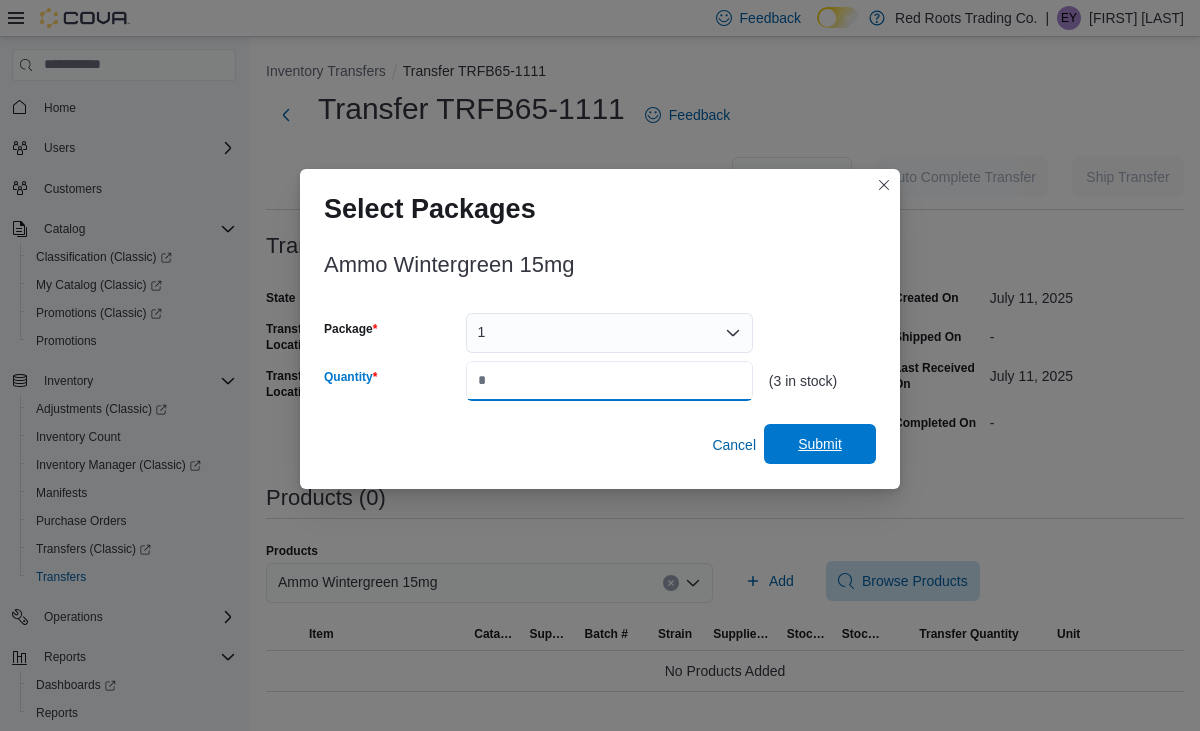 type on "*" 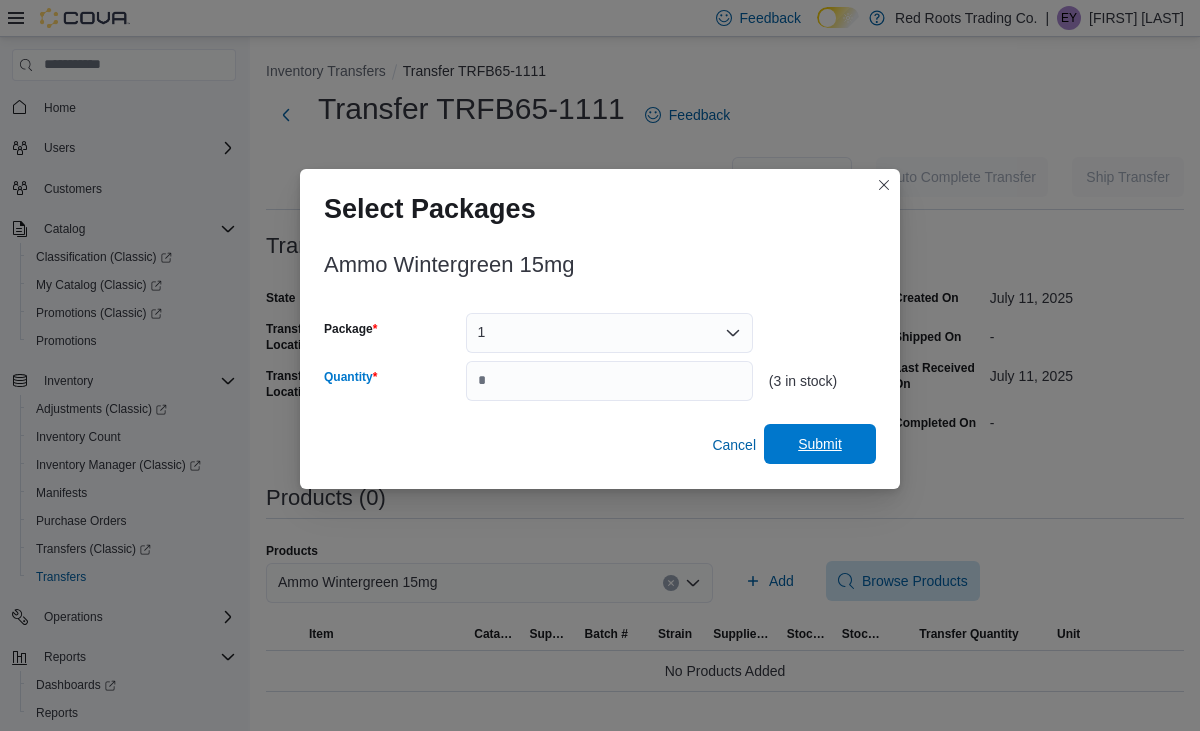 click on "Submit" at bounding box center (820, 444) 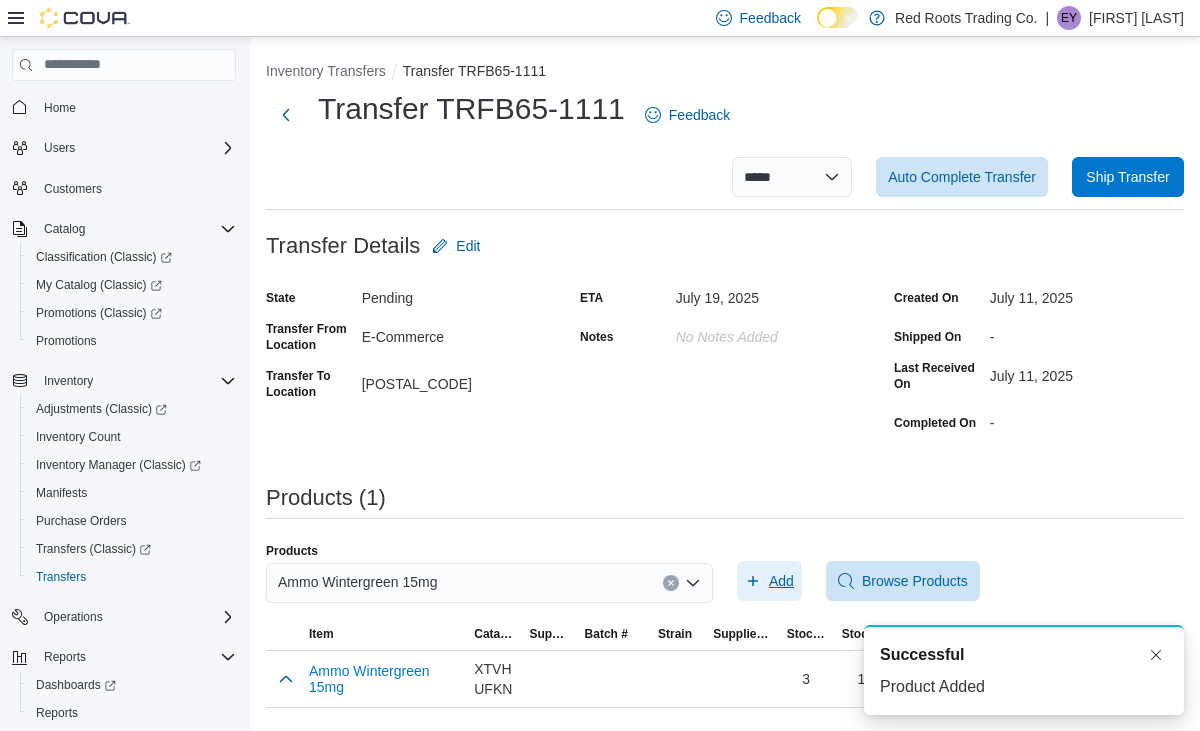 scroll, scrollTop: 0, scrollLeft: 0, axis: both 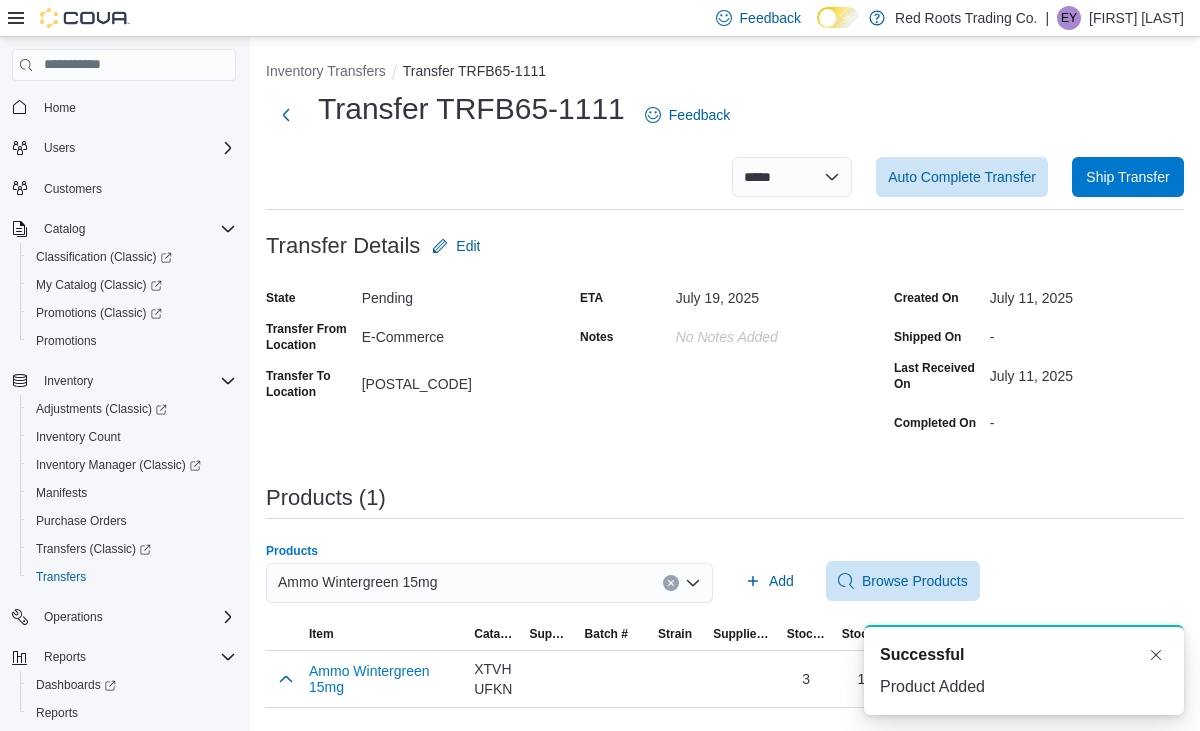 click on "Ammo Wintergreen 15mg" at bounding box center [489, 583] 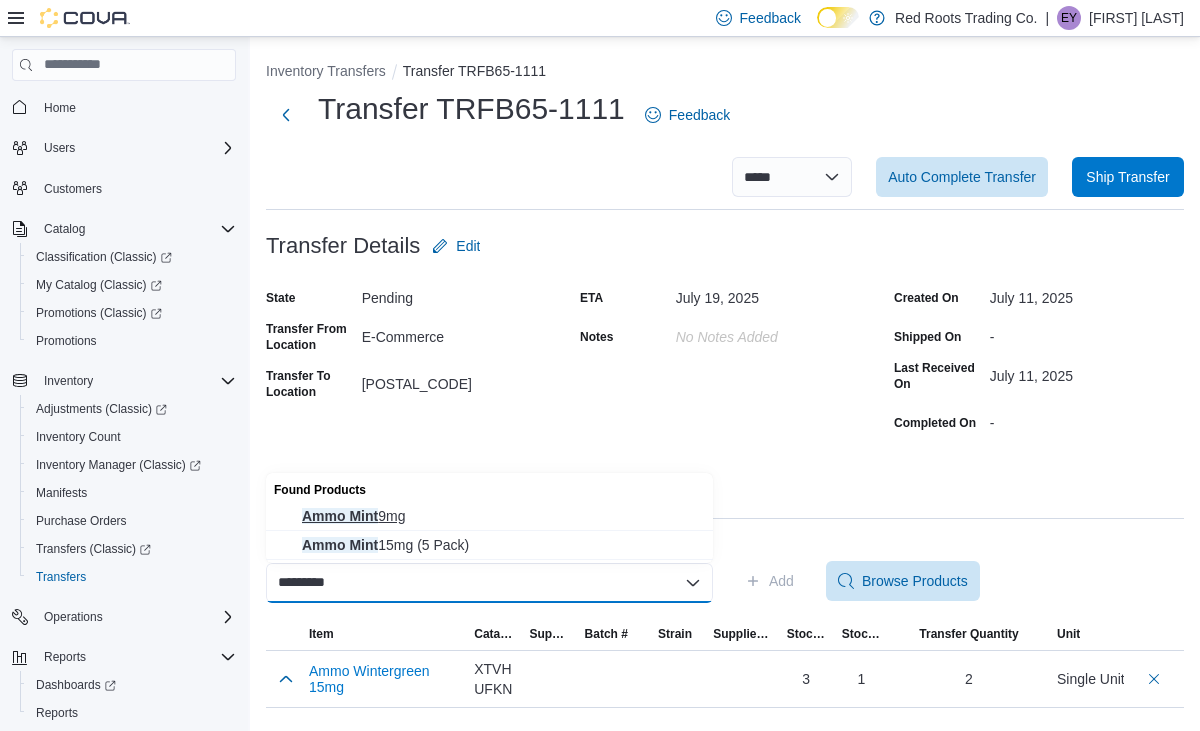 type on "*********" 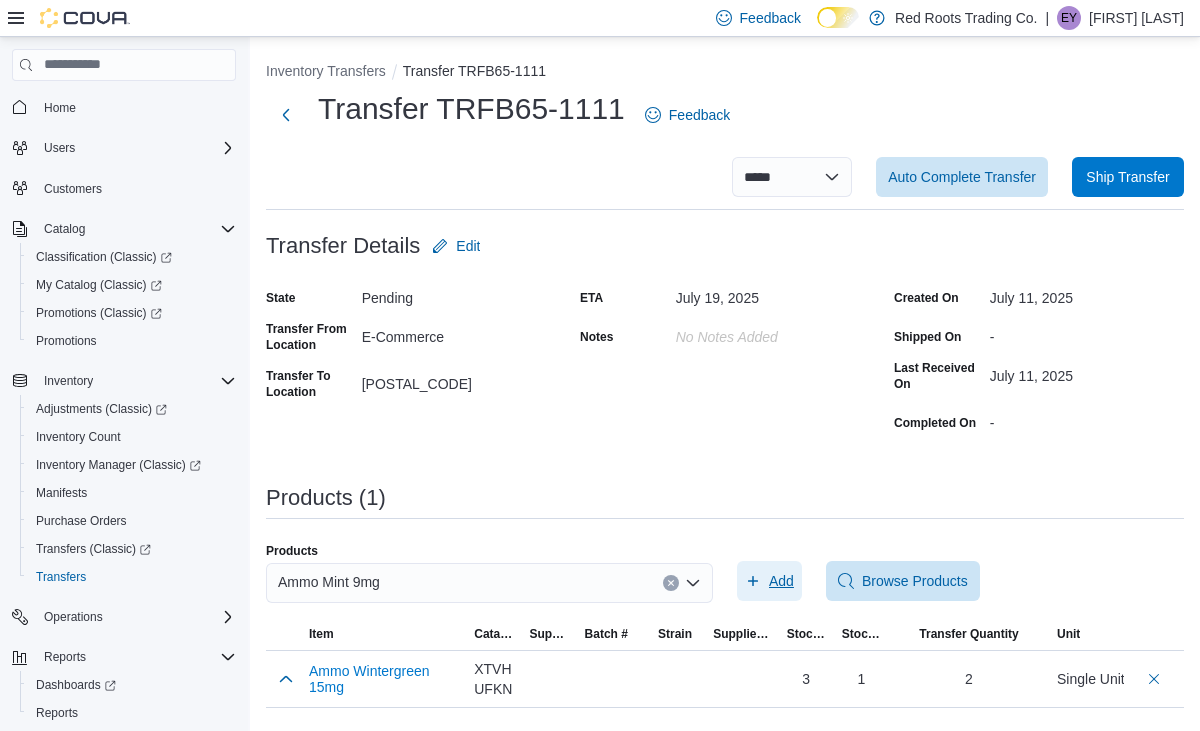 click on "Add" at bounding box center (781, 581) 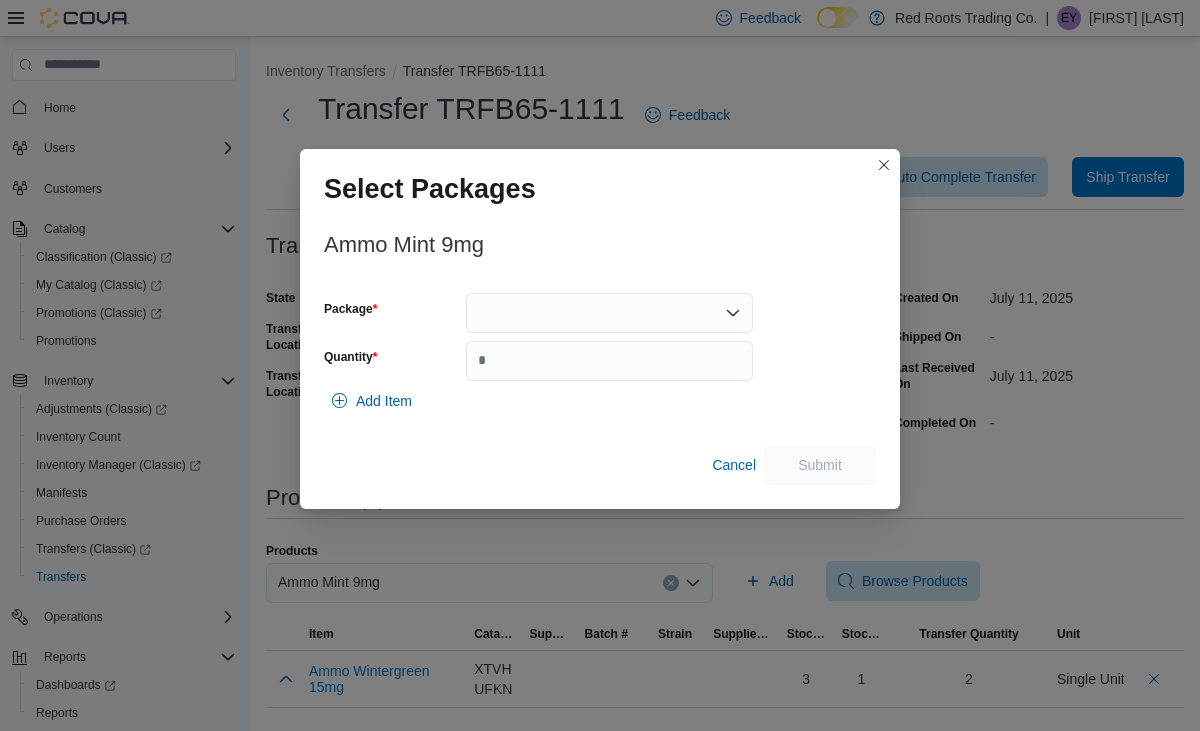 click at bounding box center [609, 313] 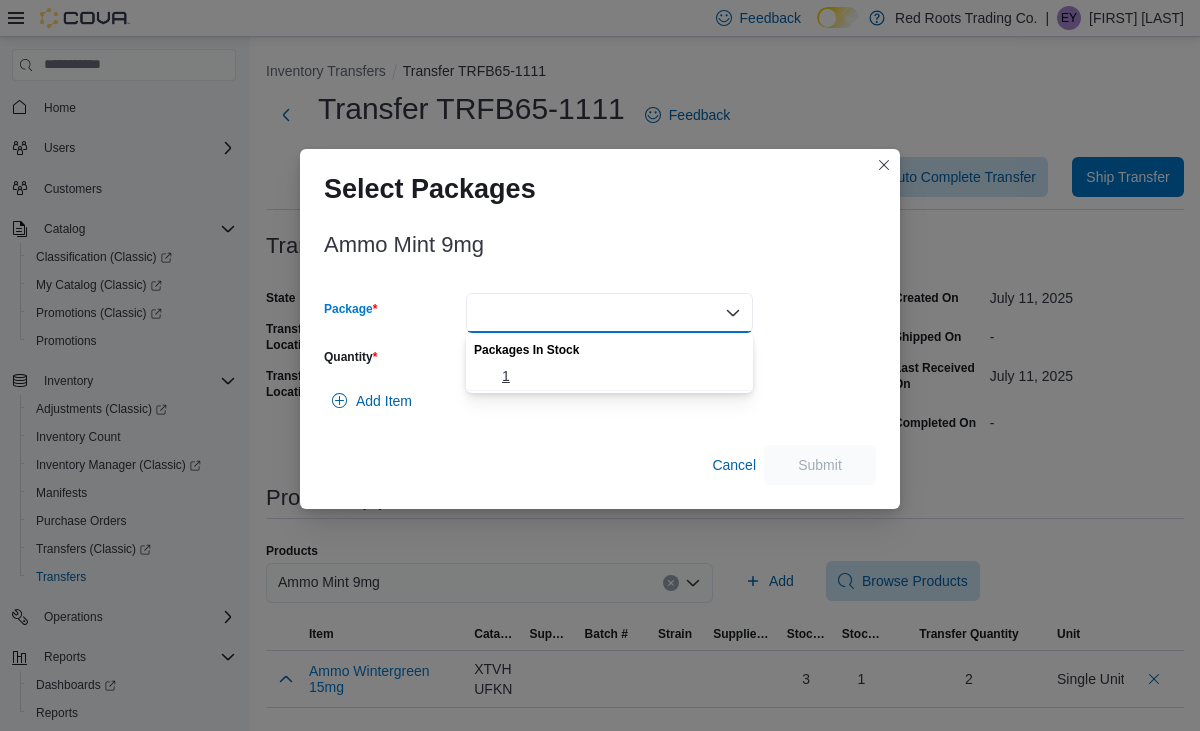 click on "1" at bounding box center (621, 376) 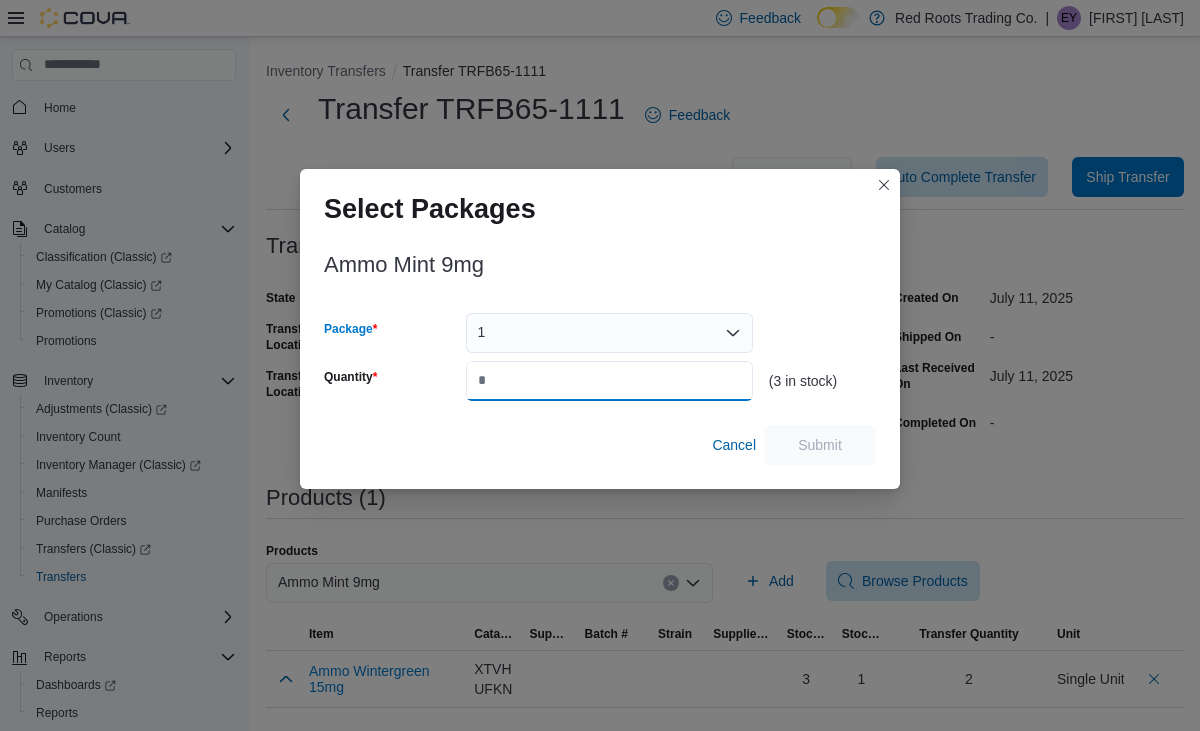 click on "Quantity" at bounding box center [609, 381] 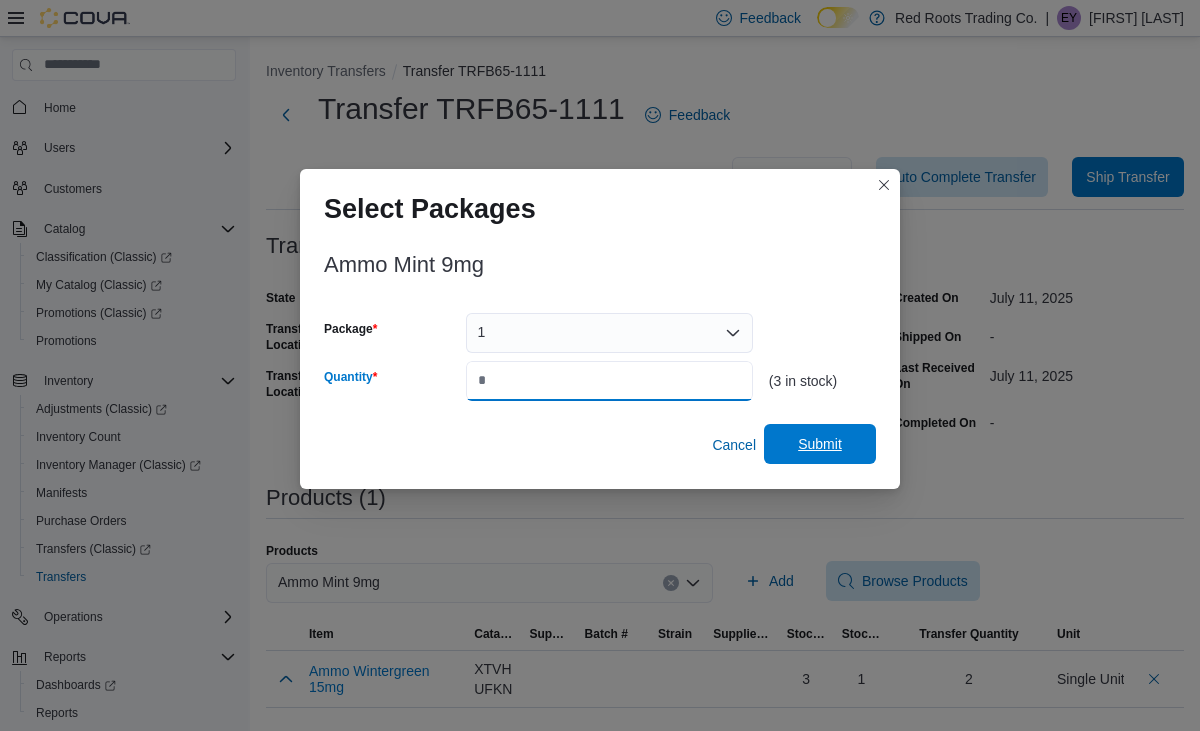 type on "*" 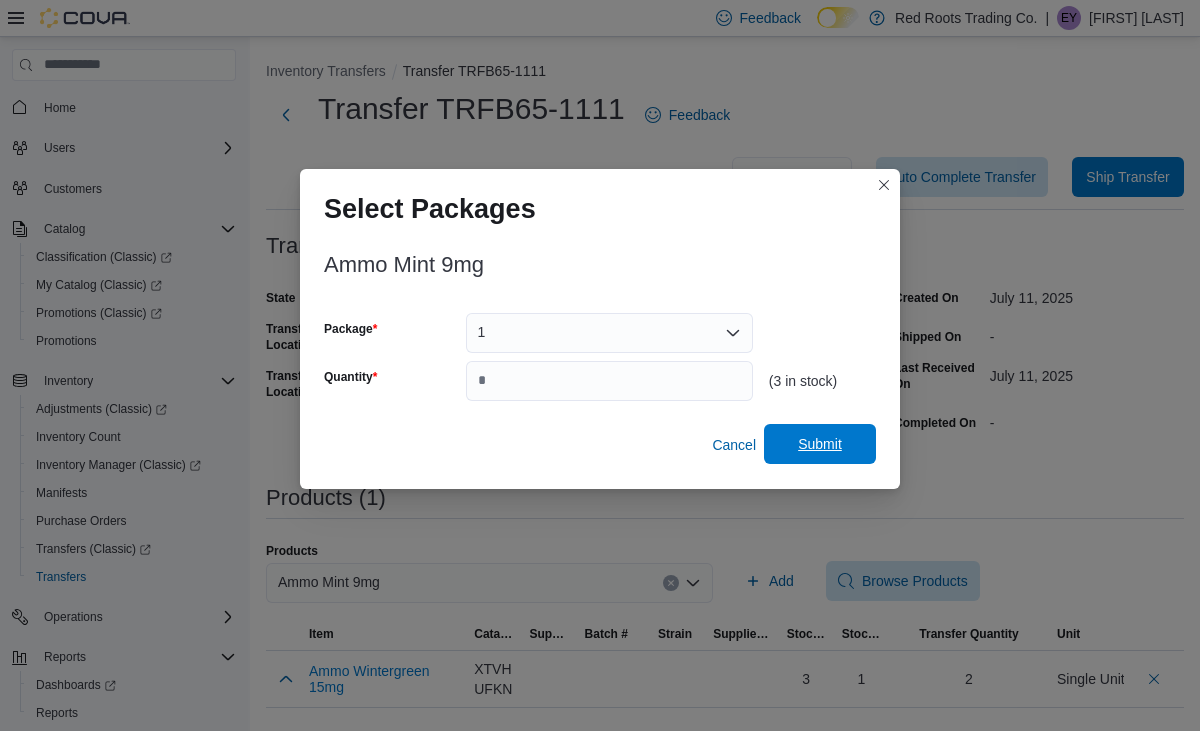 click on "Submit" at bounding box center [820, 444] 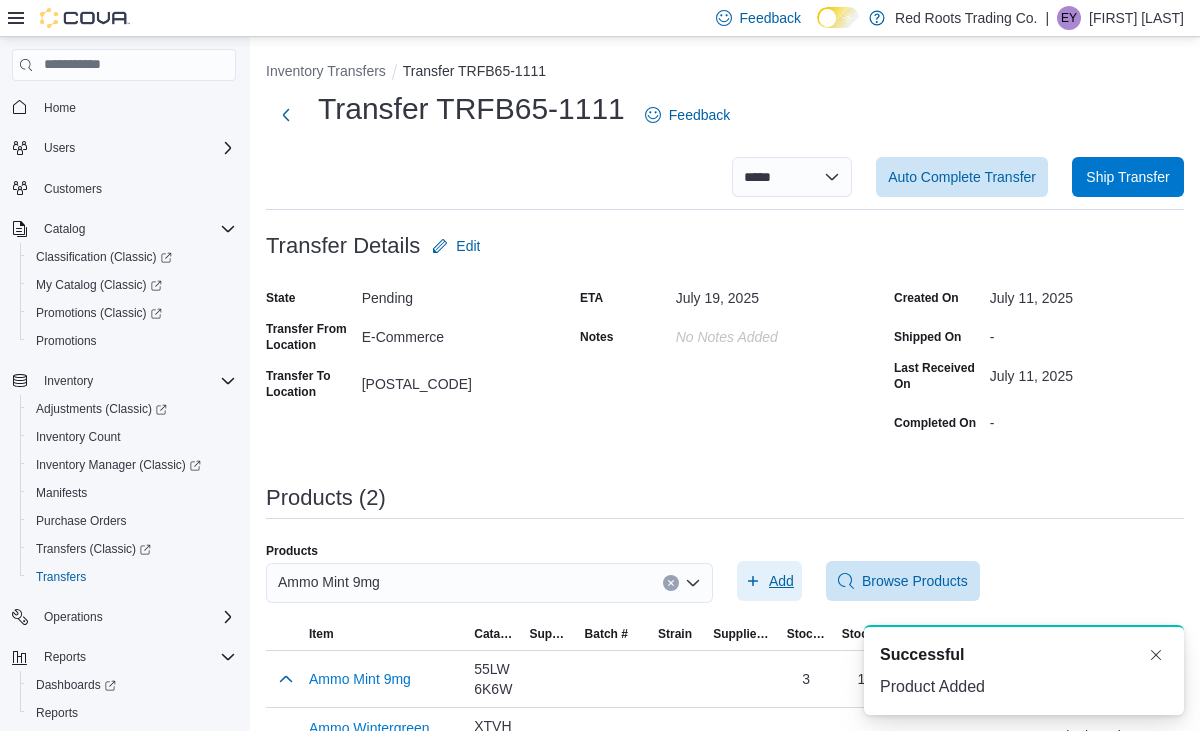 scroll, scrollTop: 0, scrollLeft: 0, axis: both 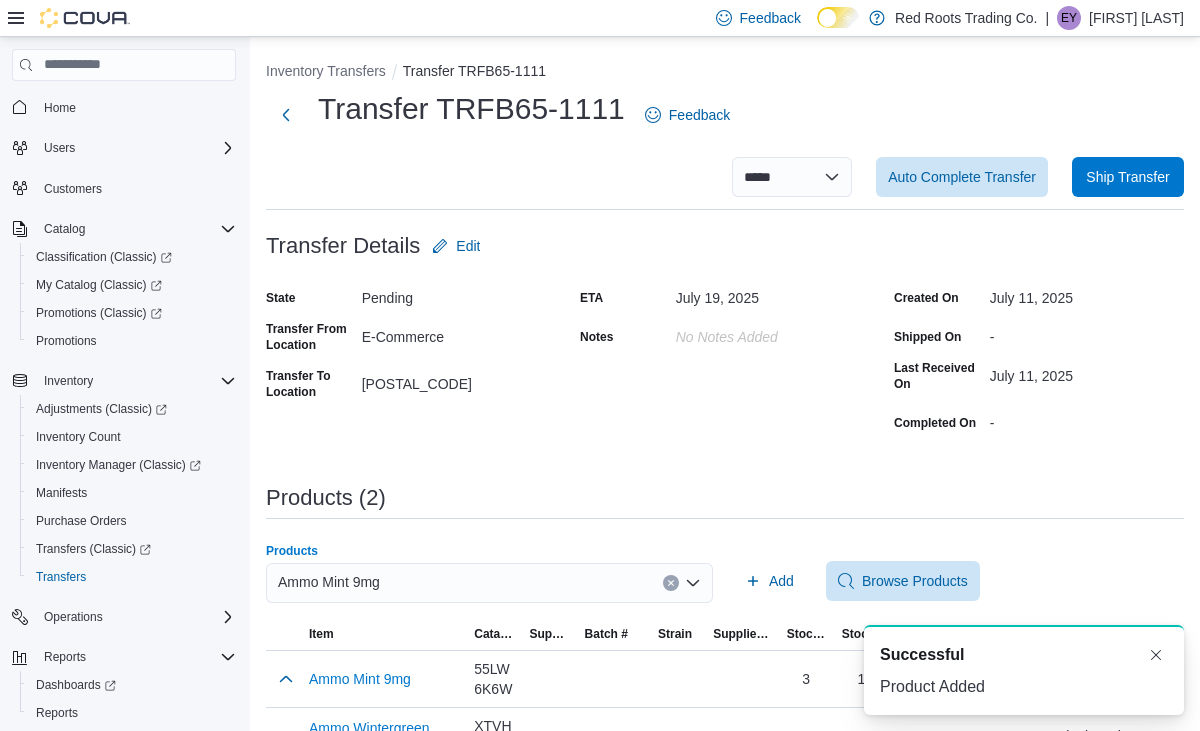 click on "Ammo Mint 9mg" at bounding box center [489, 583] 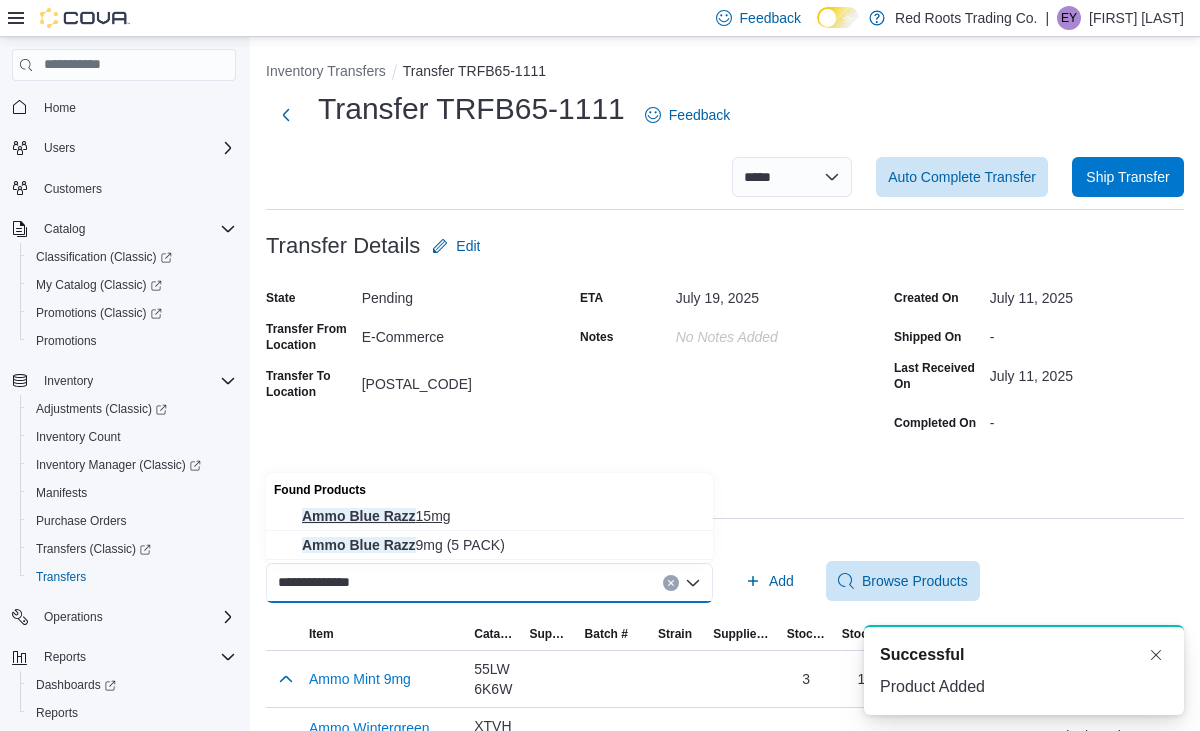 type on "**********" 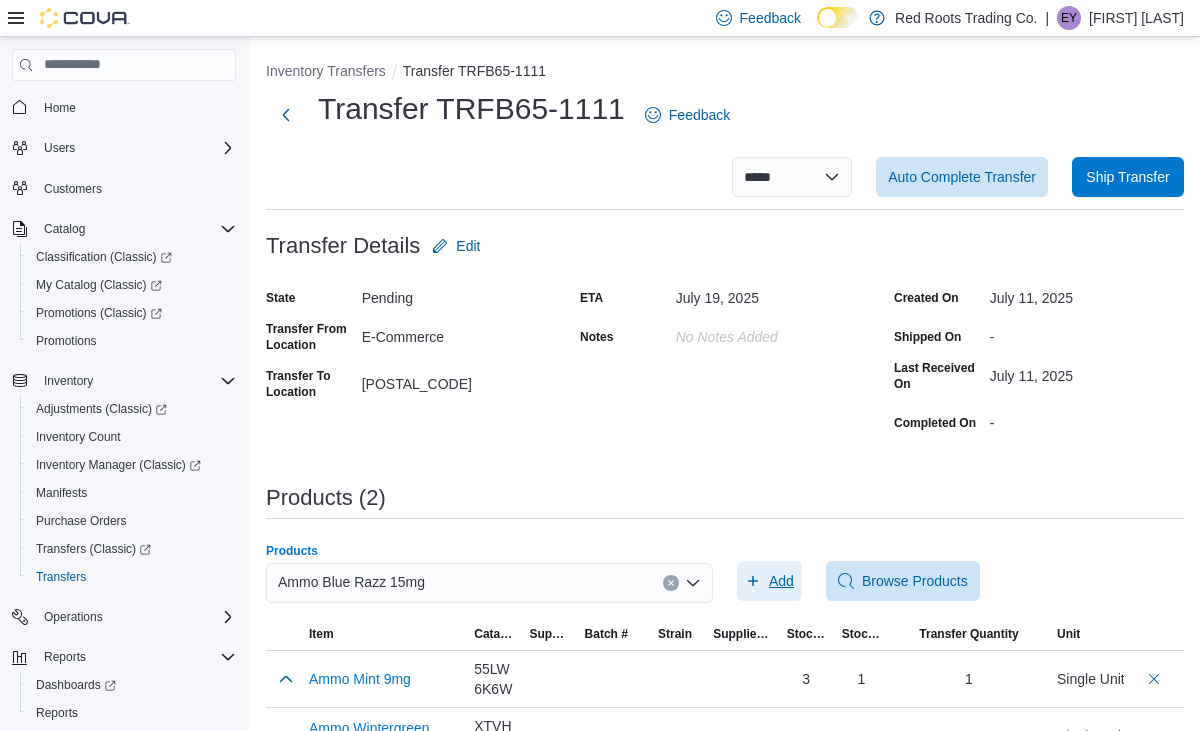 click on "Add" at bounding box center [769, 581] 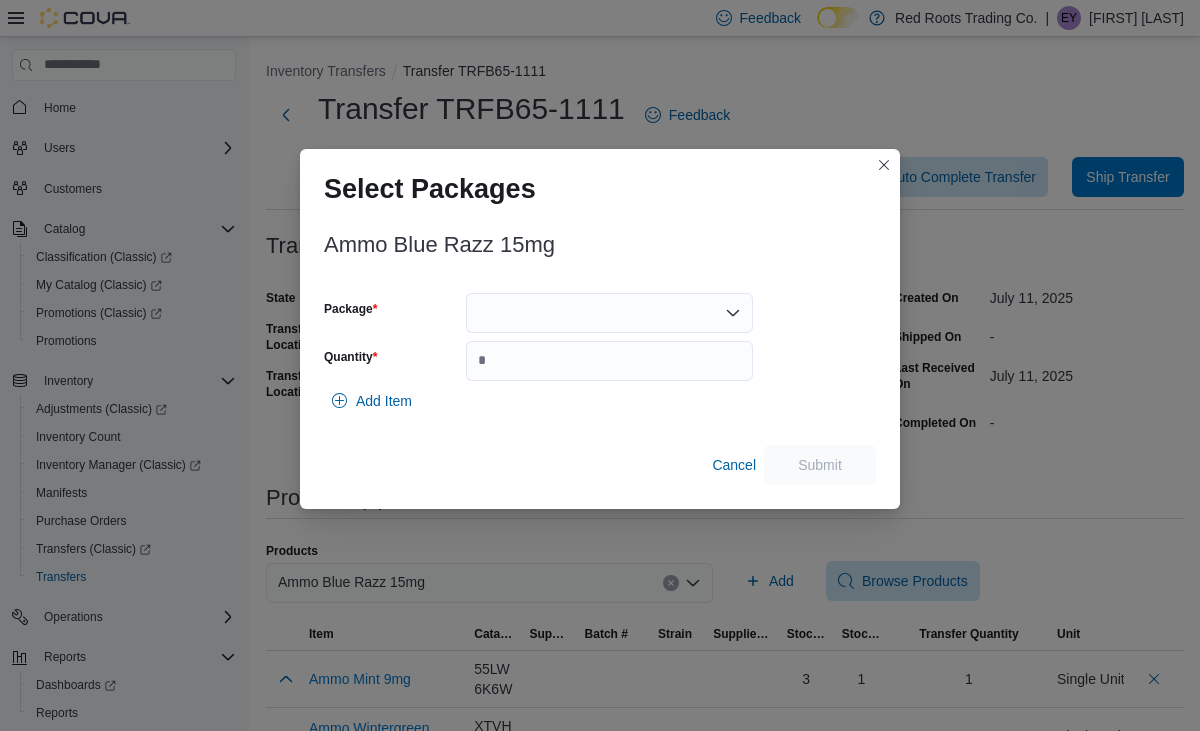 click at bounding box center (609, 313) 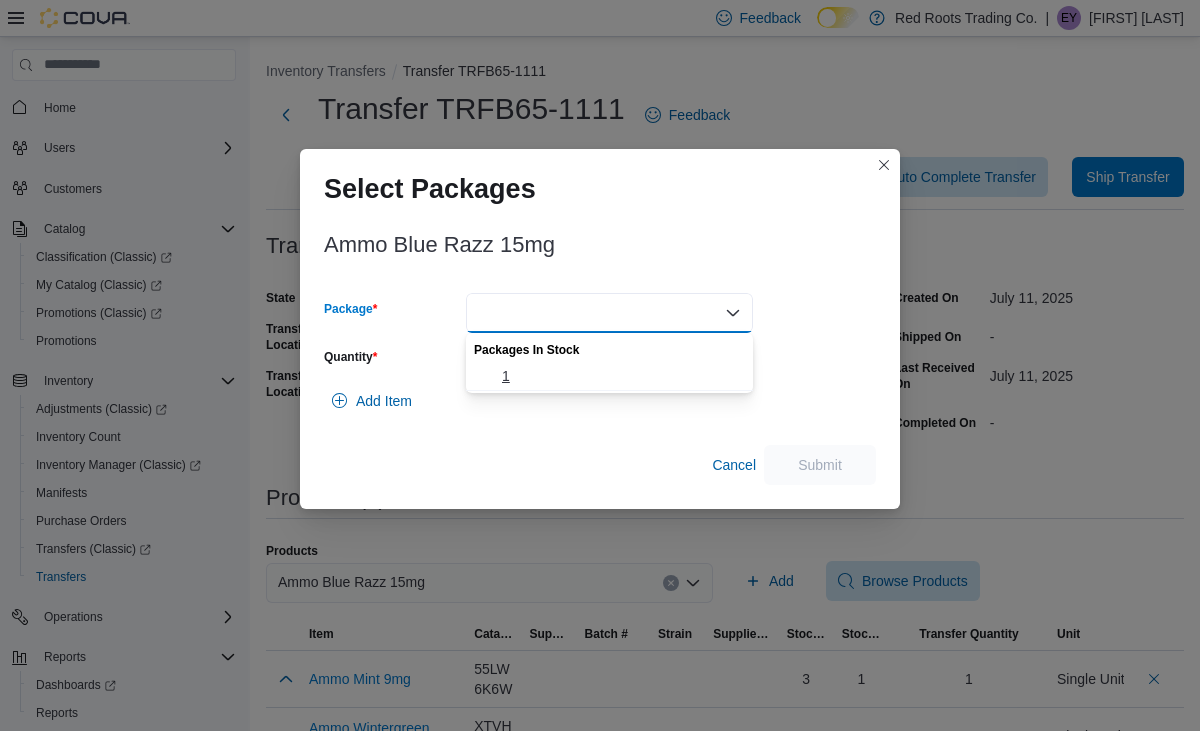 click on "1" at bounding box center [621, 376] 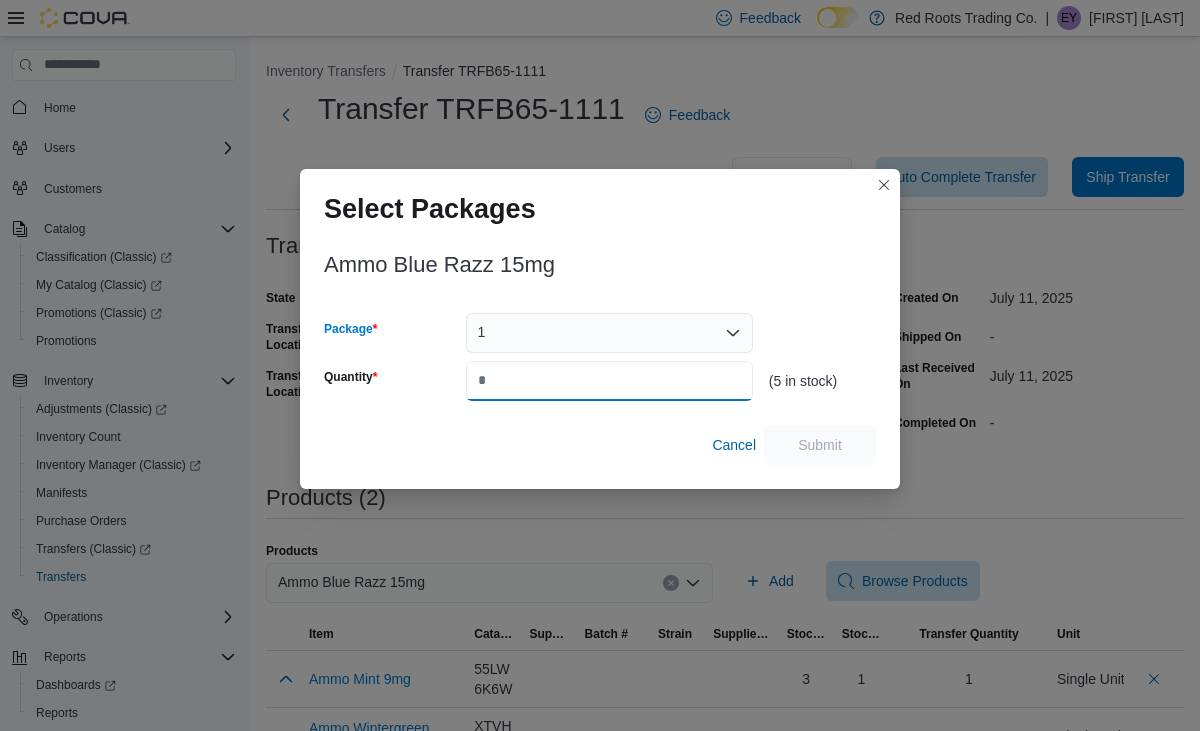 click on "Quantity" at bounding box center (609, 381) 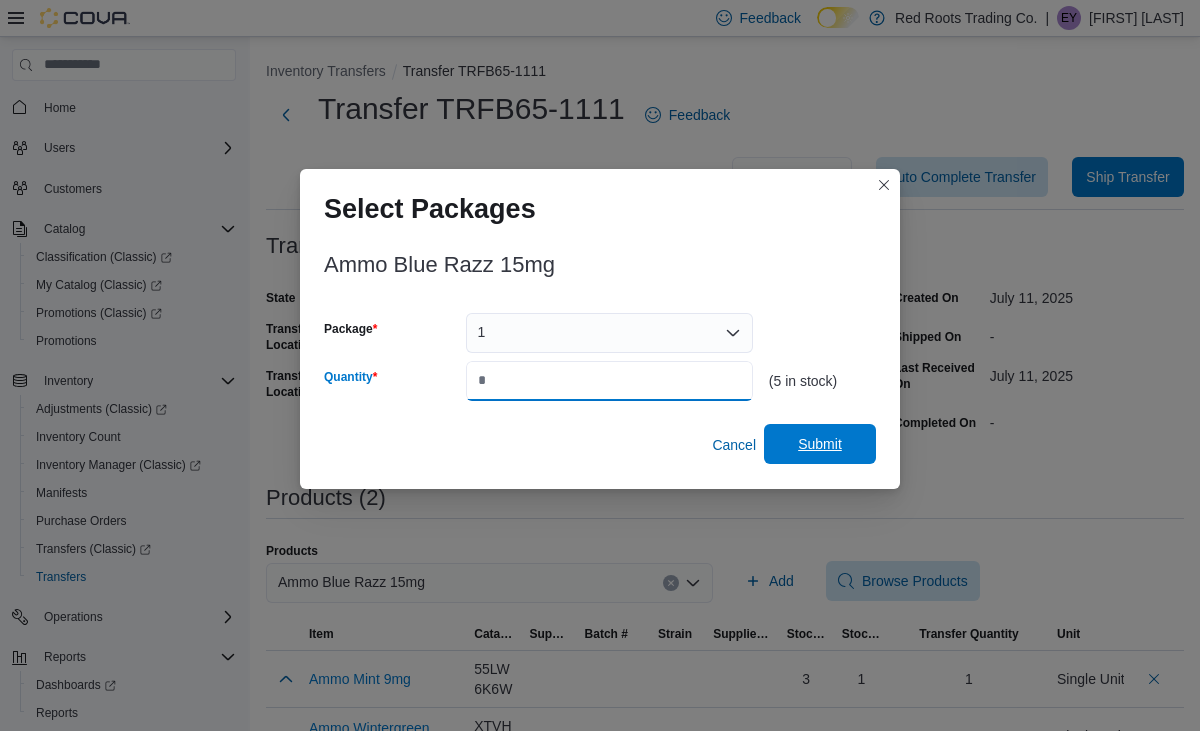 type on "*" 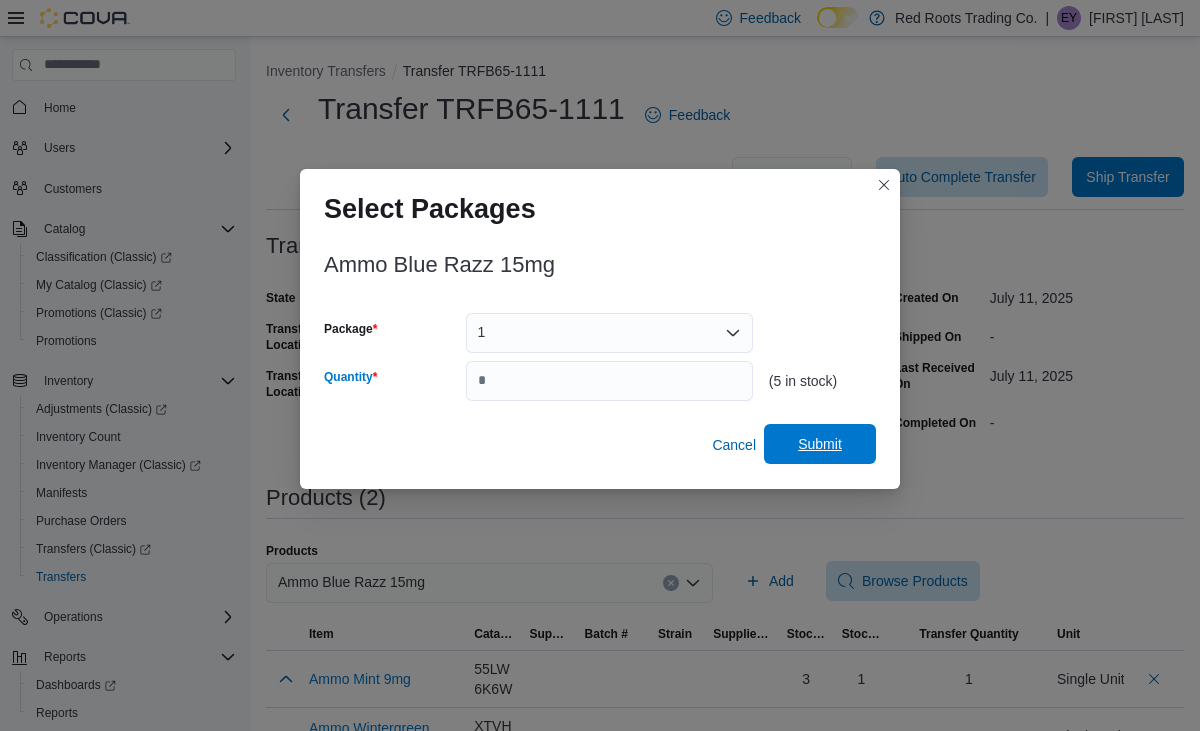 click on "Submit" at bounding box center (820, 444) 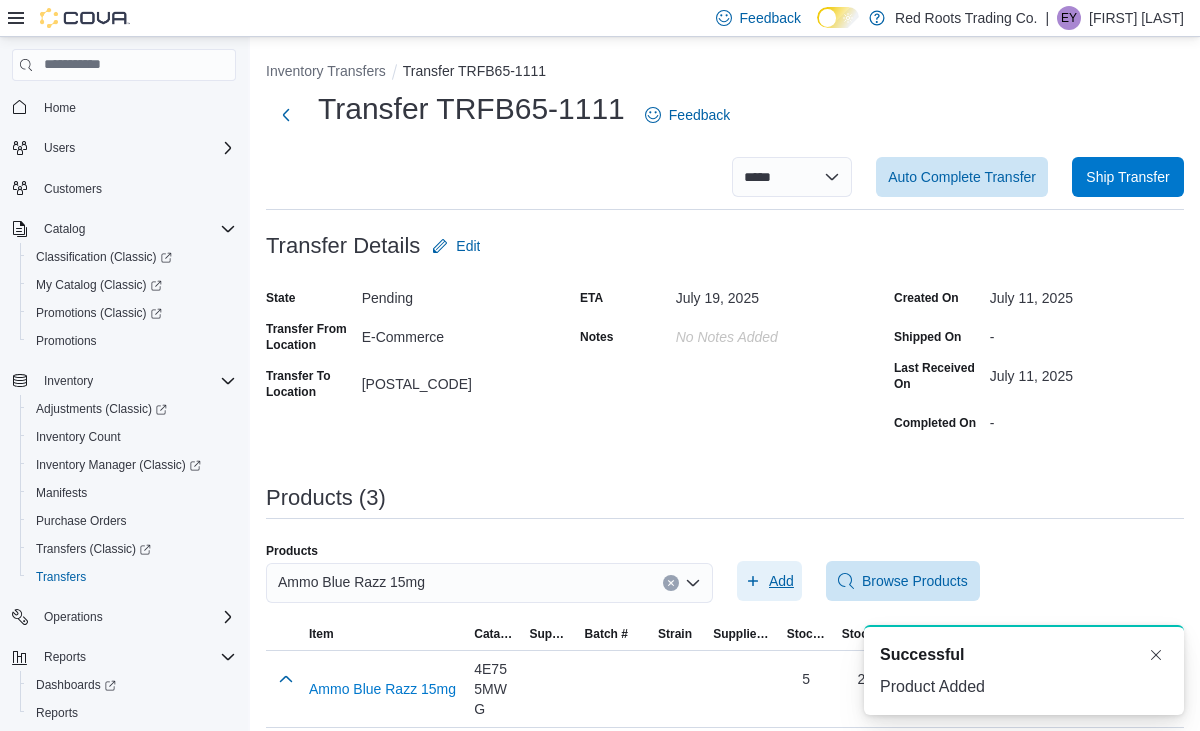 scroll, scrollTop: 0, scrollLeft: 0, axis: both 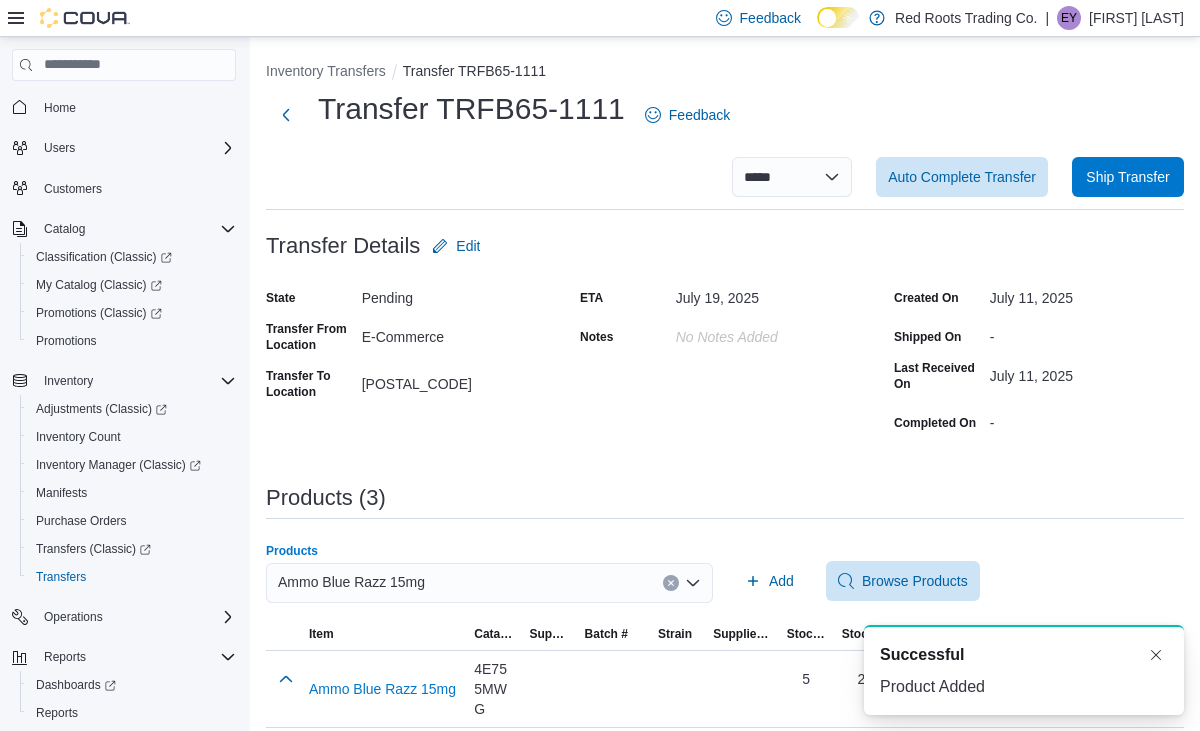 click on "Ammo Blue Razz 15mg" at bounding box center [489, 583] 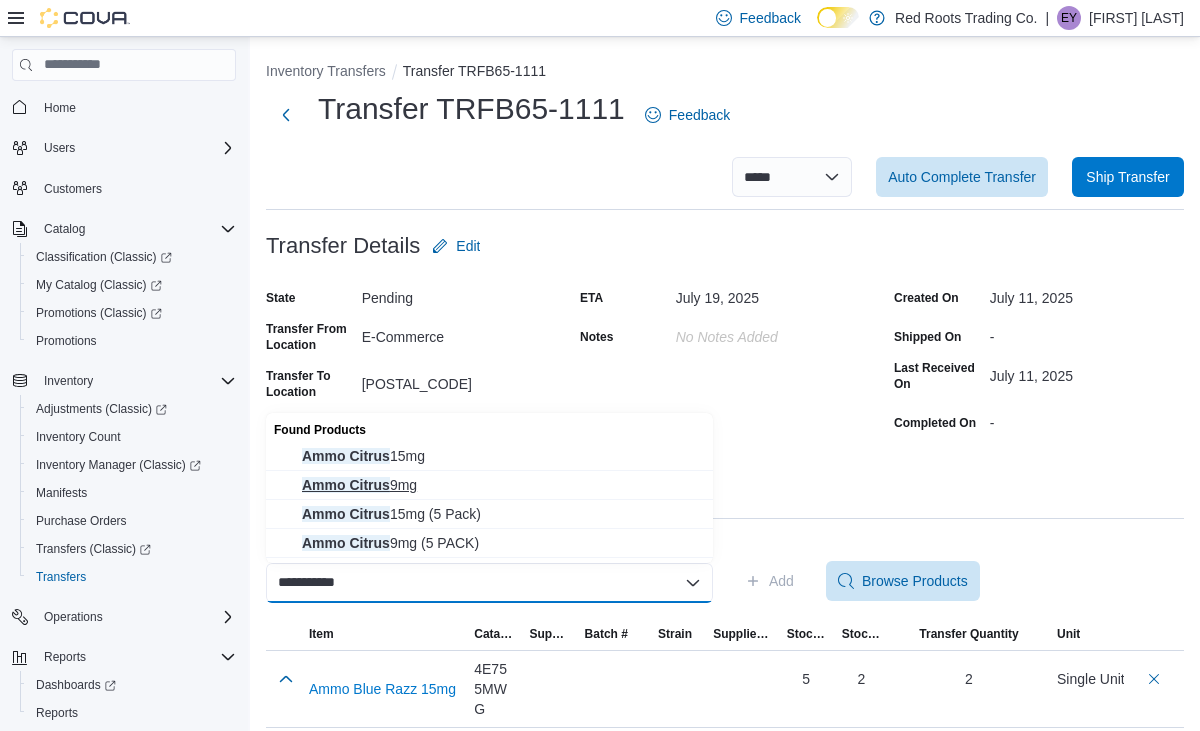 type on "**********" 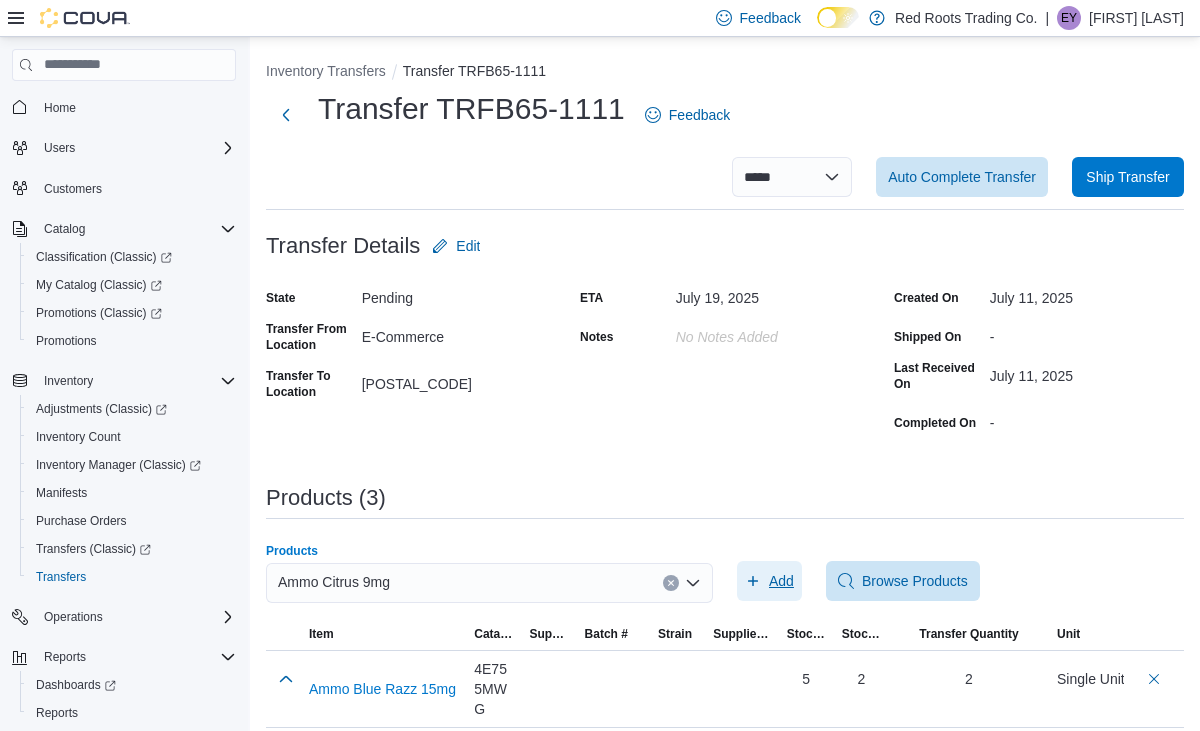 click on "Add" at bounding box center (781, 581) 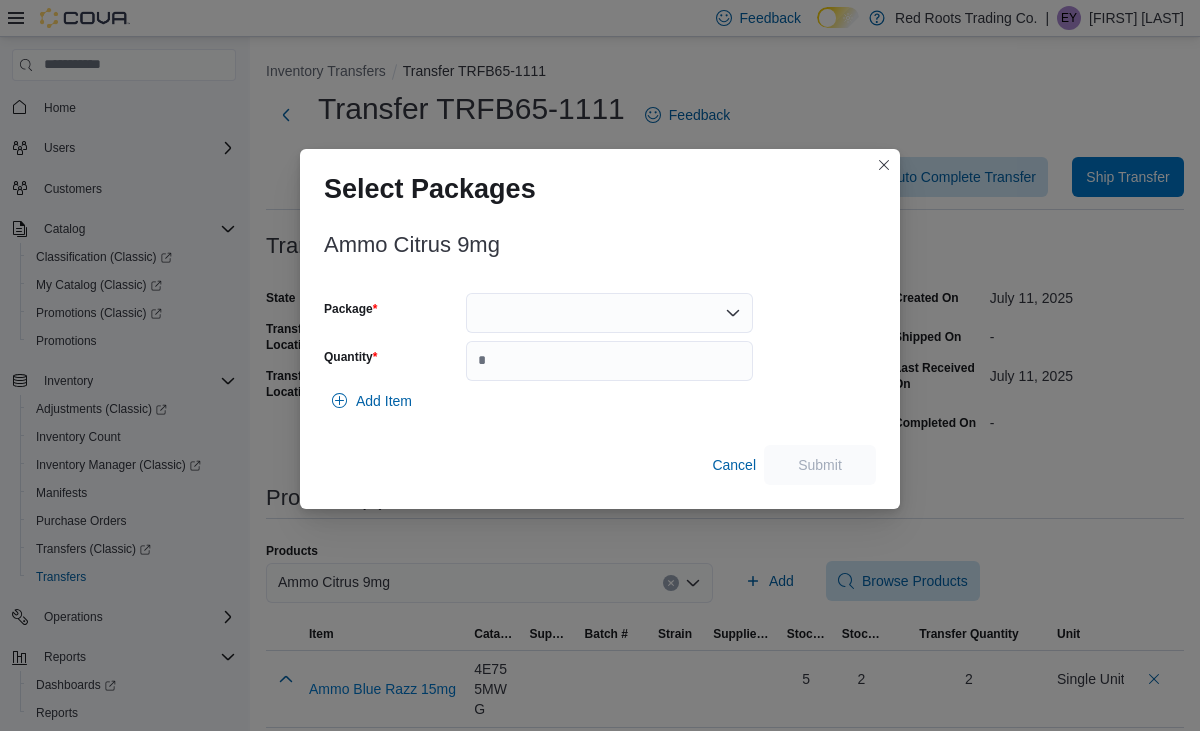 click at bounding box center [609, 313] 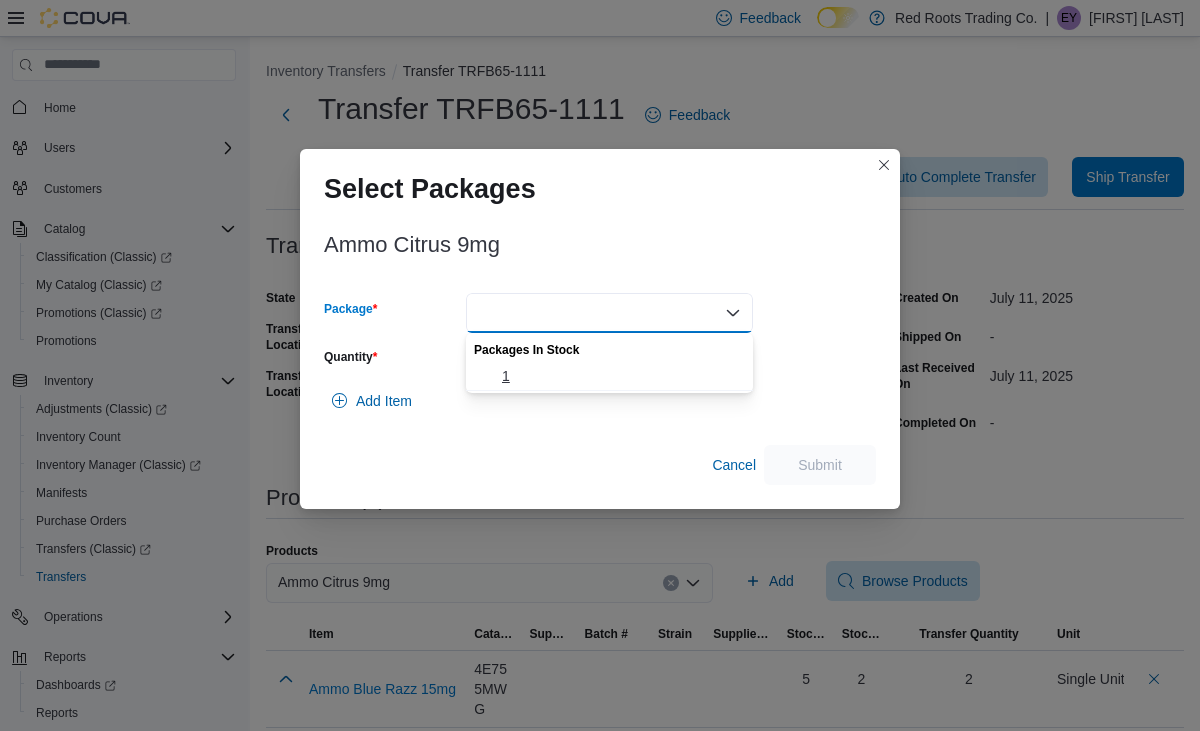 click on "1" at bounding box center (621, 376) 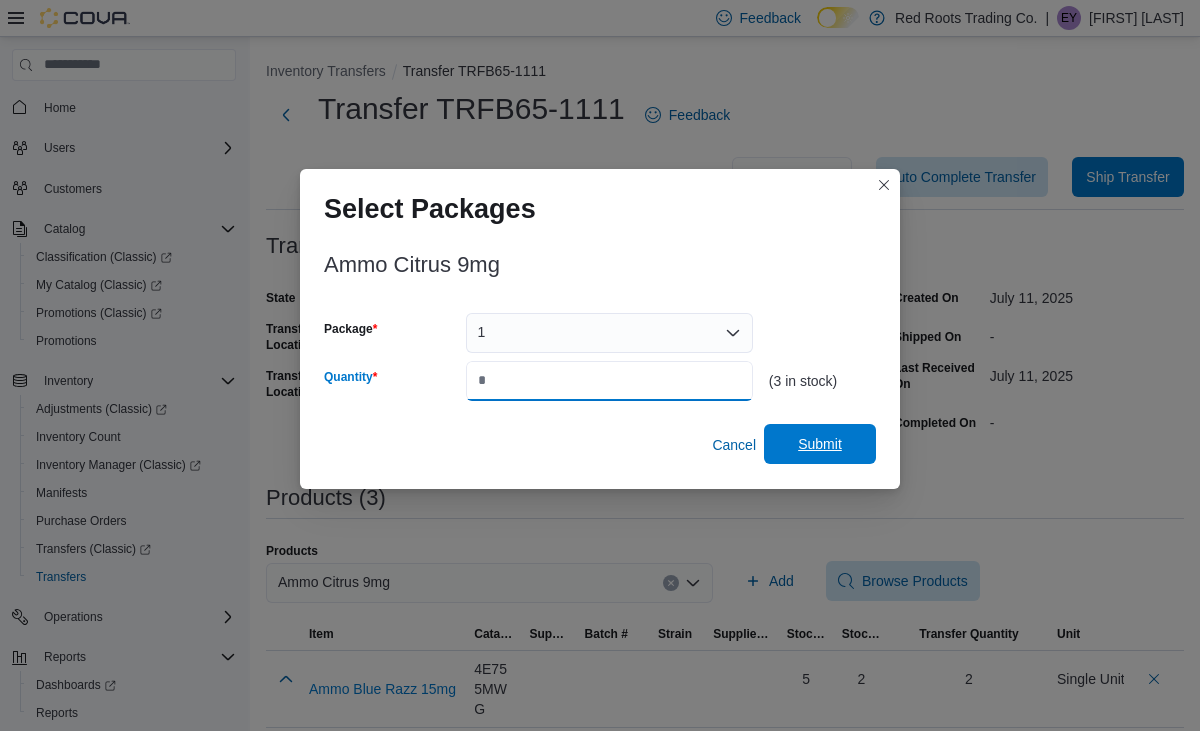 type on "*" 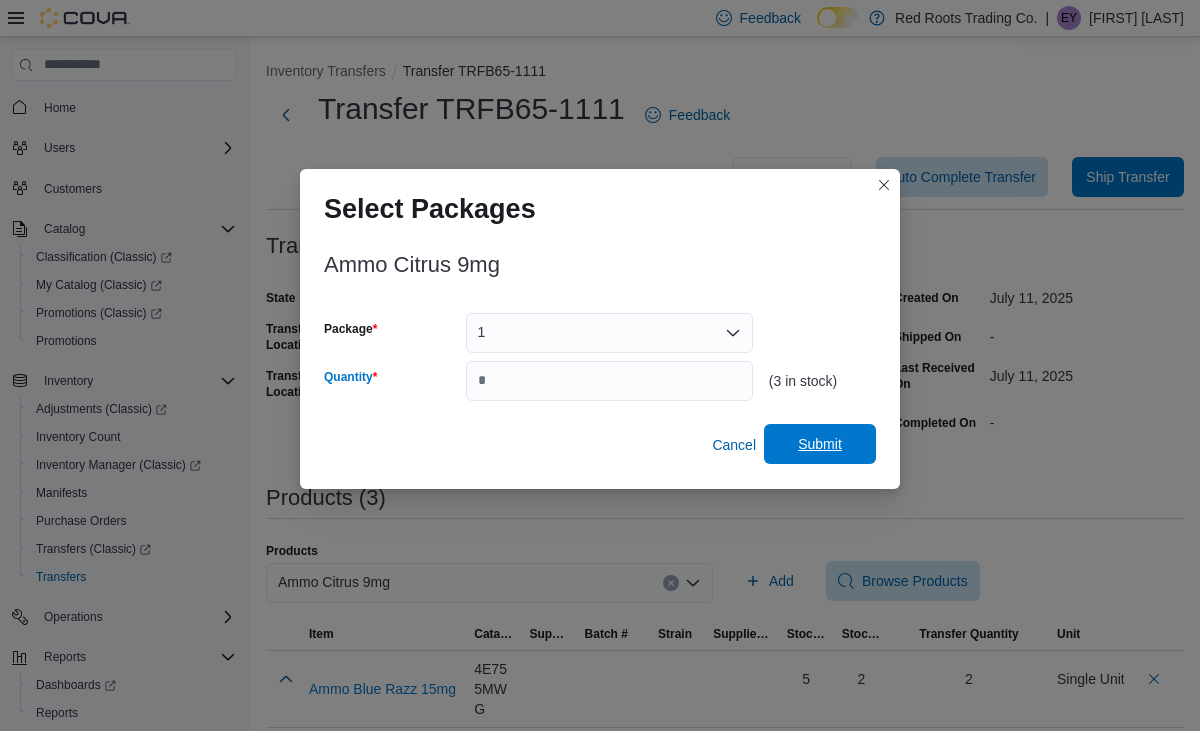 click on "Submit" at bounding box center [820, 444] 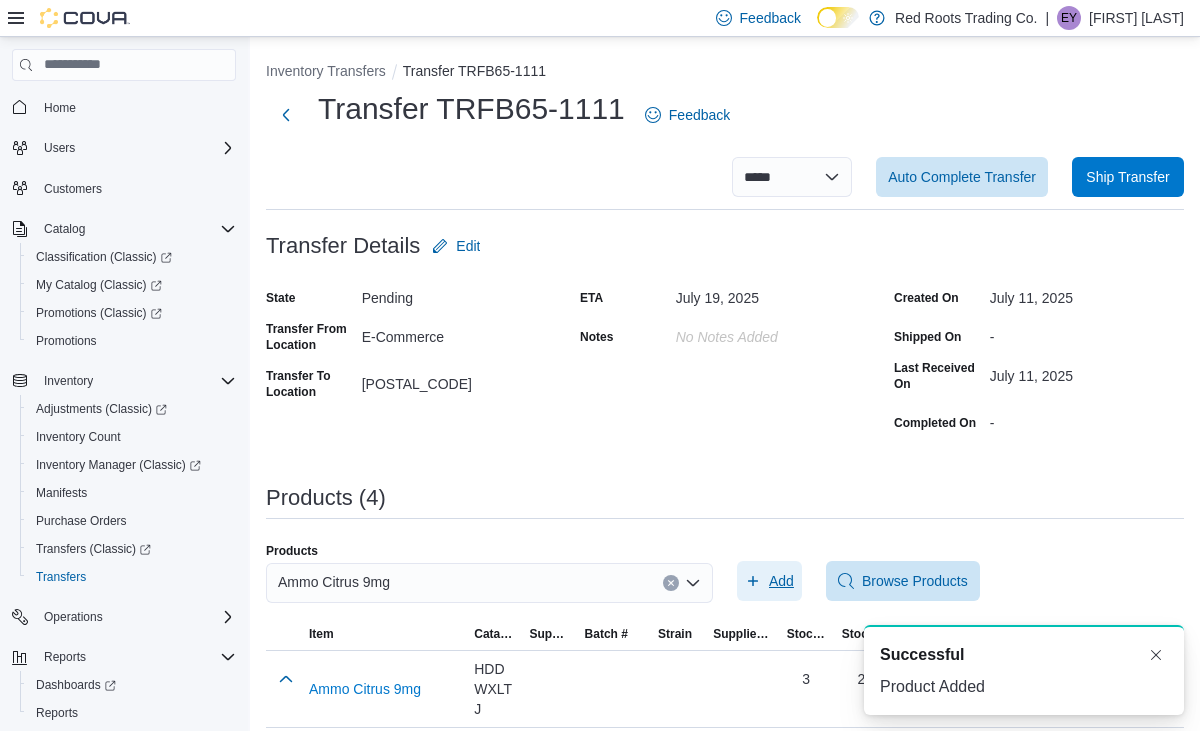 scroll, scrollTop: 0, scrollLeft: 0, axis: both 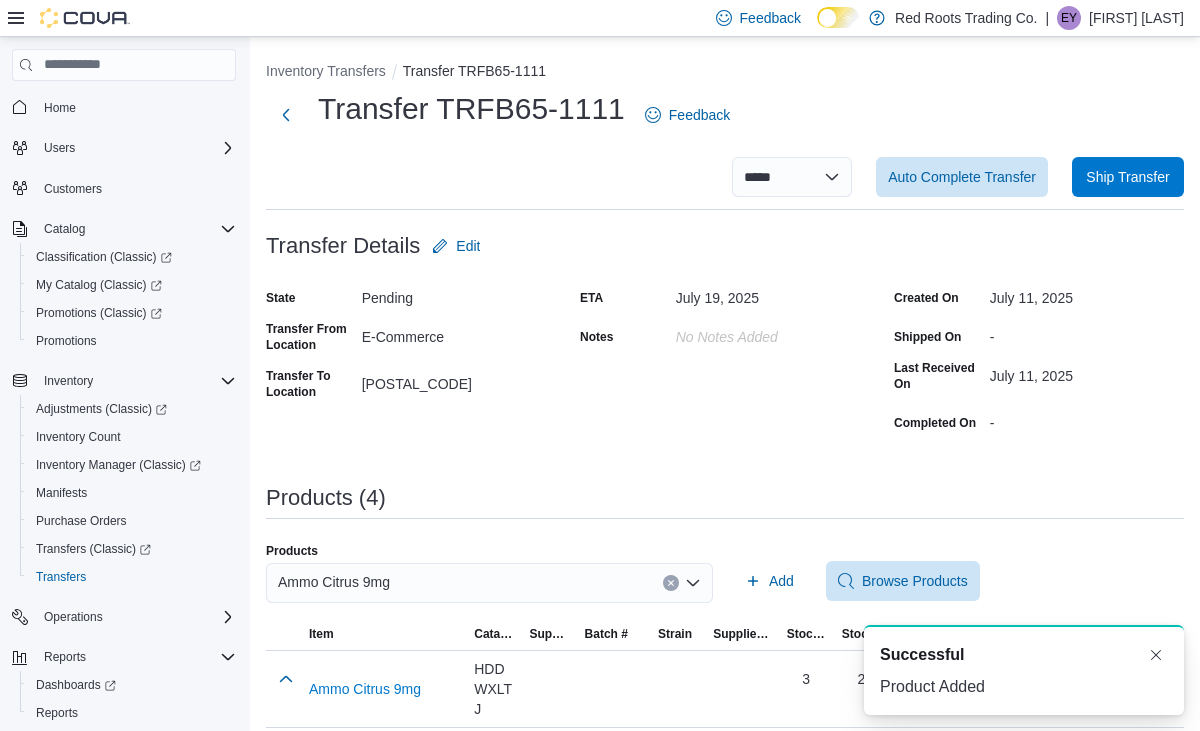 click on "Ammo Citrus 9mg" at bounding box center [489, 583] 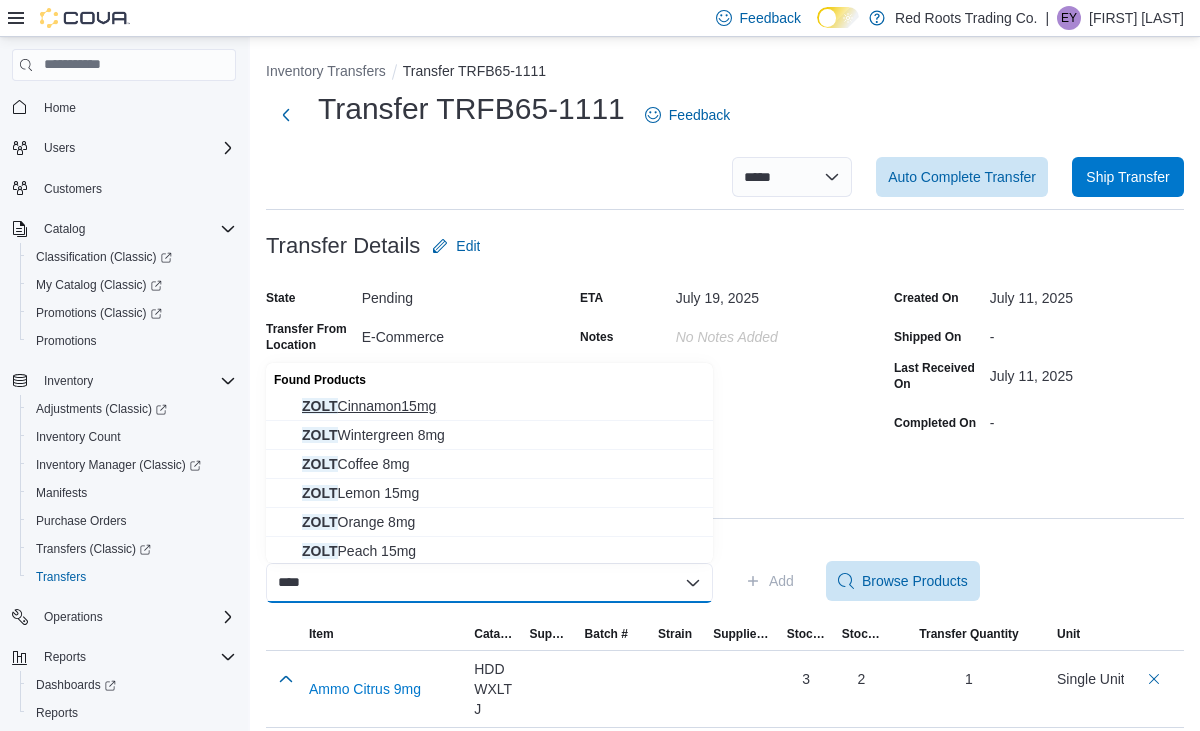 type on "****" 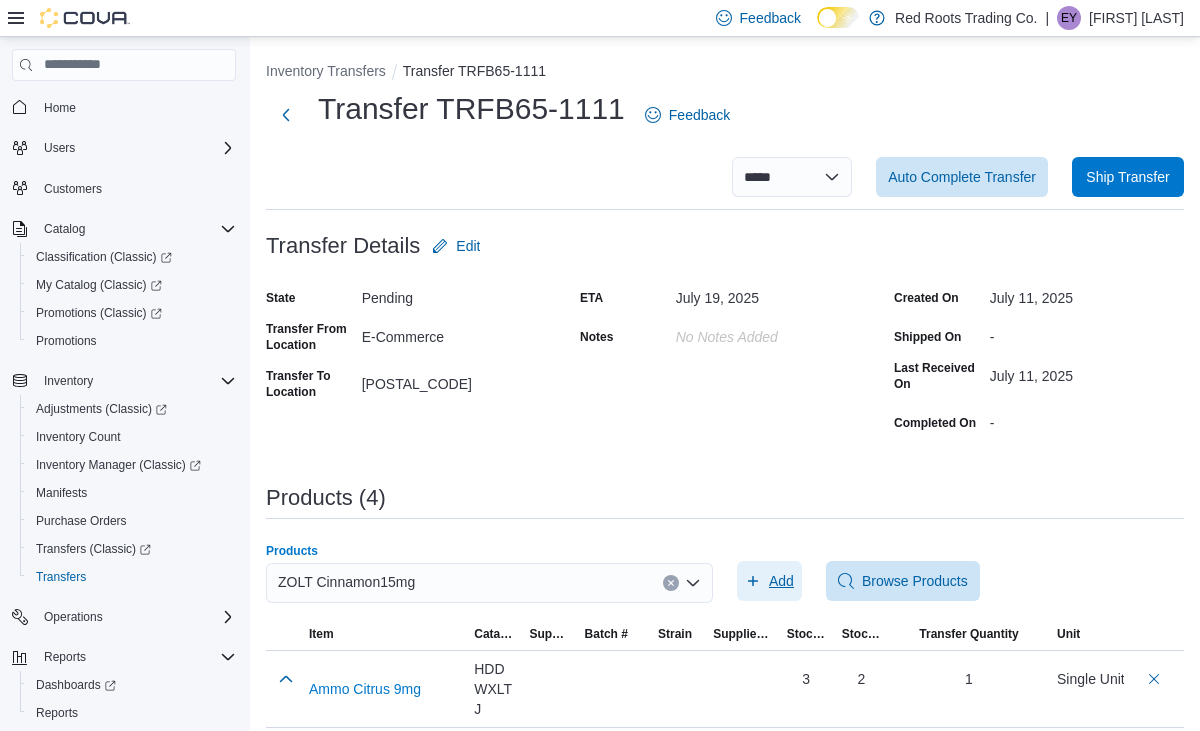 click on "Add" at bounding box center [769, 581] 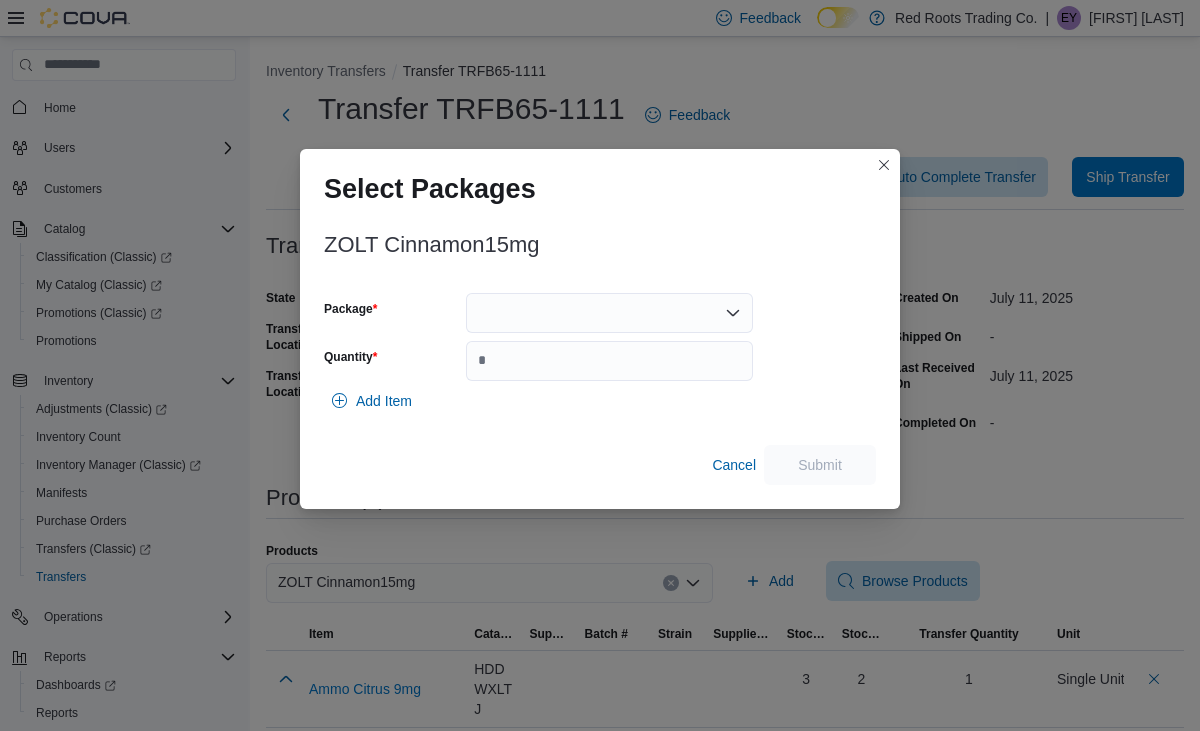 click at bounding box center [609, 313] 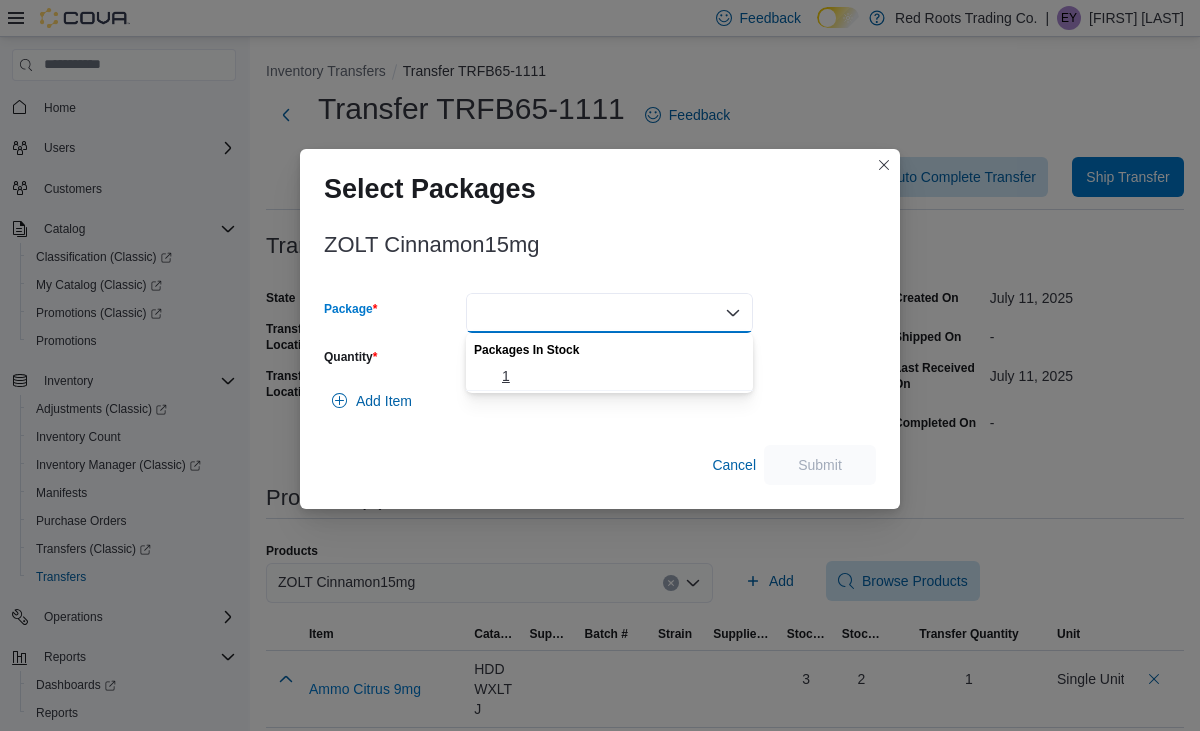 click on "1" at bounding box center (621, 376) 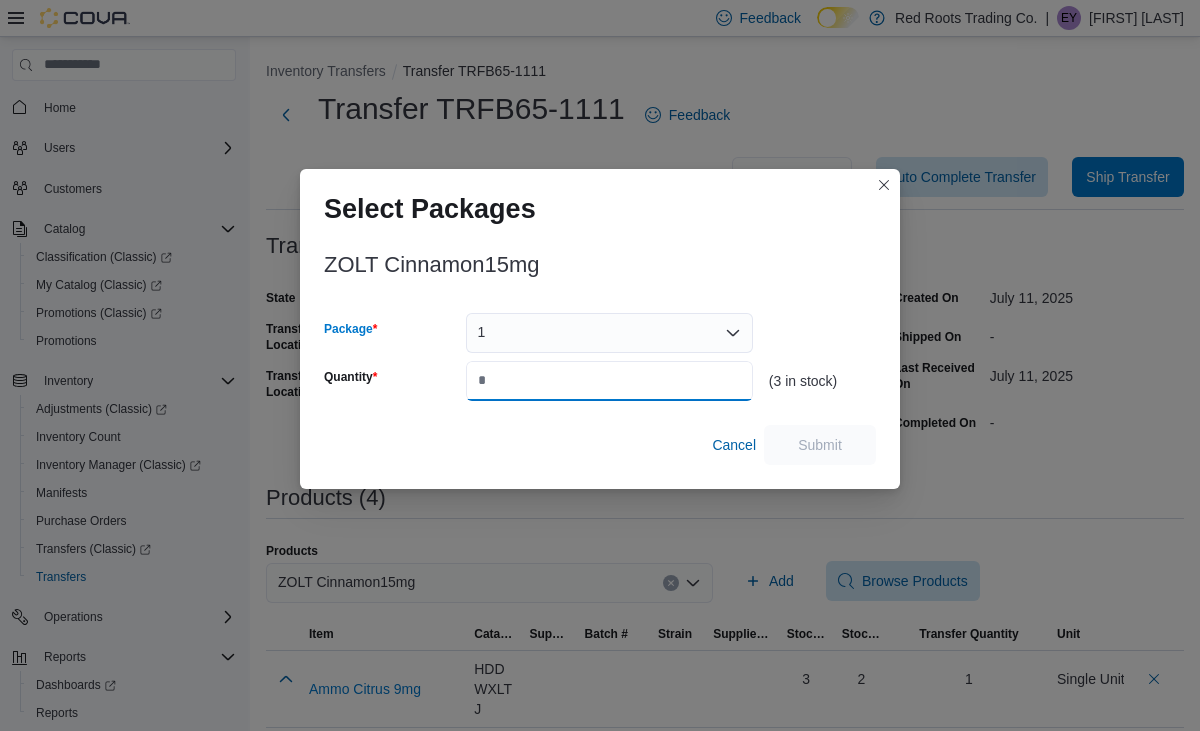 click on "Quantity" at bounding box center (609, 381) 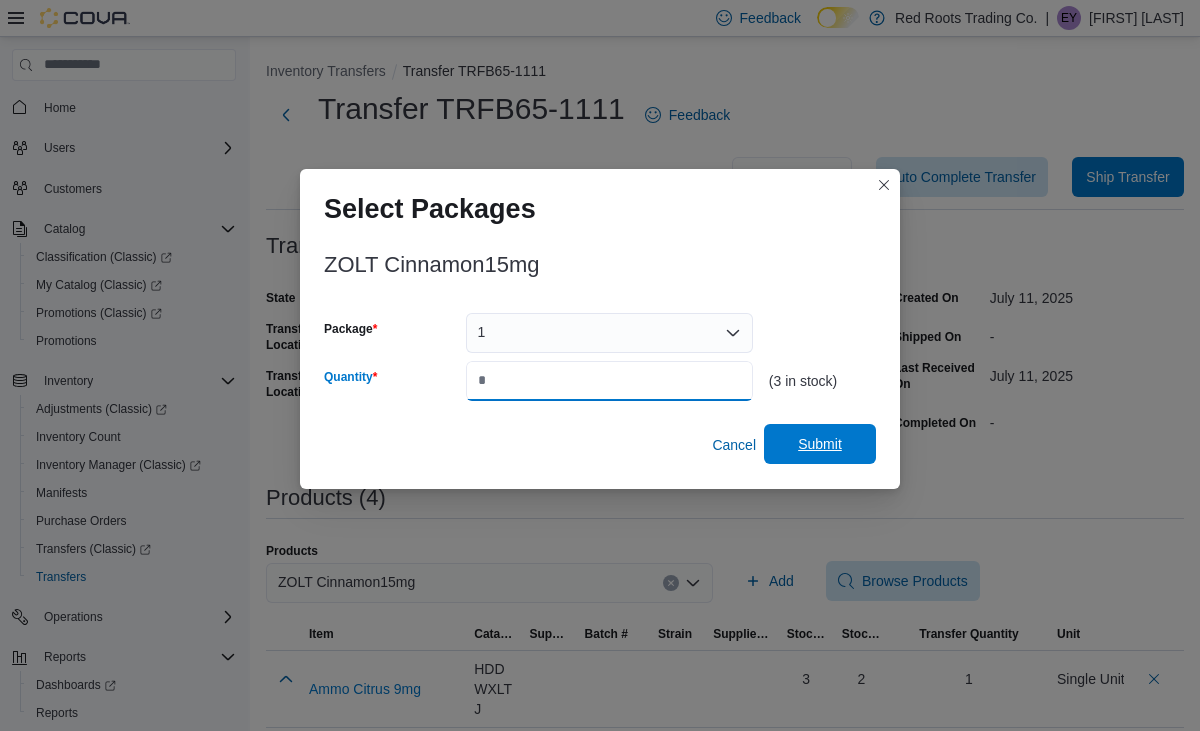 type on "*" 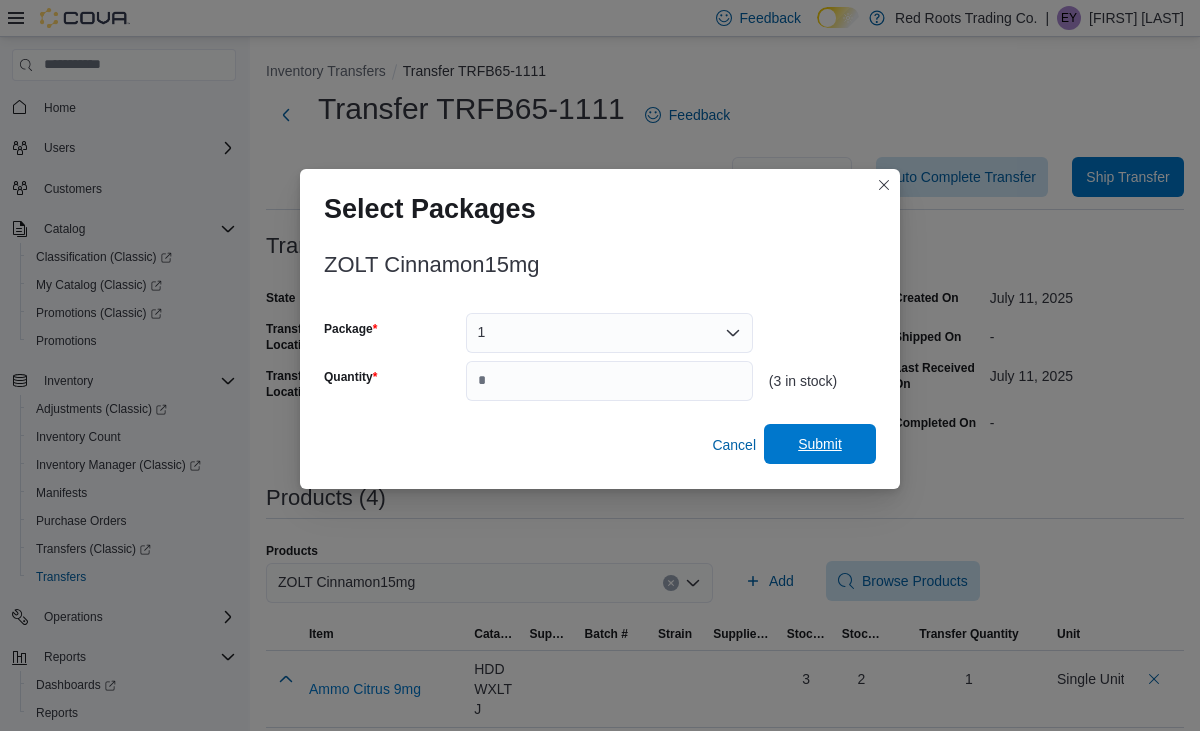 click on "Submit" at bounding box center [820, 444] 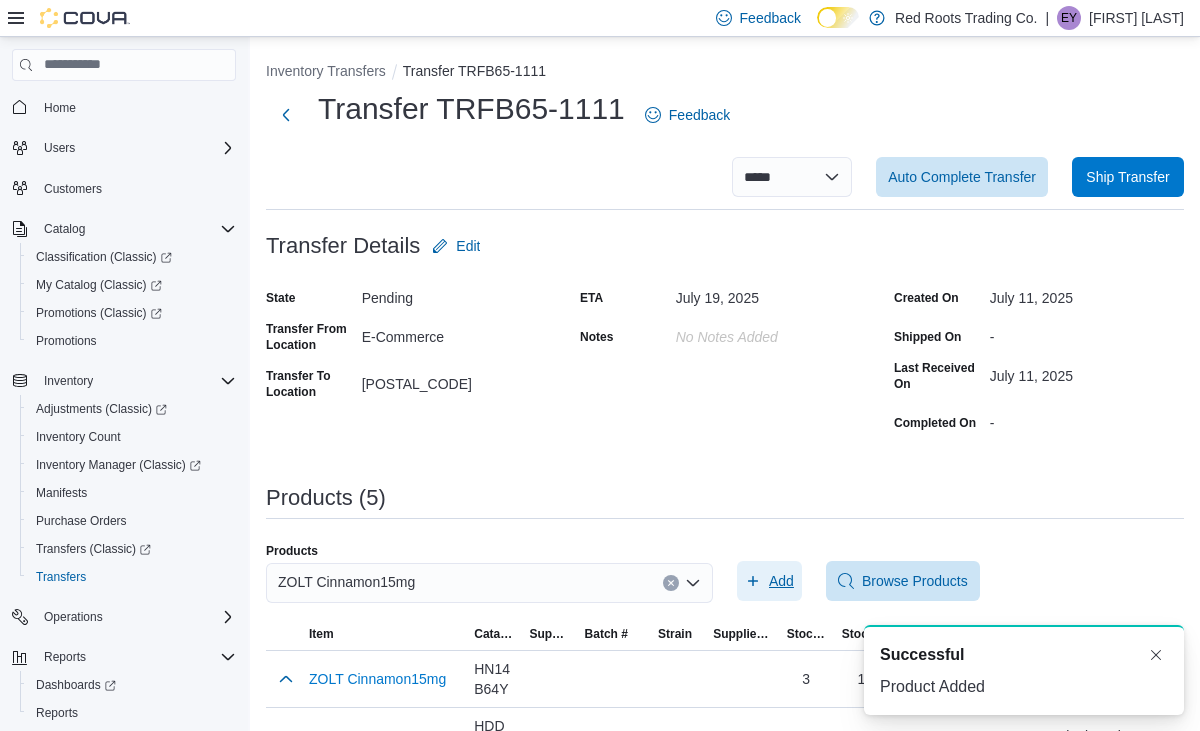 scroll, scrollTop: 0, scrollLeft: 0, axis: both 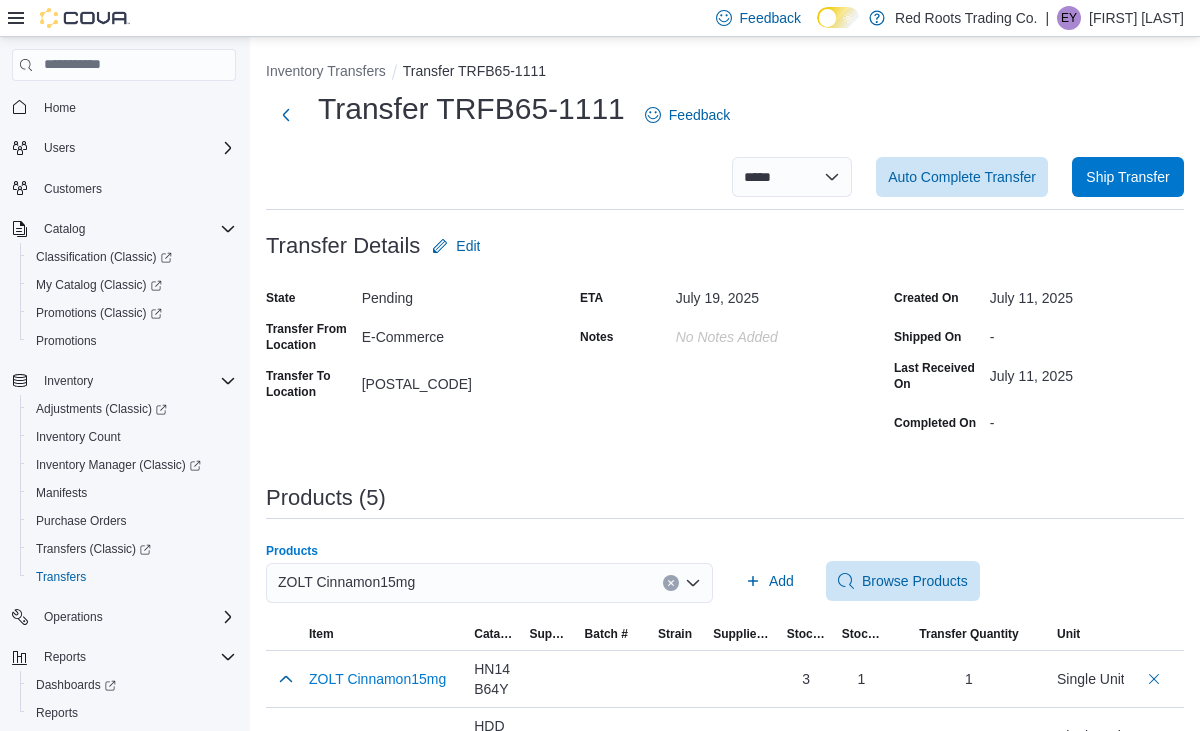 click on "ZOLT Cinnamon15mg" at bounding box center [489, 583] 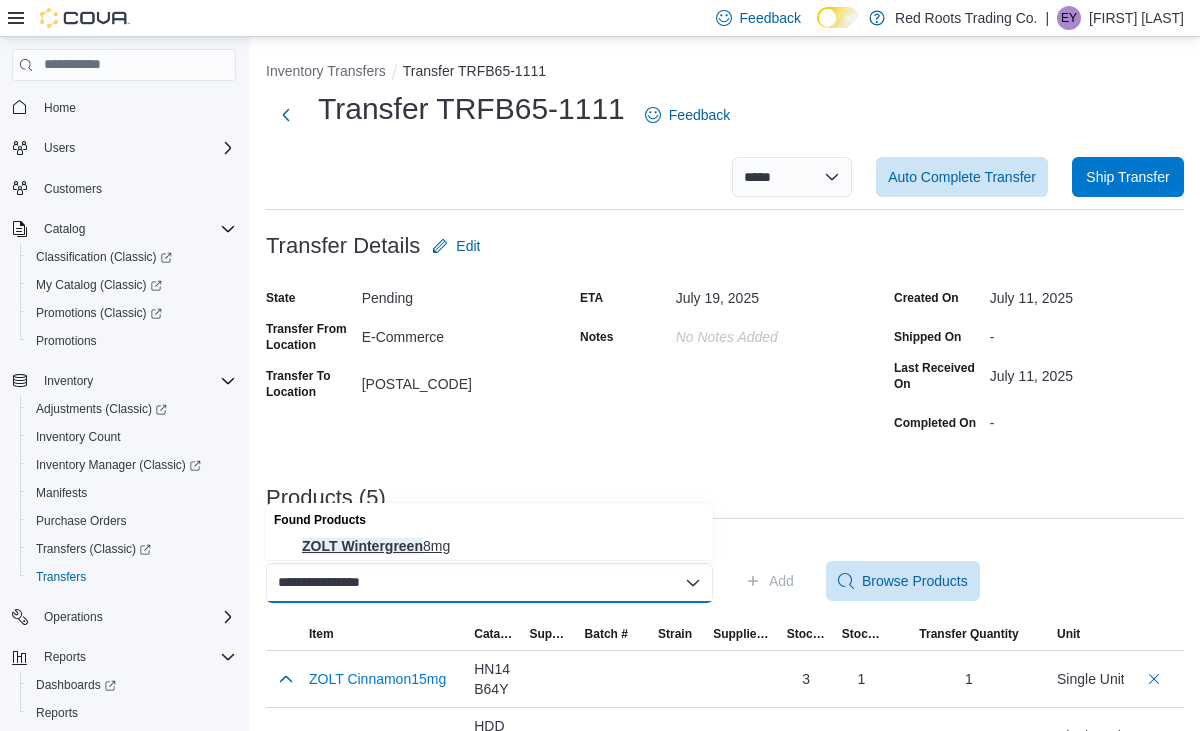 type on "**********" 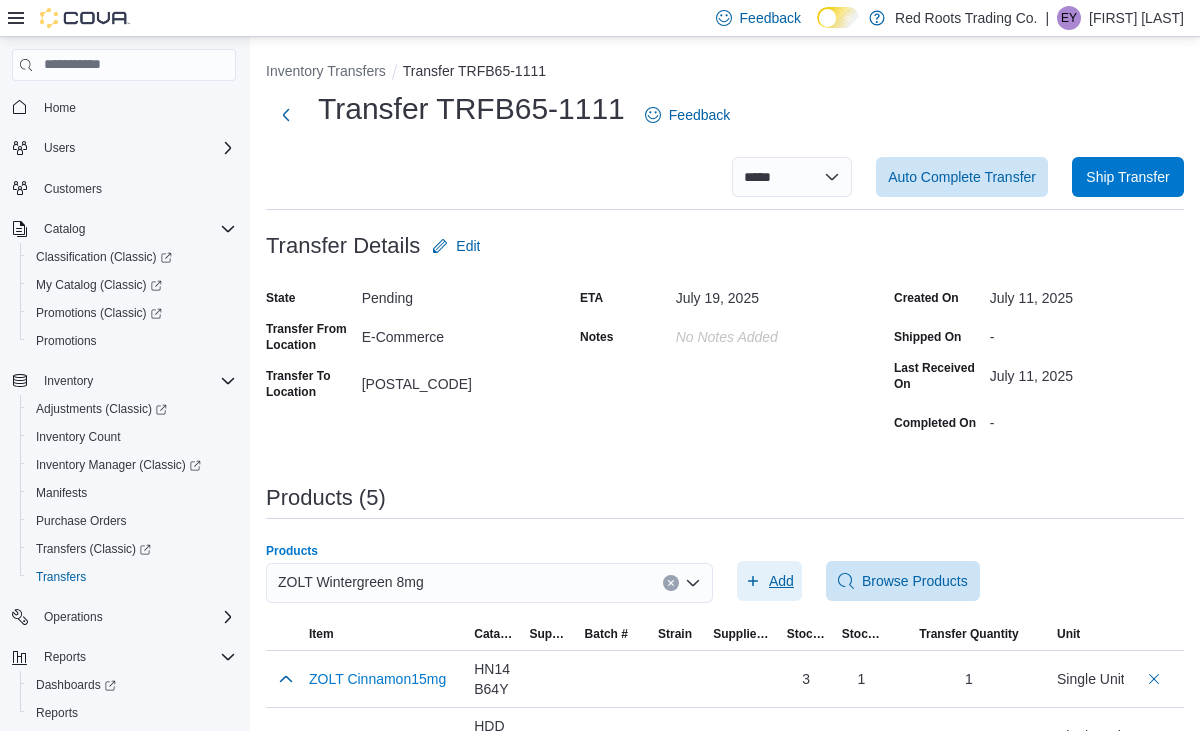 click on "Add" at bounding box center (769, 581) 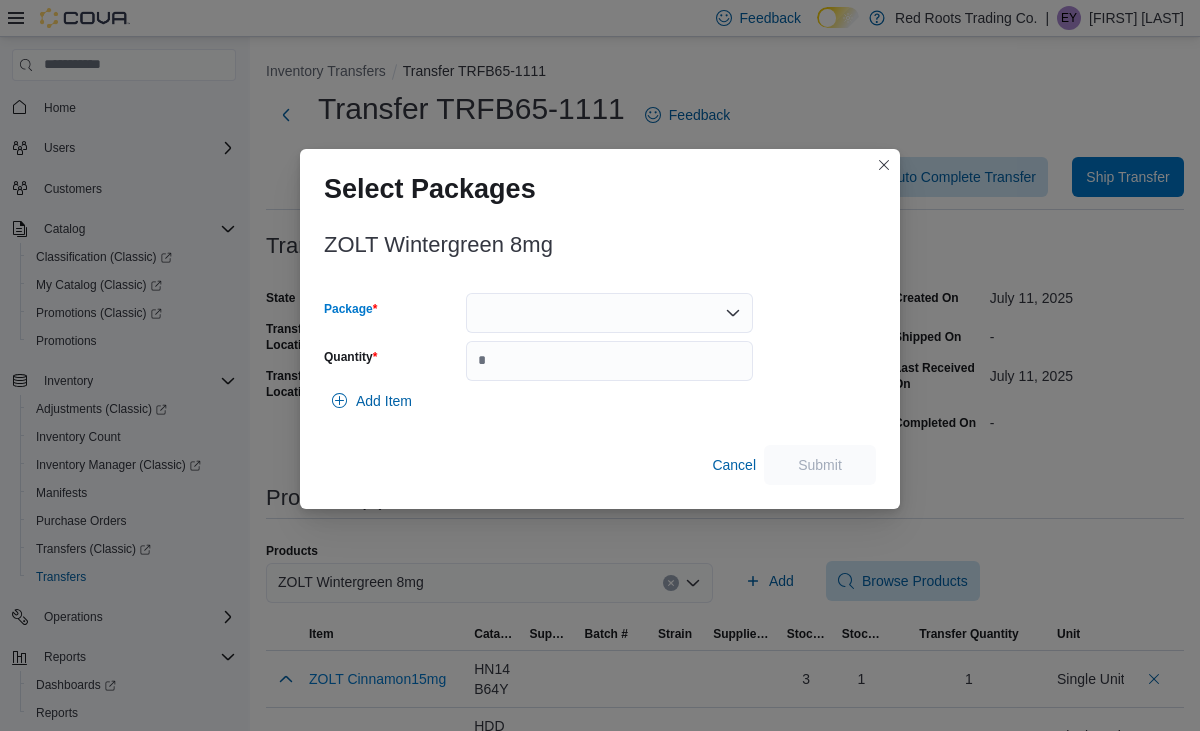 click at bounding box center (609, 313) 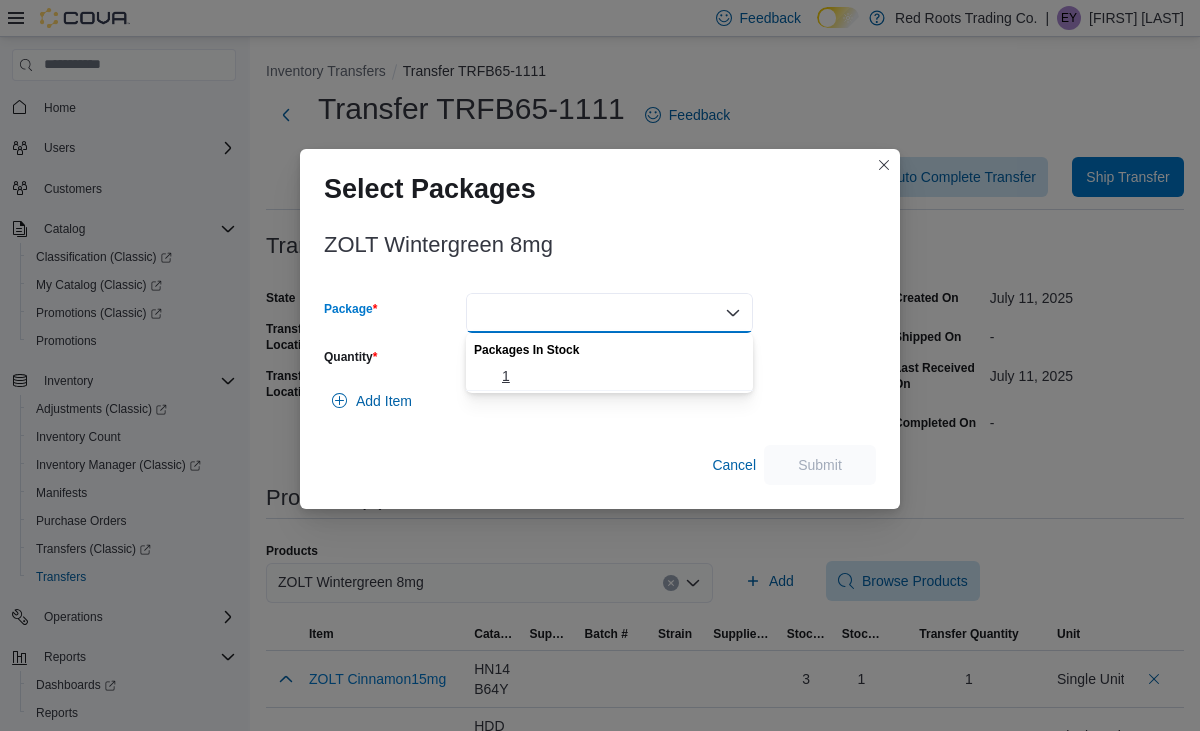 click on "1" at bounding box center (621, 376) 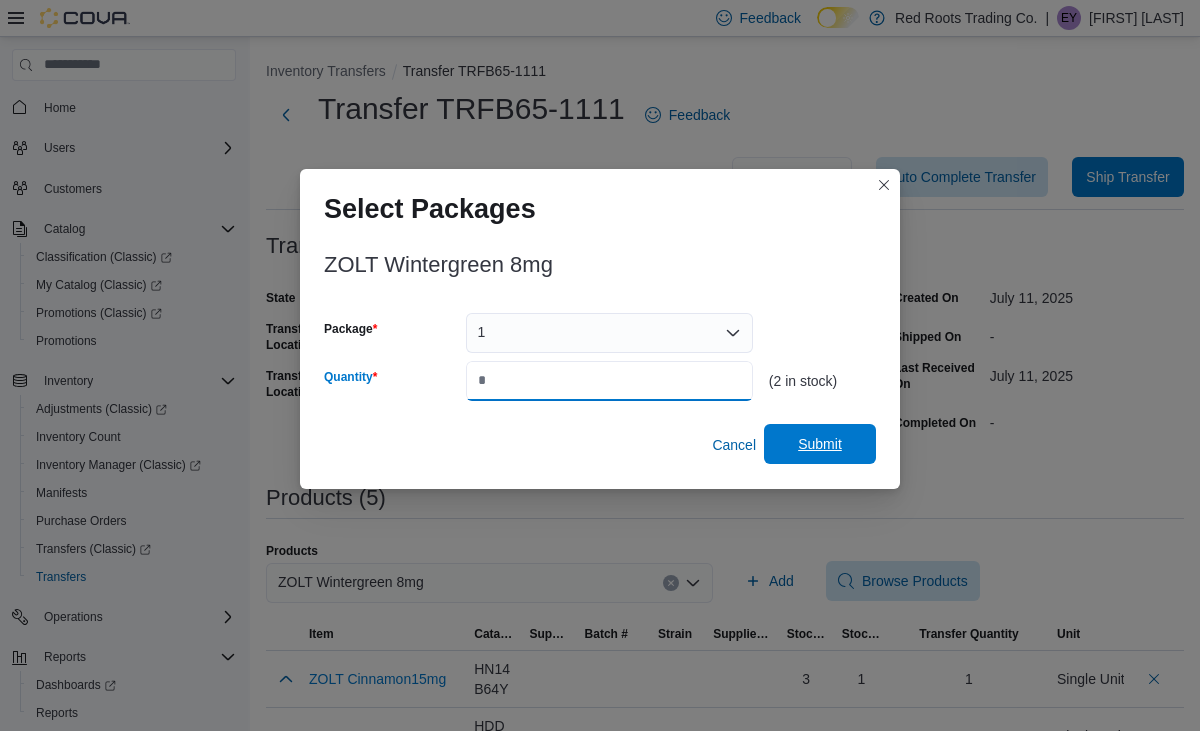type on "*" 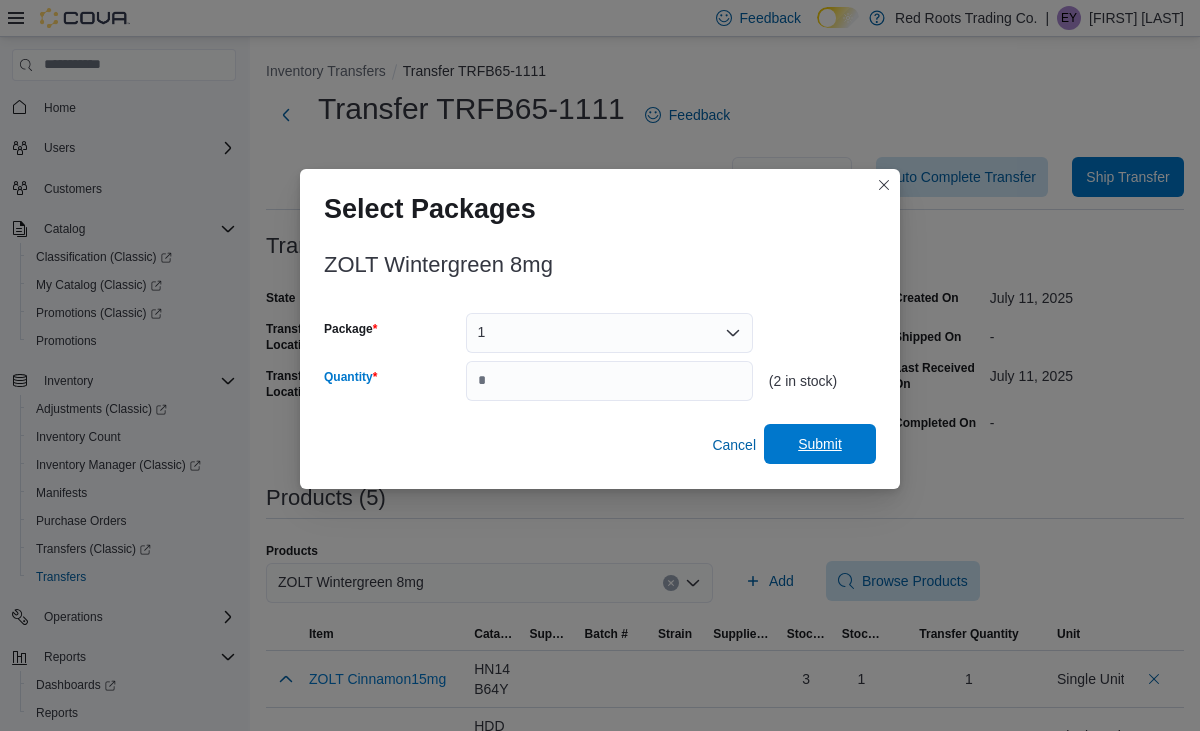click on "Submit" at bounding box center (820, 444) 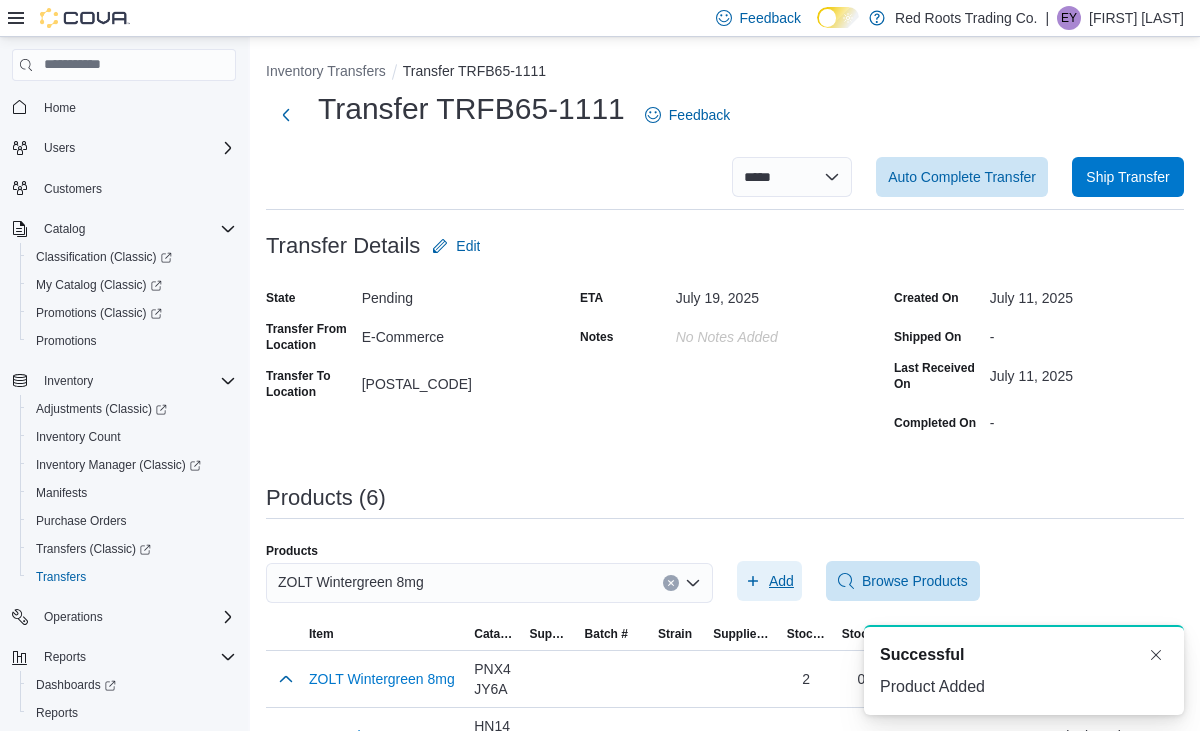 scroll, scrollTop: 0, scrollLeft: 0, axis: both 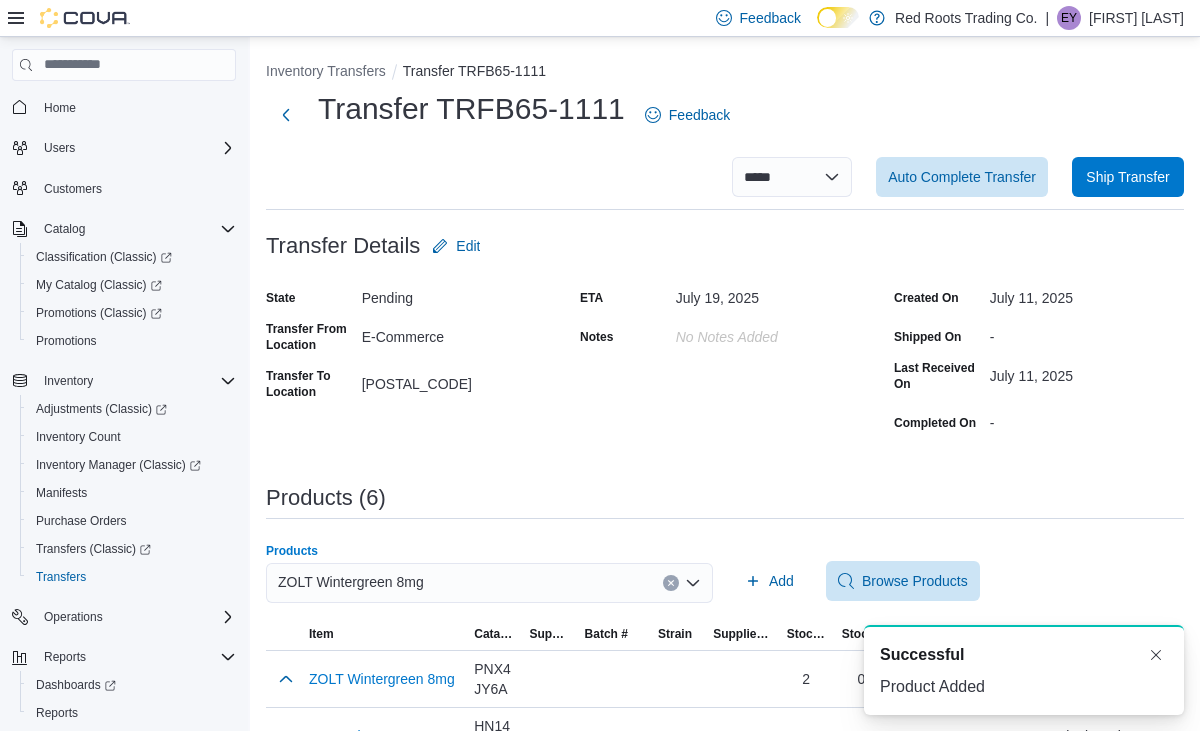 click 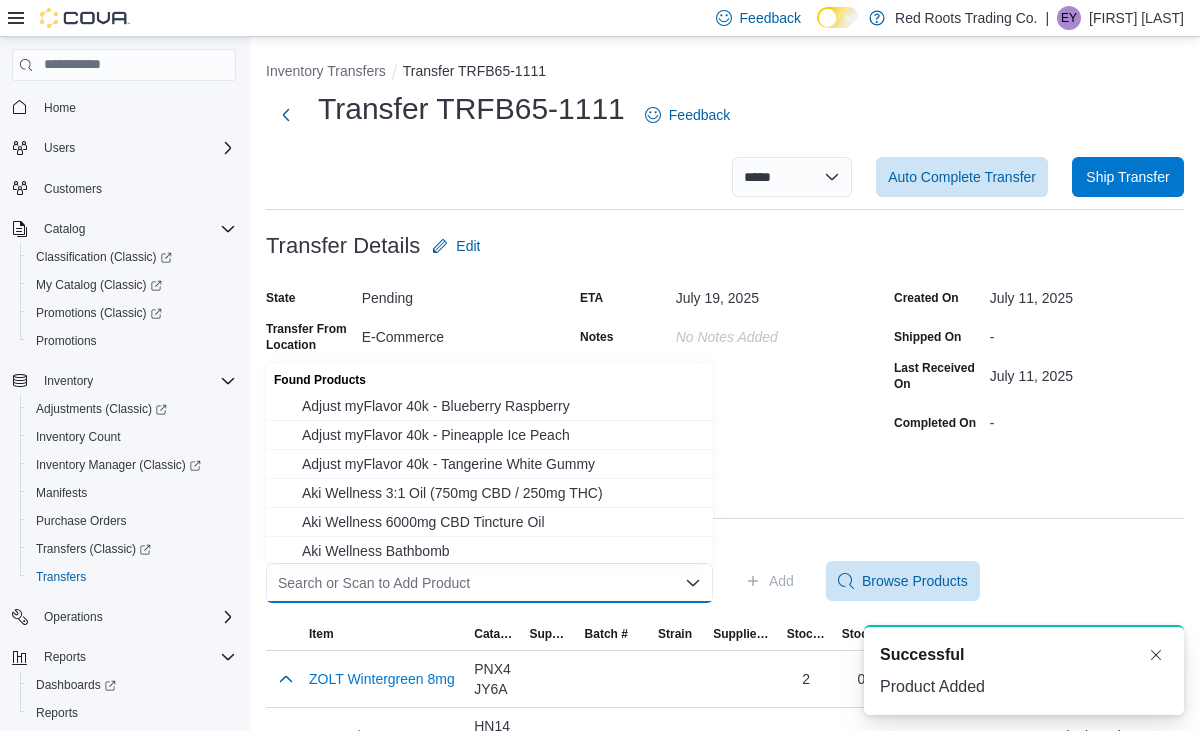 click on "Search or Scan to Add Product" at bounding box center [489, 583] 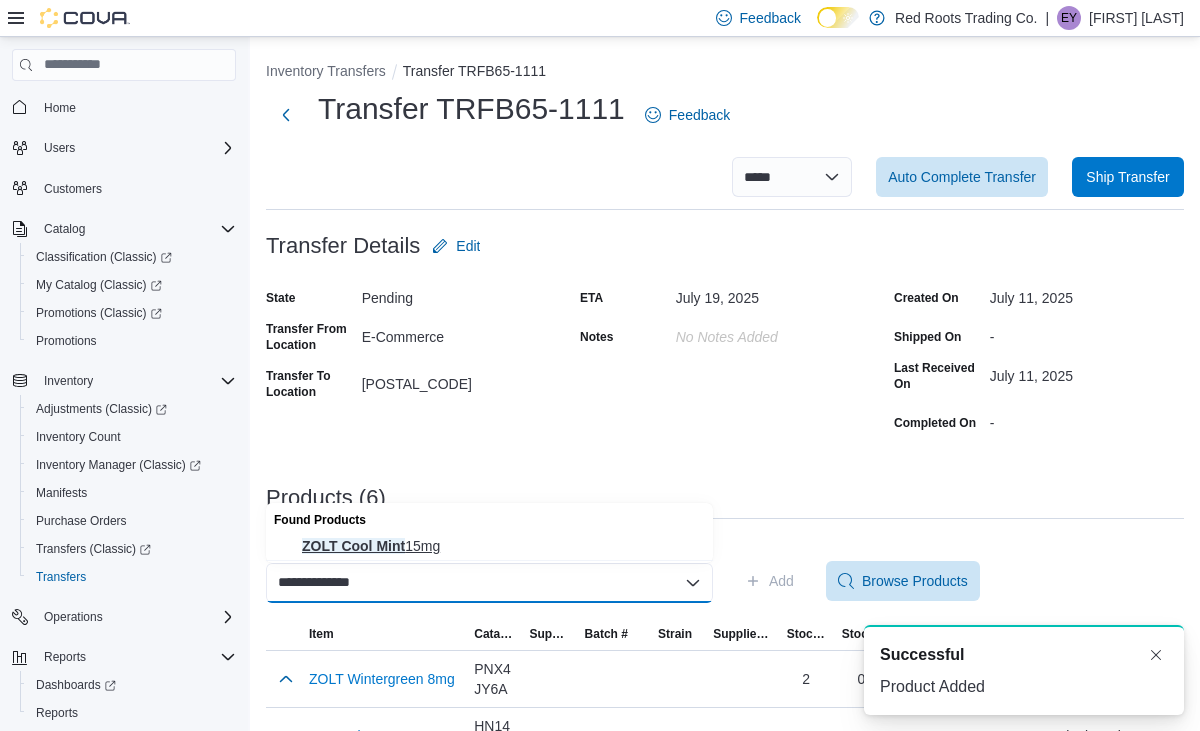type on "**********" 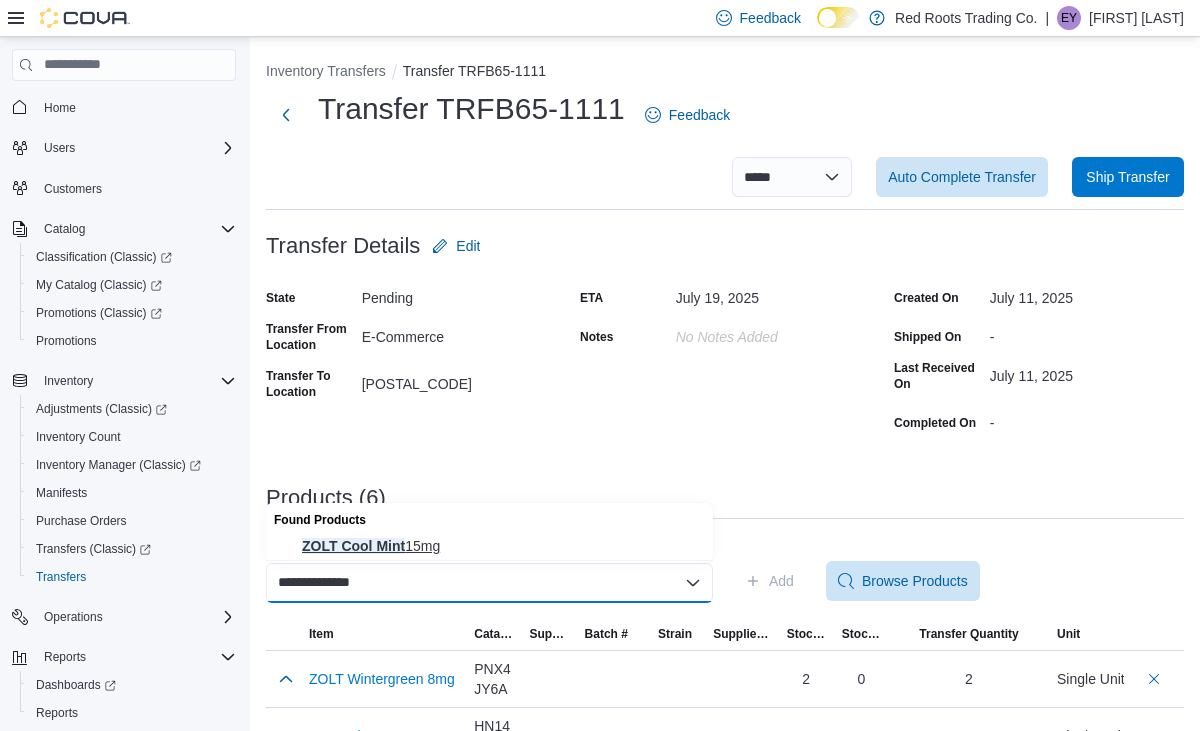 click on "ZOLT Cool Mint  15mg" at bounding box center [501, 546] 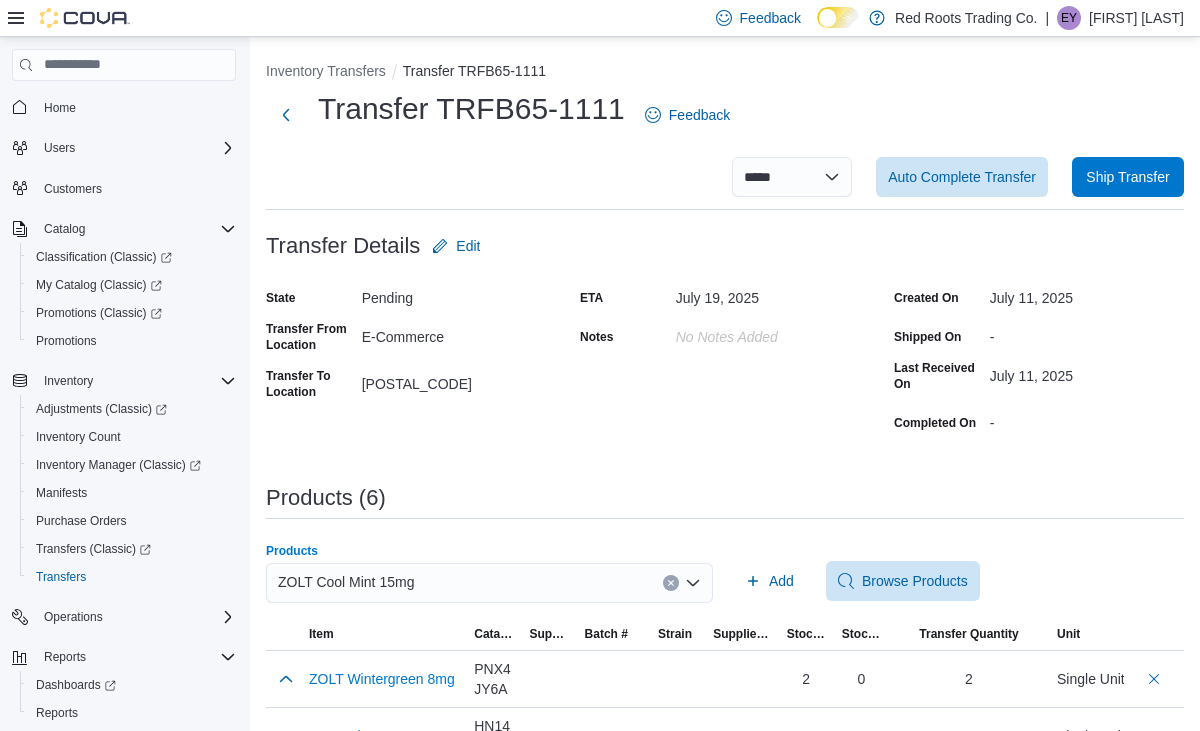 click on "Add Browse Products" at bounding box center (960, 581) 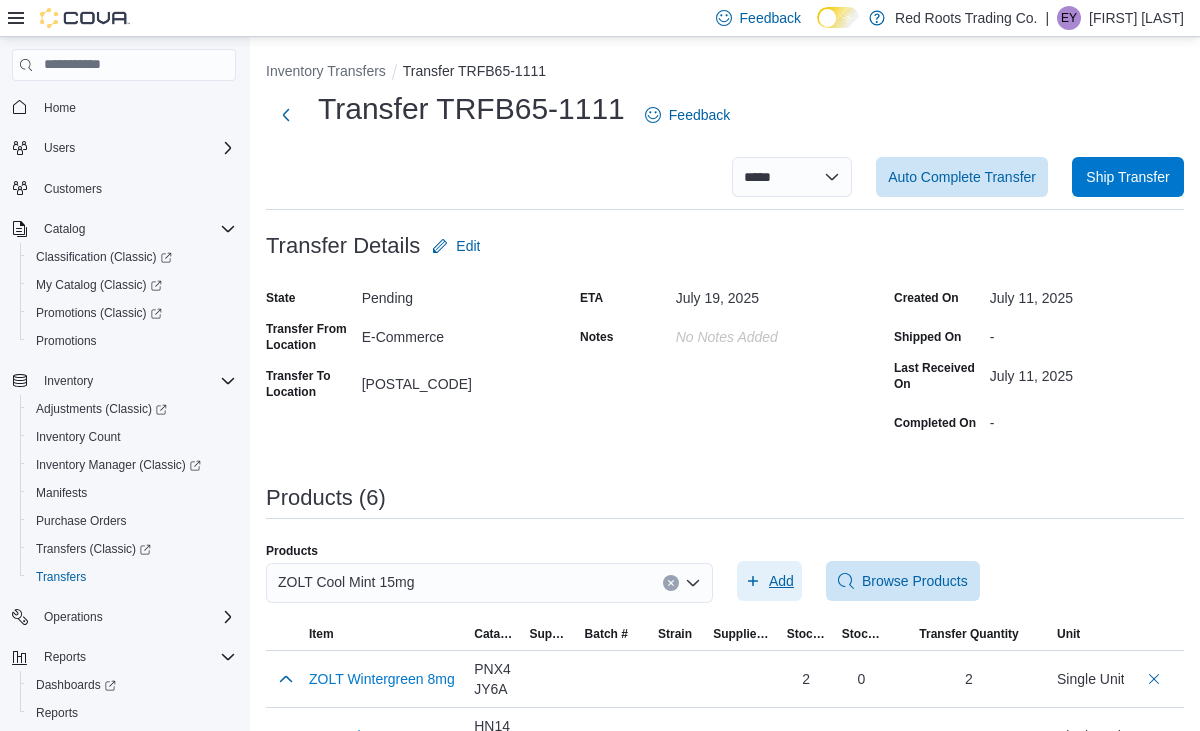 click on "Add" at bounding box center [769, 581] 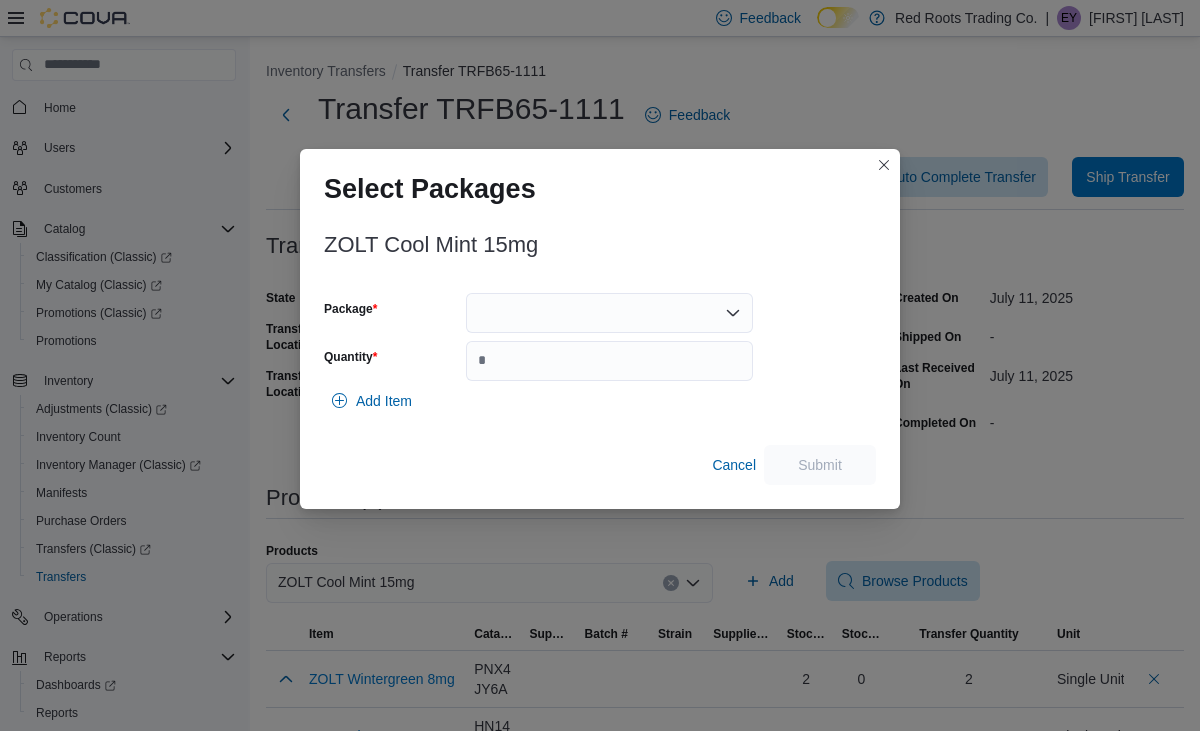 click at bounding box center [609, 313] 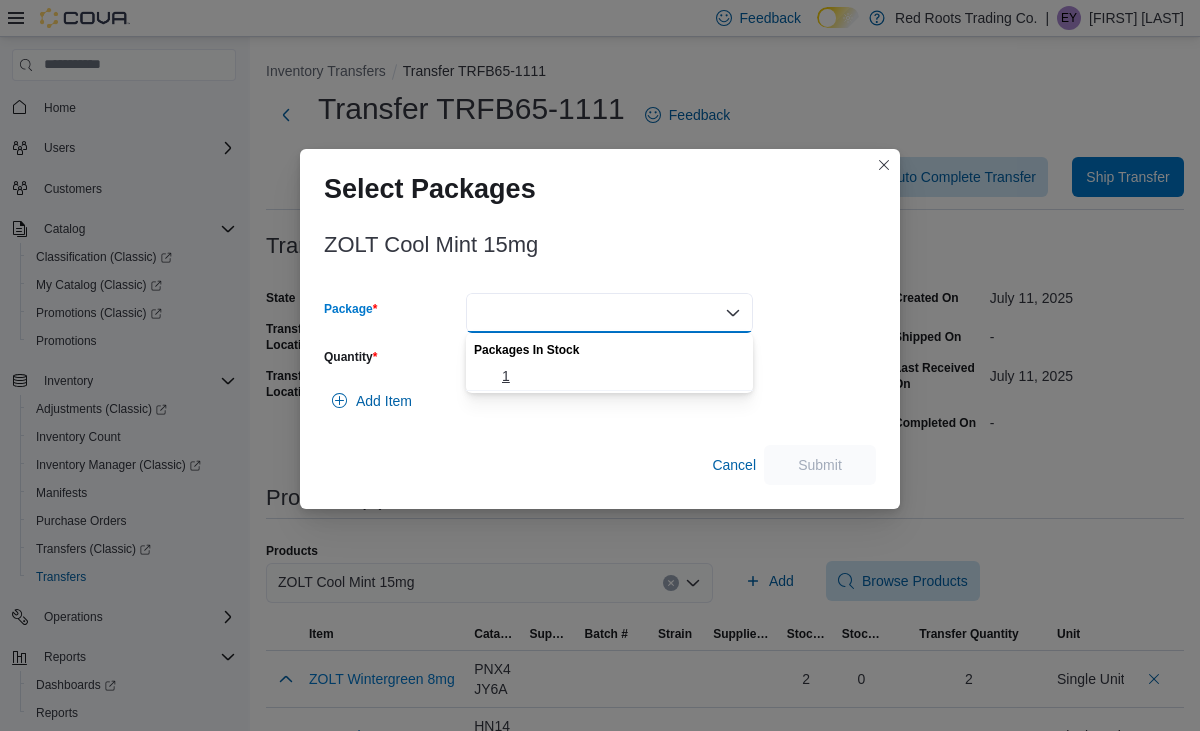 click on "1" at bounding box center (621, 376) 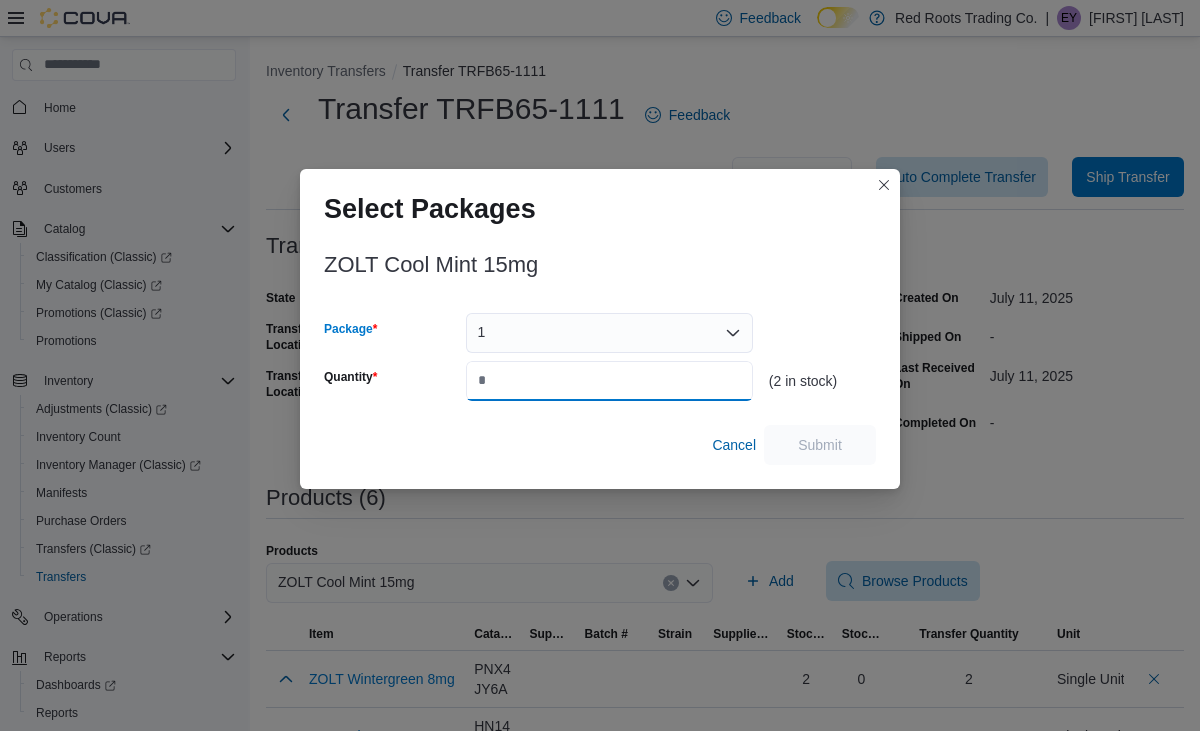 click on "Quantity" at bounding box center (609, 381) 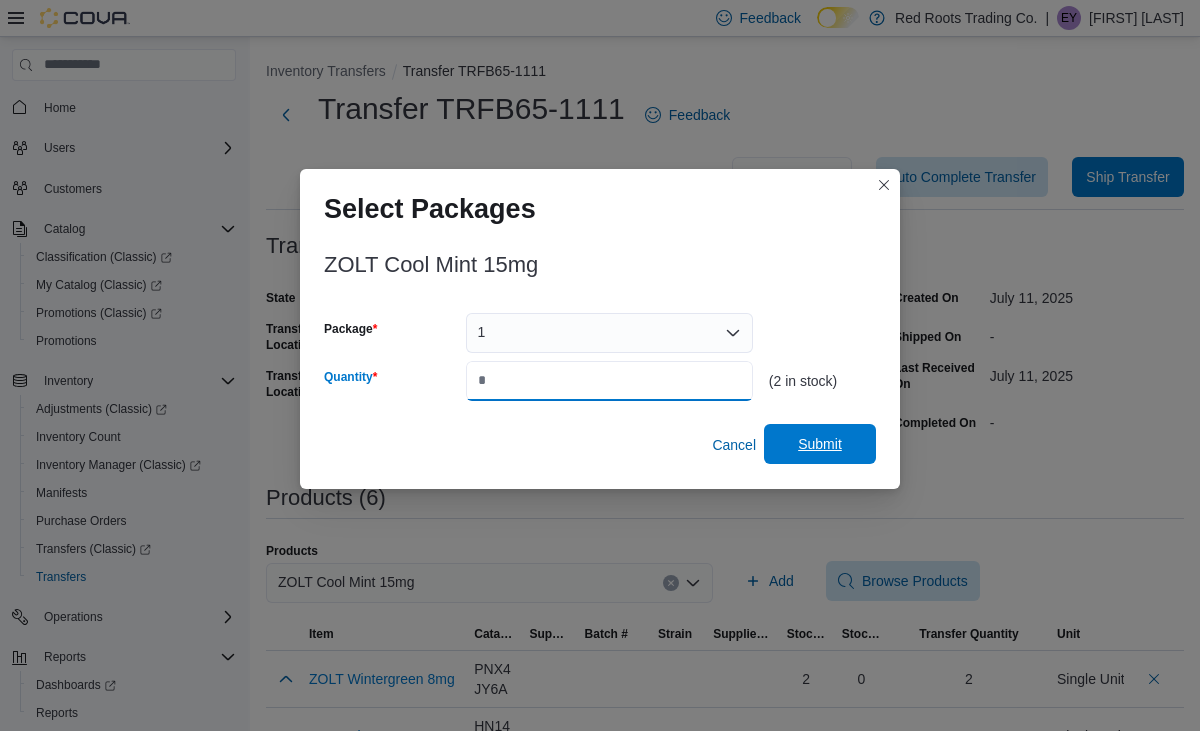 type on "*" 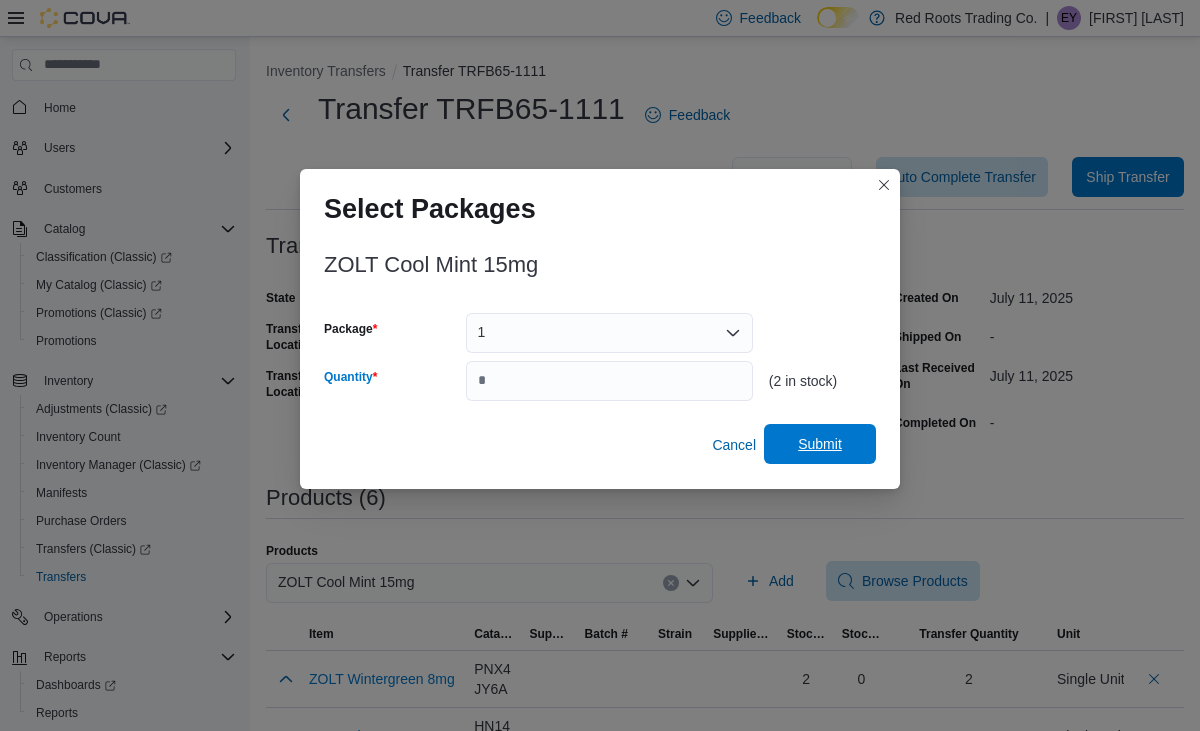 click on "Submit" at bounding box center (820, 444) 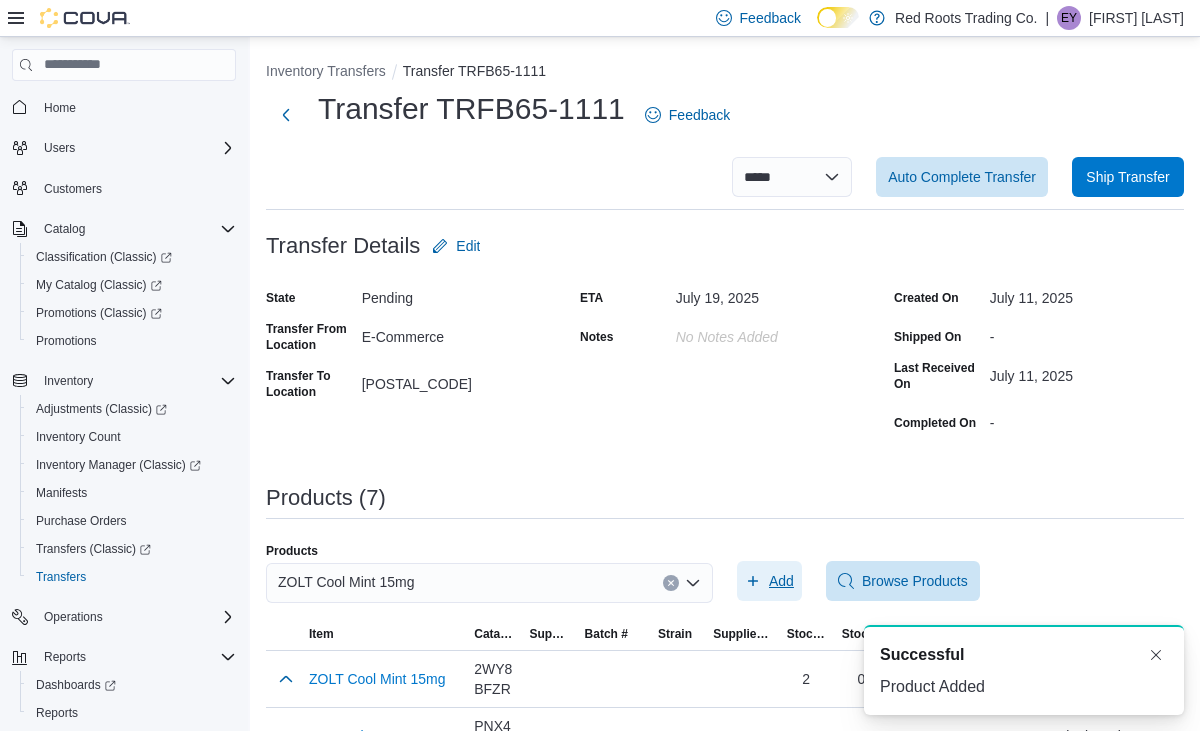 scroll, scrollTop: 0, scrollLeft: 0, axis: both 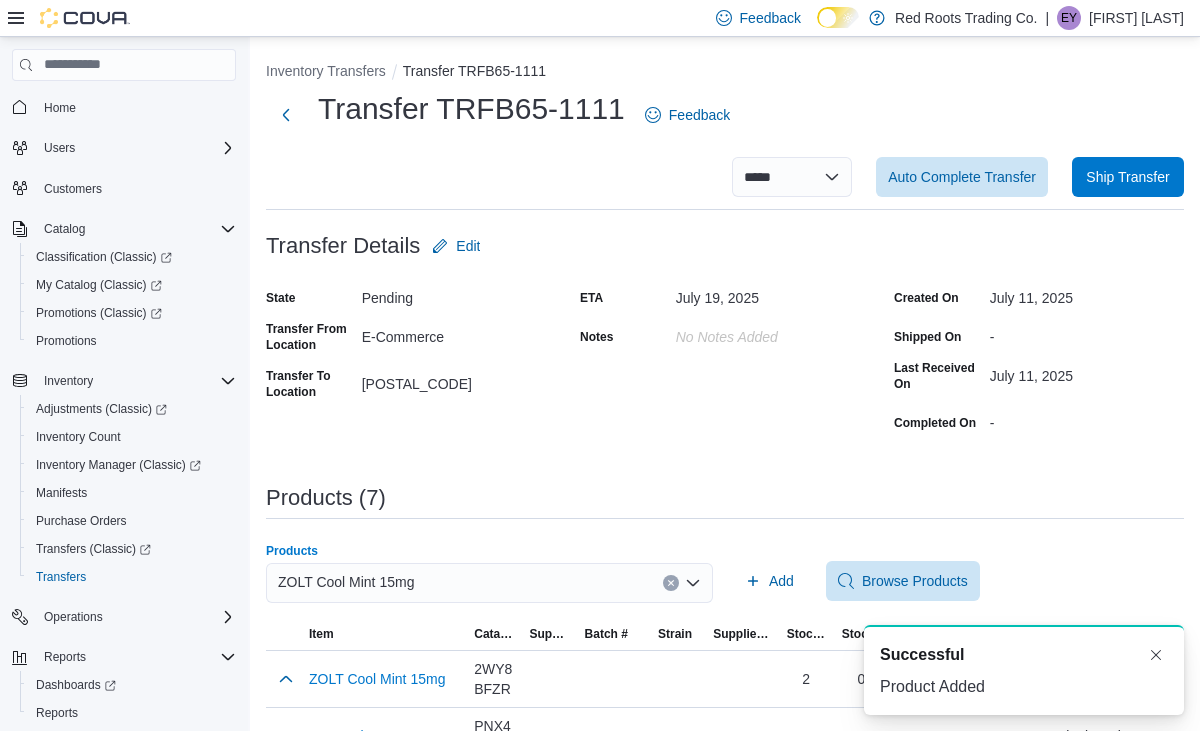 click on "ZOLT Cool Mint 15mg" at bounding box center [489, 583] 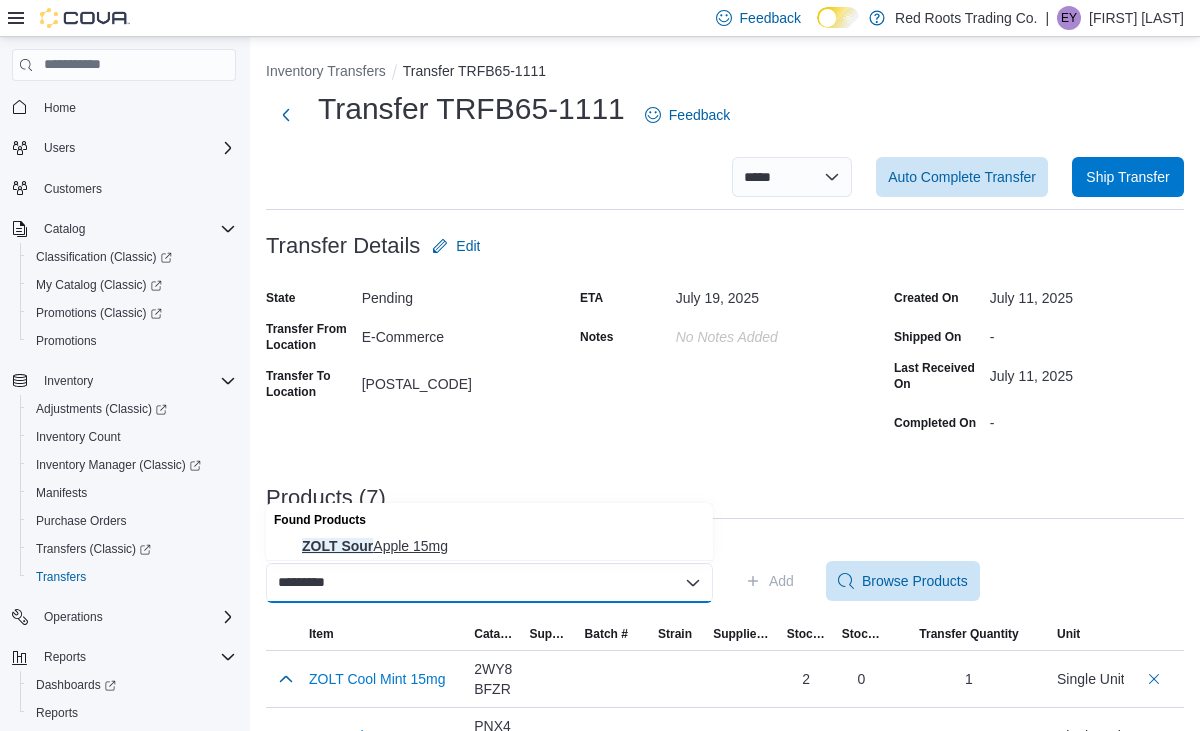 type on "*********" 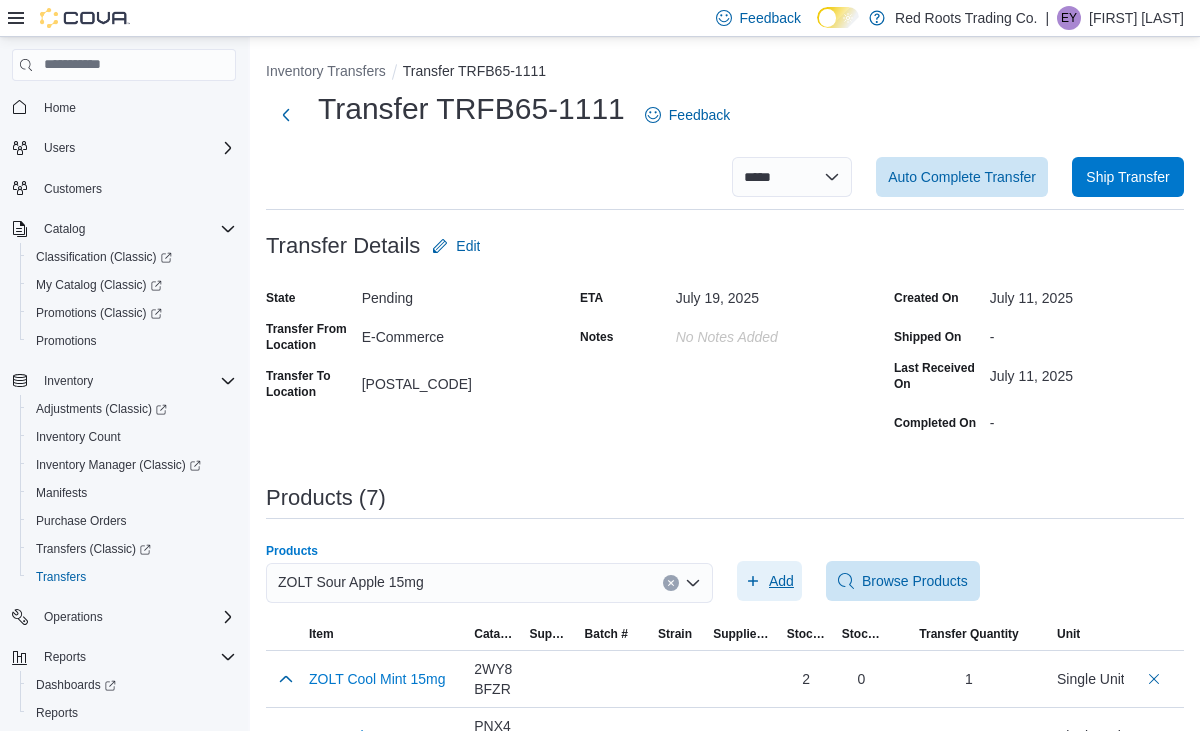 click on "Add" at bounding box center (781, 581) 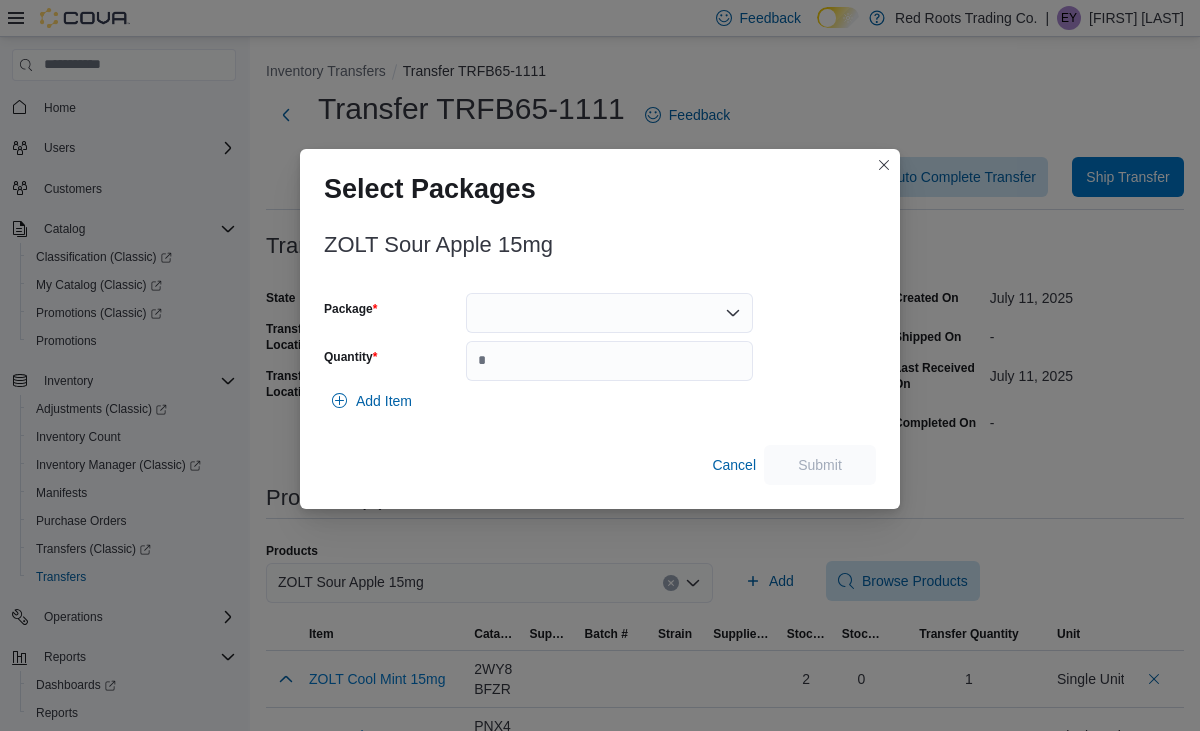 click at bounding box center (609, 313) 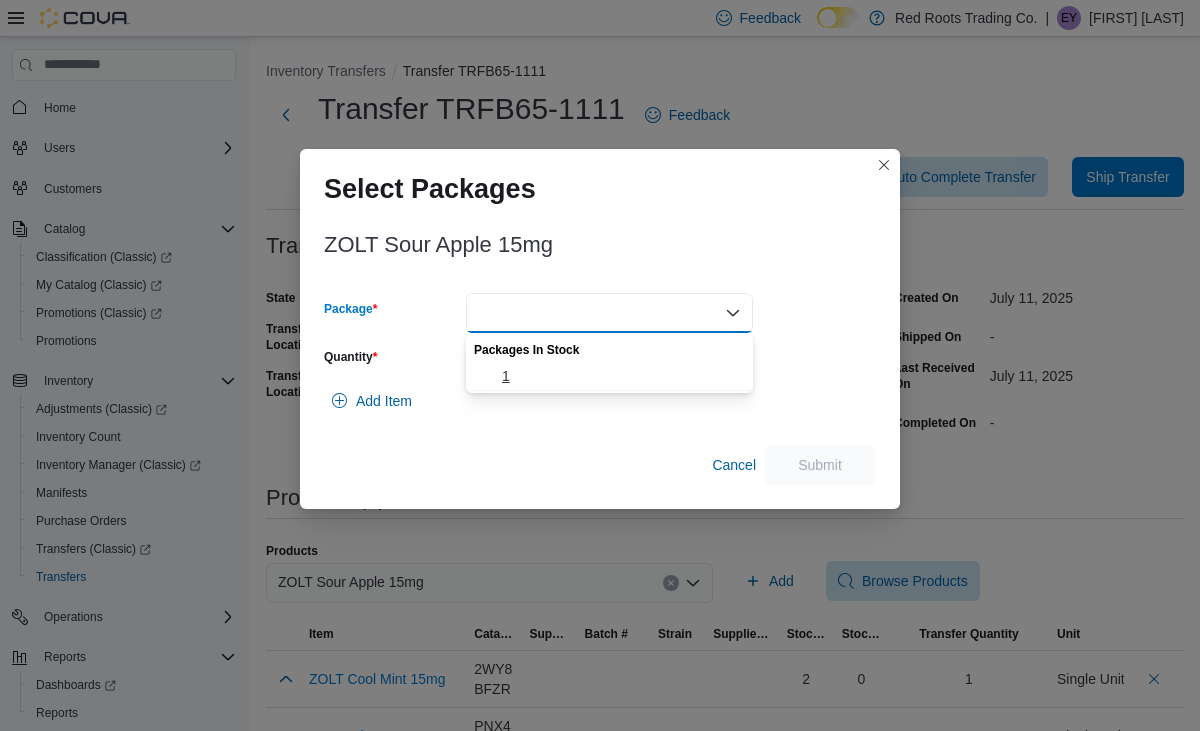click on "1" at bounding box center [609, 376] 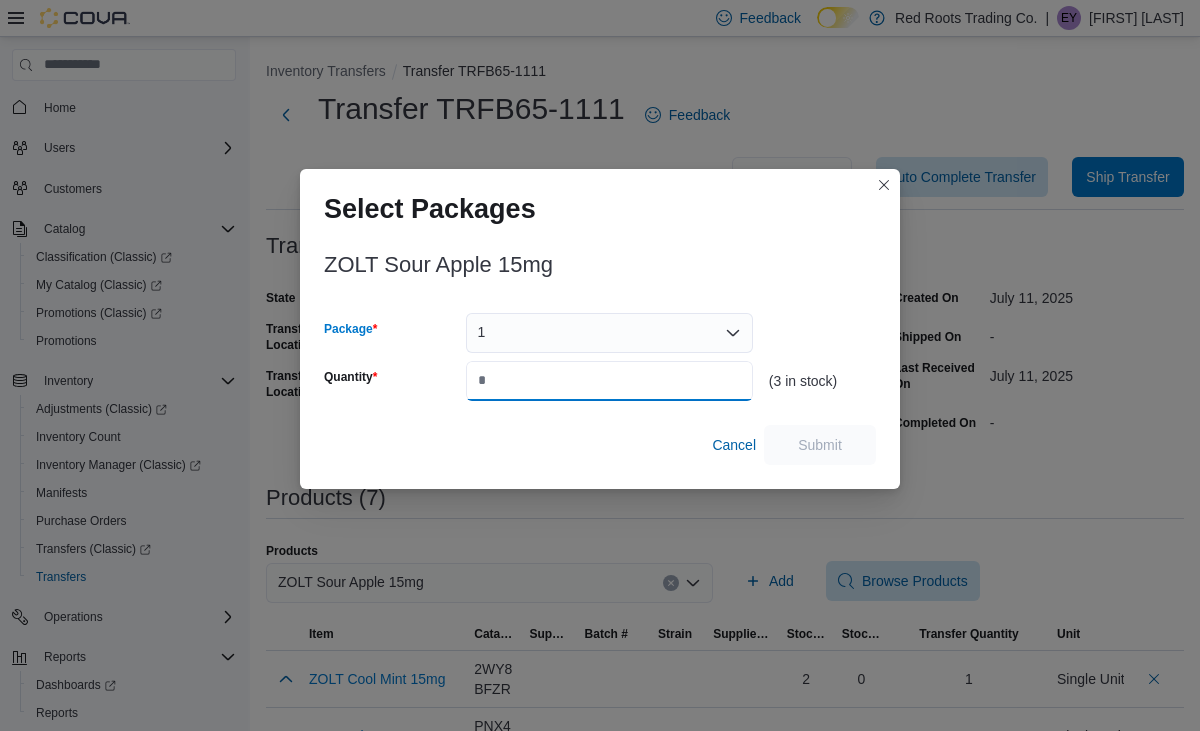 click on "Quantity" at bounding box center (609, 381) 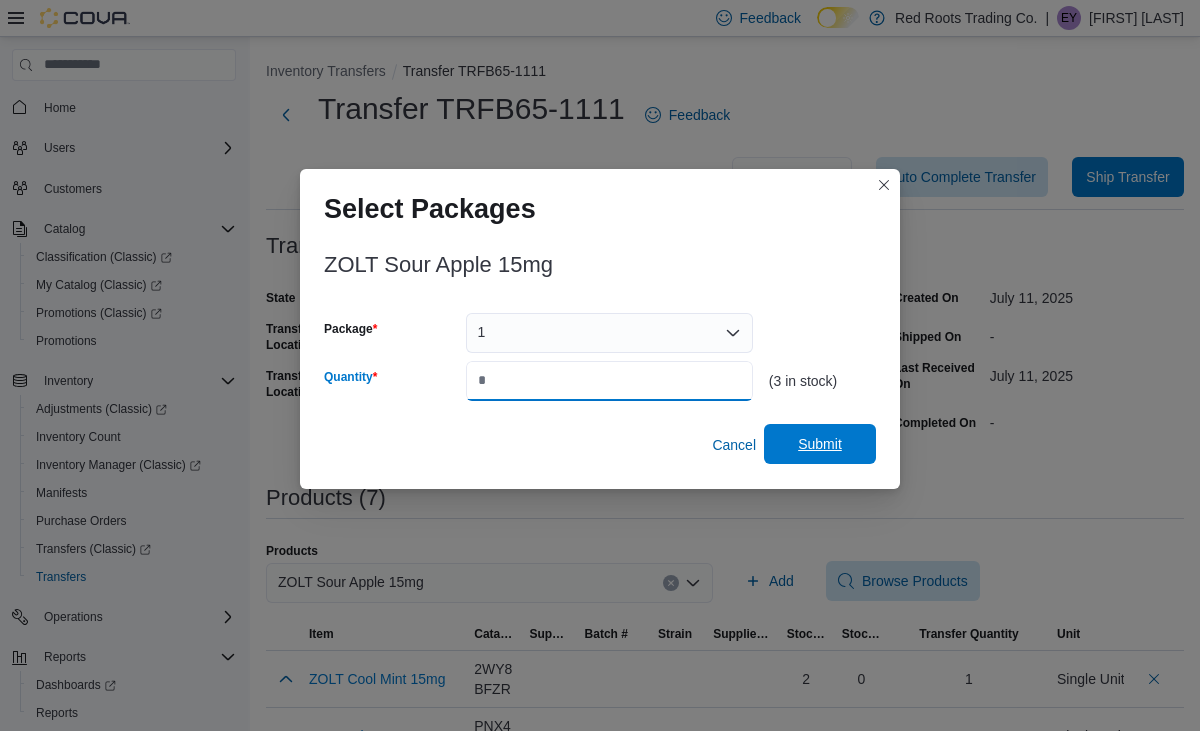 type on "*" 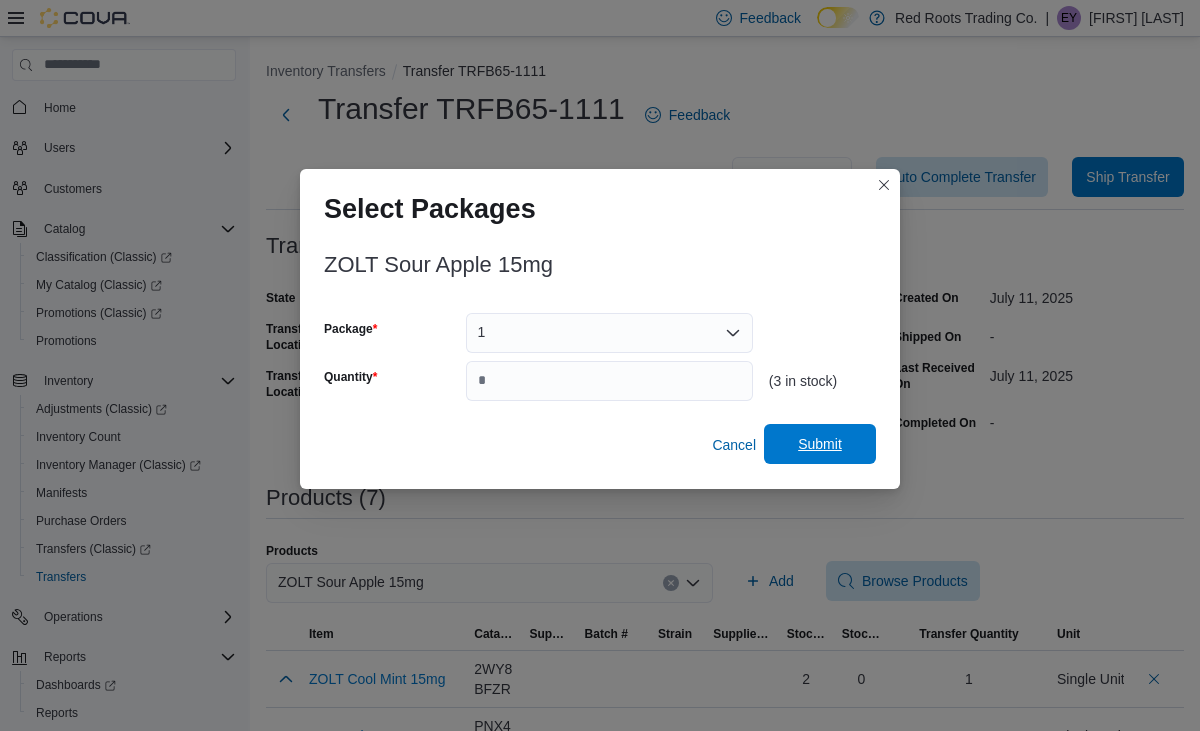 click on "Submit" at bounding box center (820, 444) 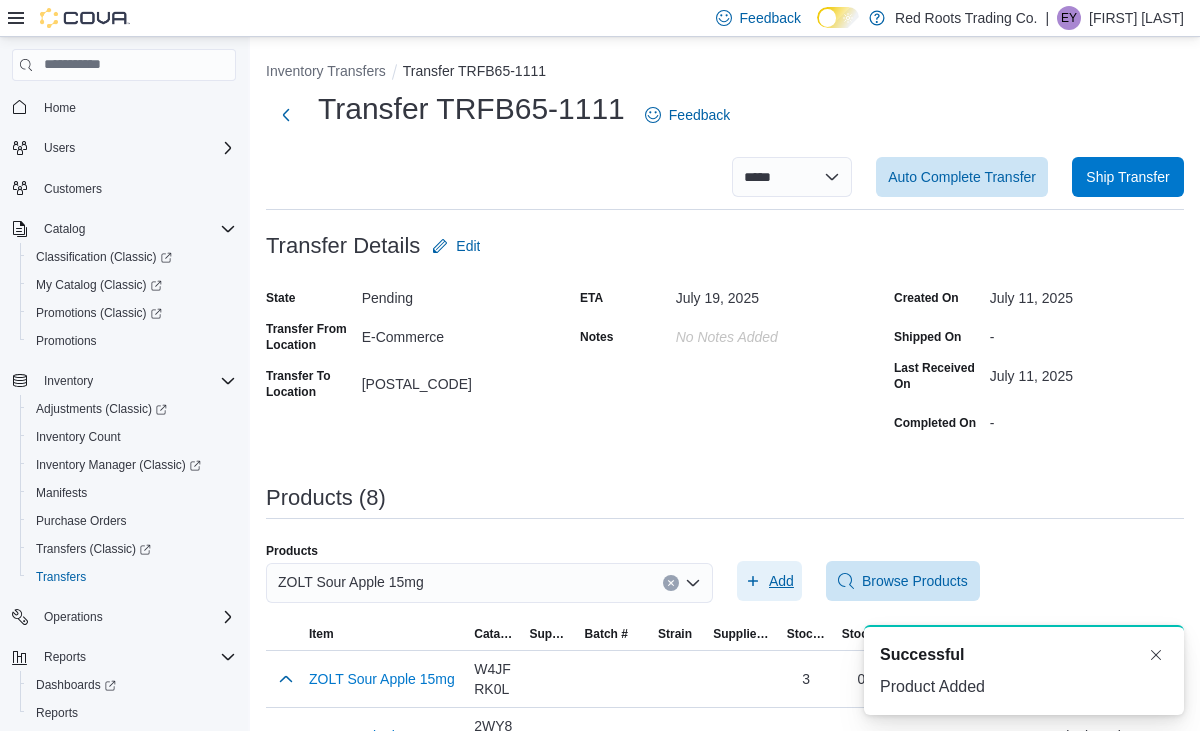 scroll, scrollTop: 0, scrollLeft: 0, axis: both 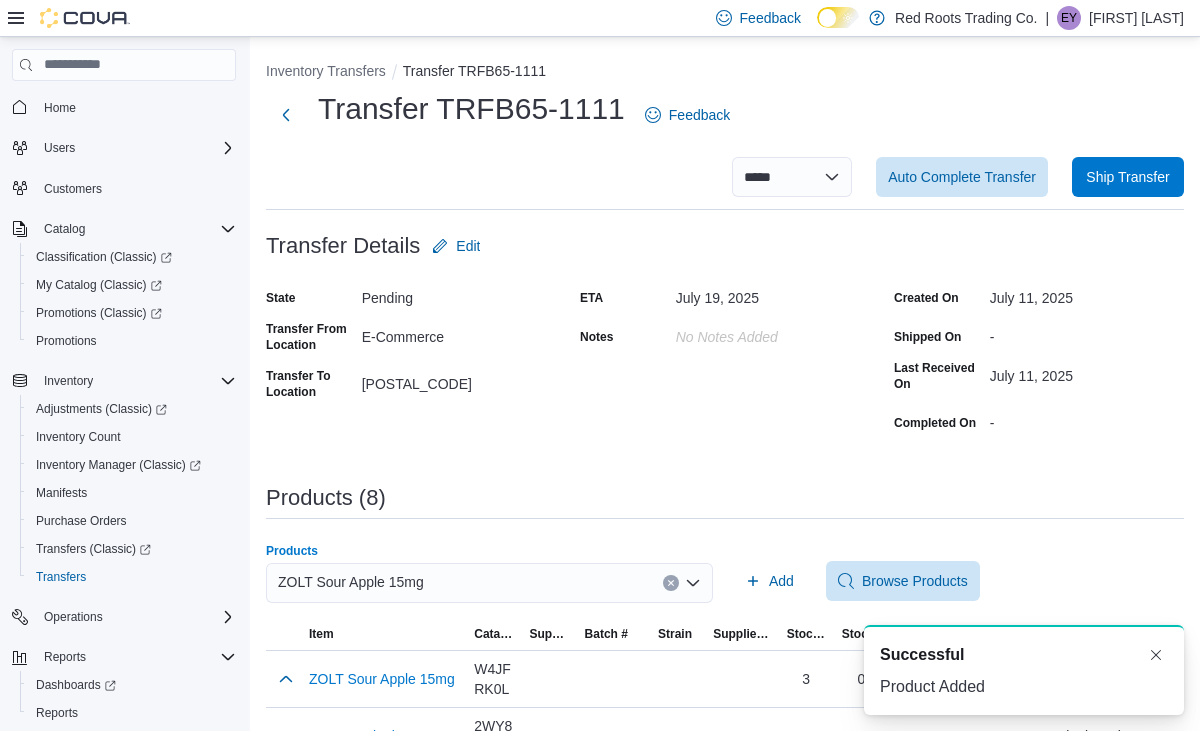 click on "ZOLT Sour Apple 15mg" at bounding box center [489, 583] 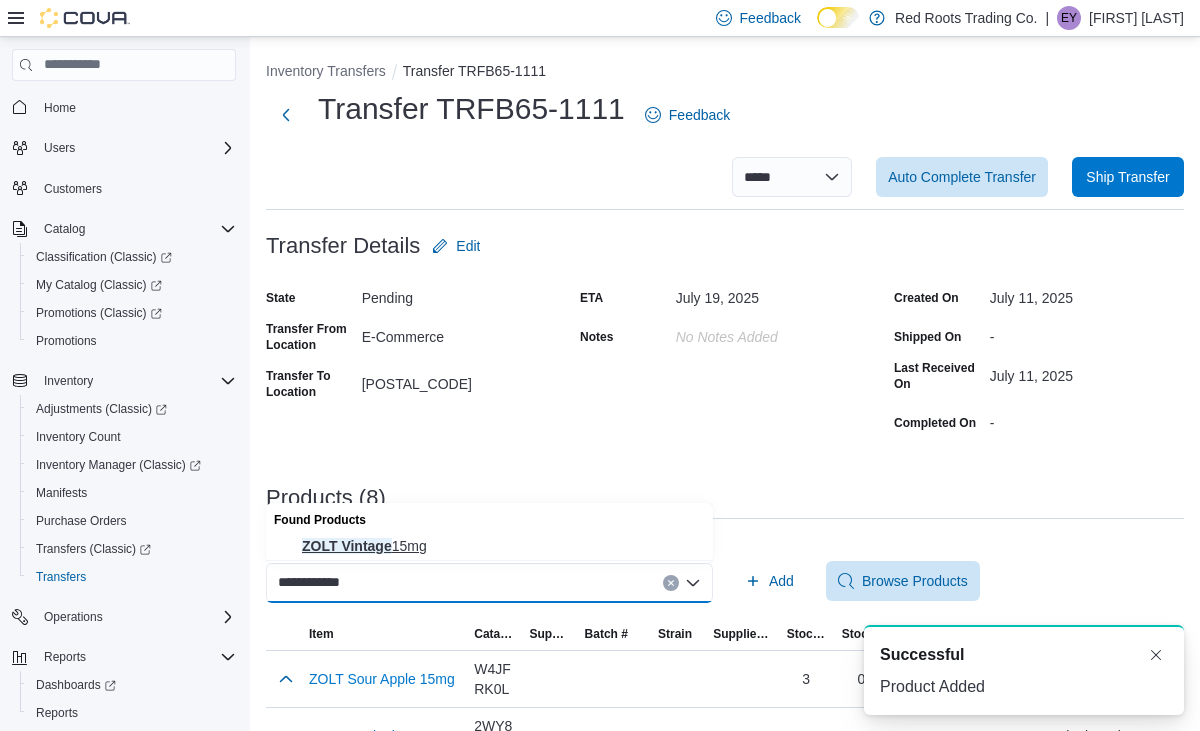 type on "**********" 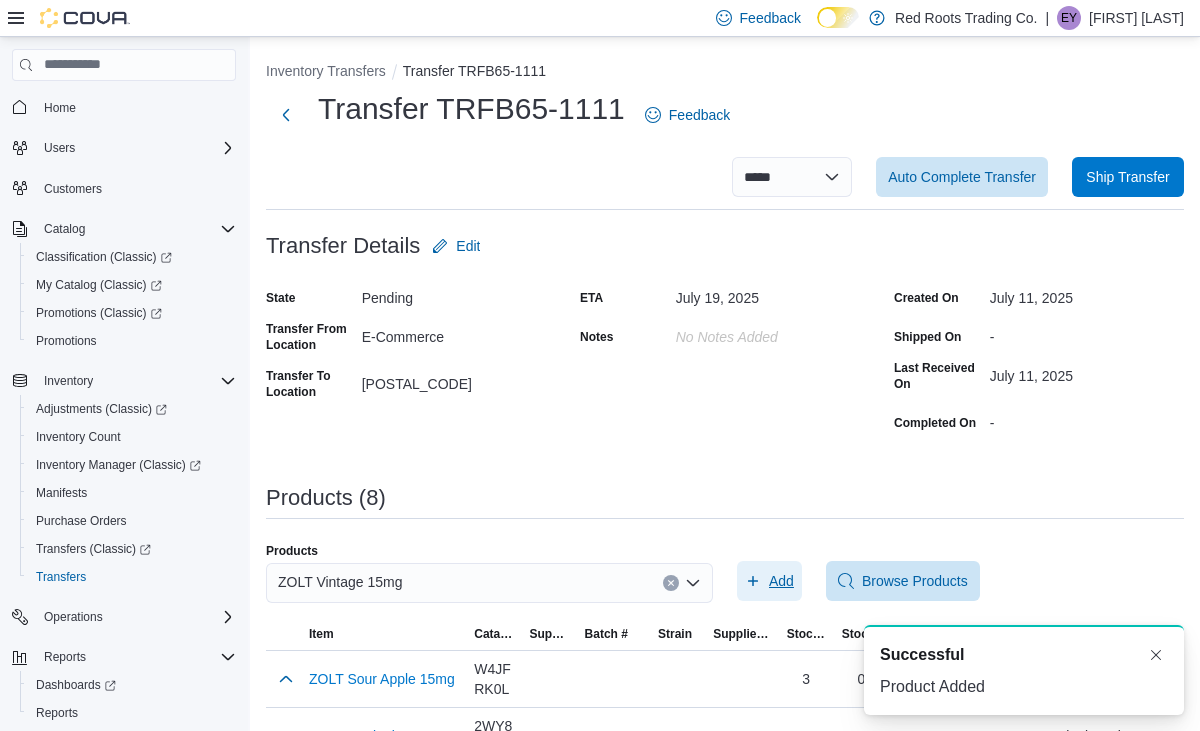 click 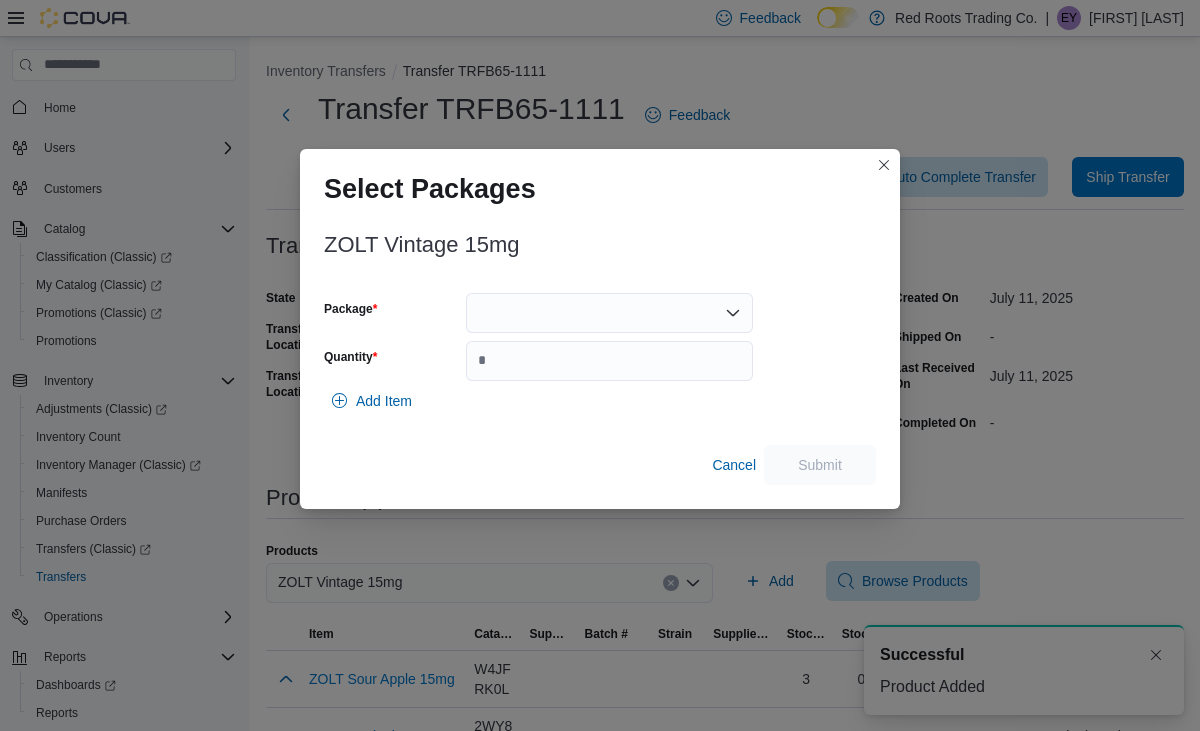 click on "ZOLT Vintage 15mg   Package Quantity Add Item Cancel Submit" at bounding box center [600, 353] 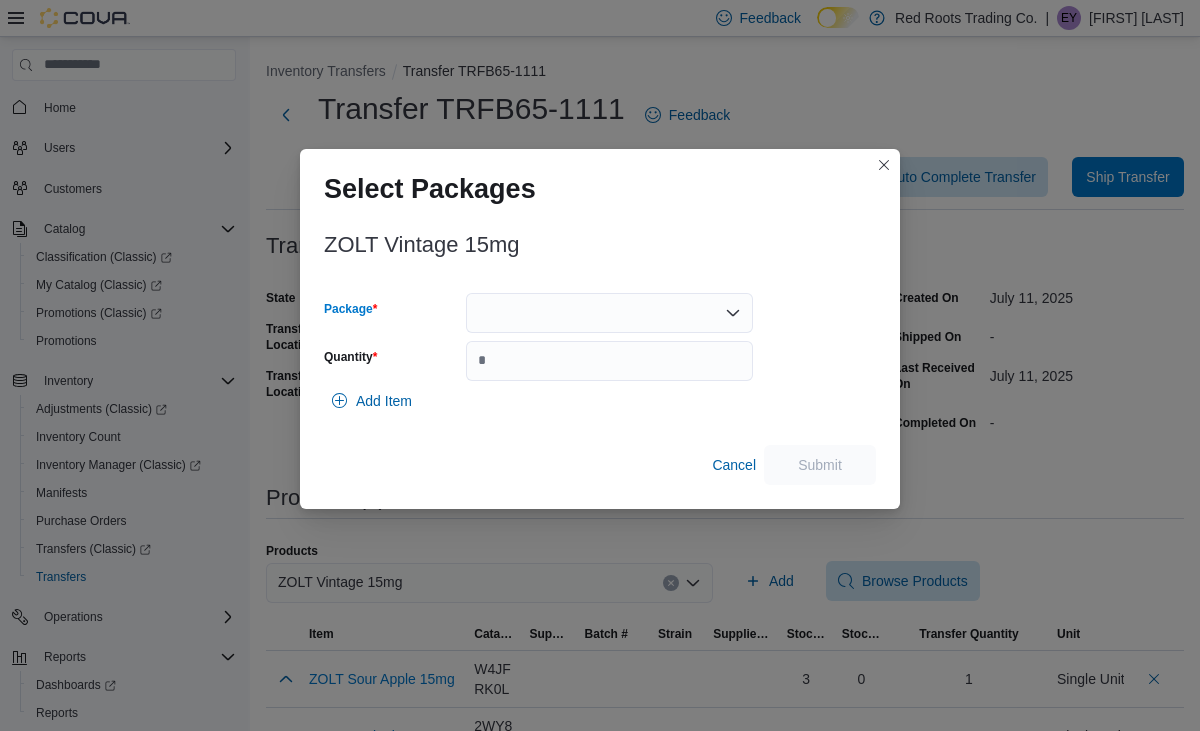click at bounding box center [609, 313] 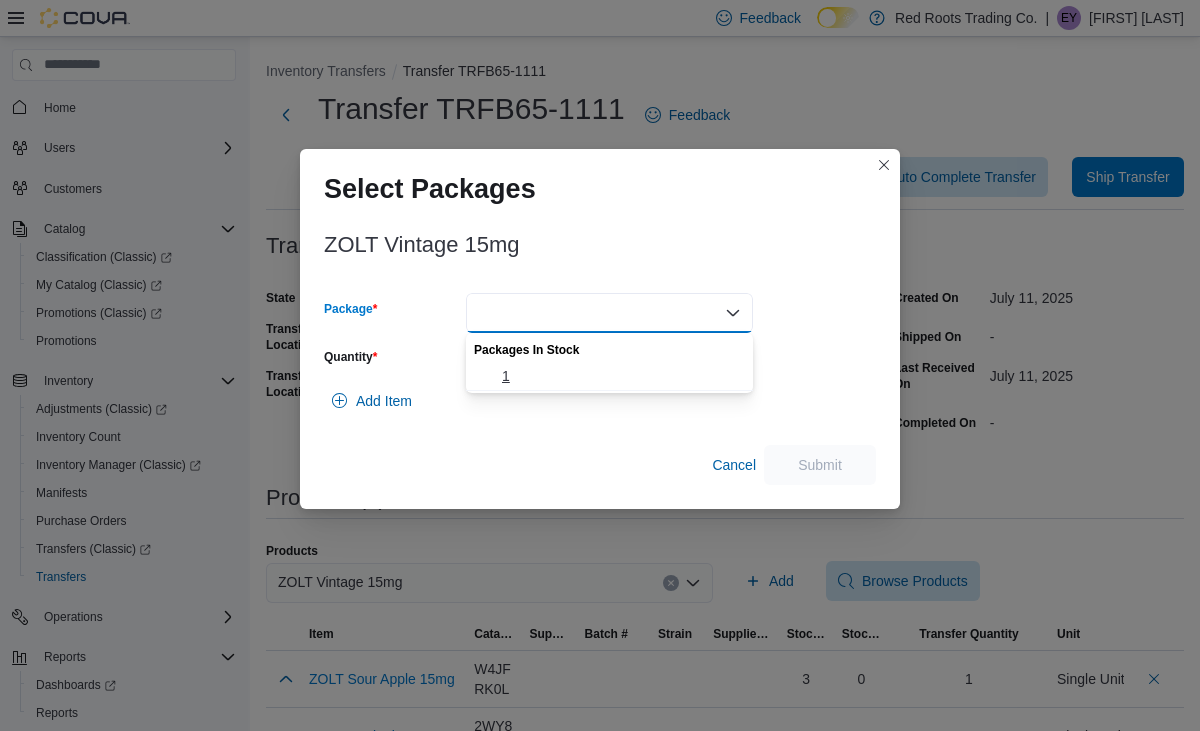 click on "1" at bounding box center (621, 376) 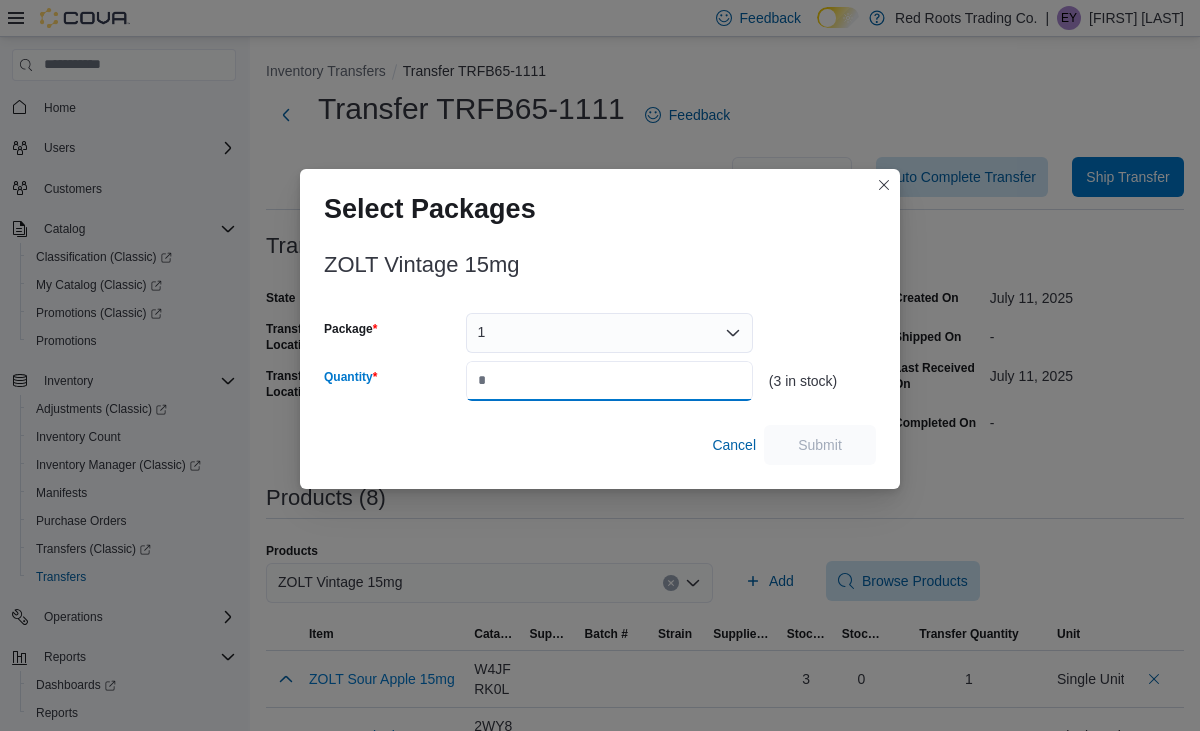 click on "Quantity" at bounding box center [609, 381] 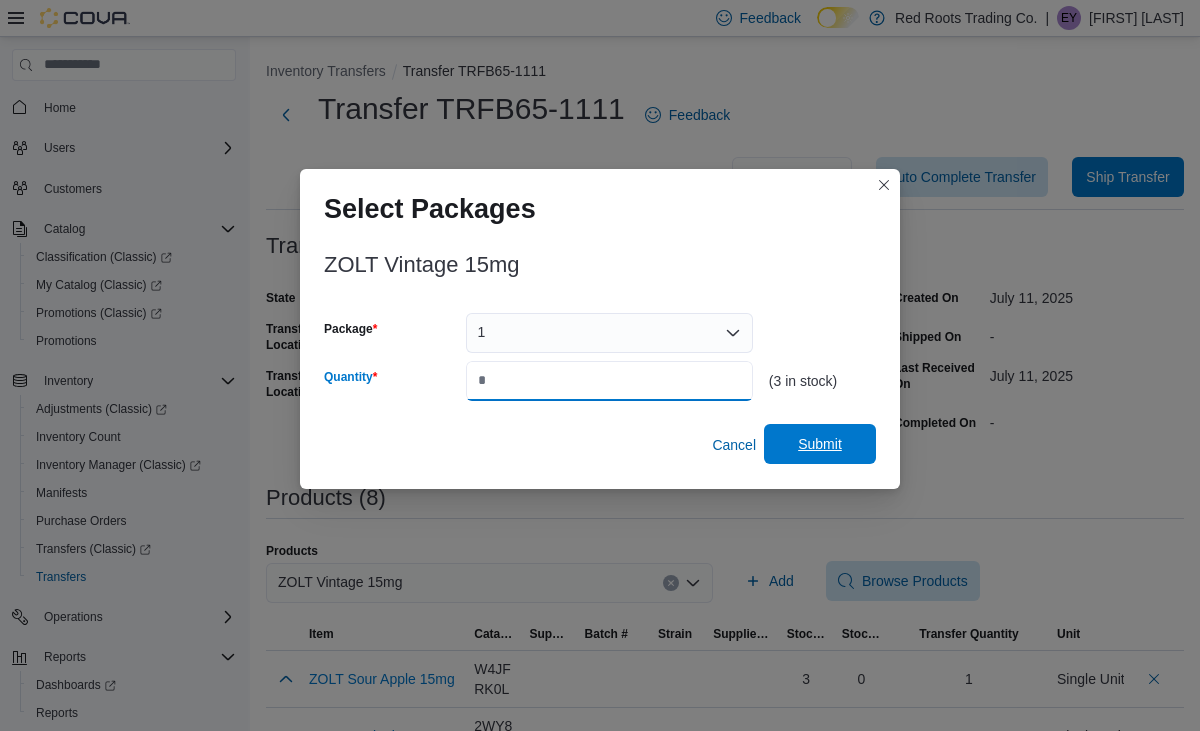 type on "*" 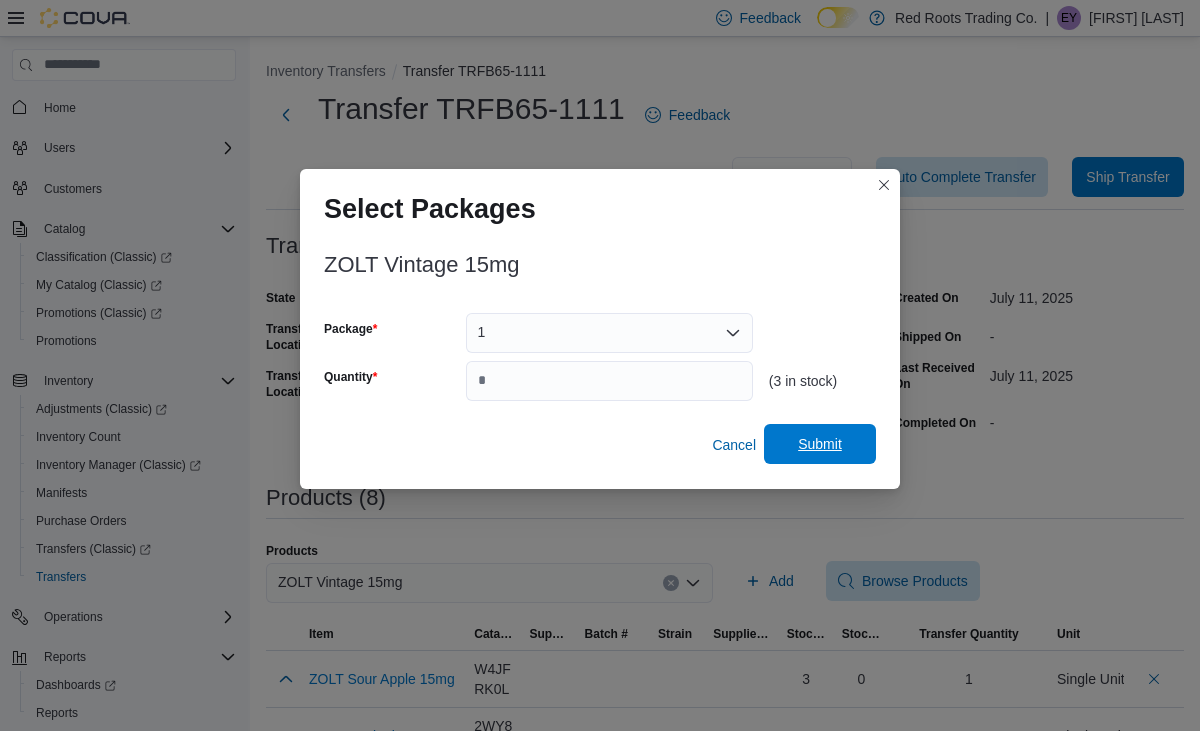click on "Submit" at bounding box center (820, 444) 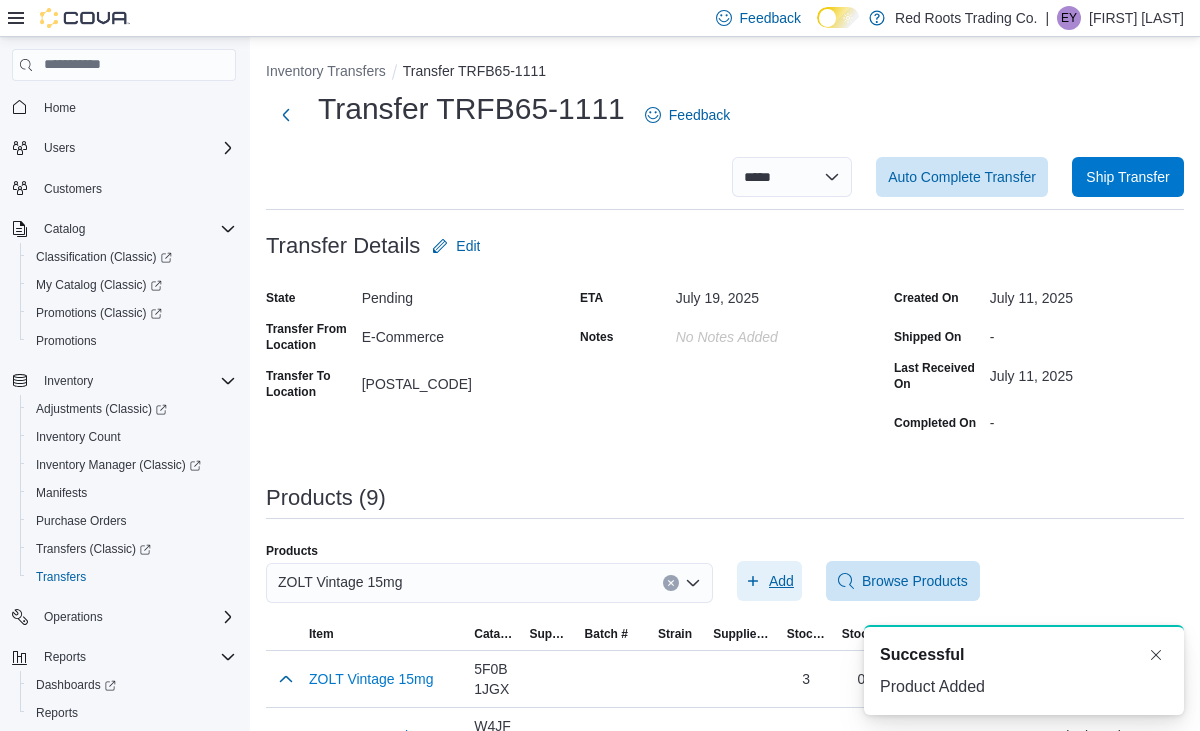 scroll, scrollTop: 0, scrollLeft: 0, axis: both 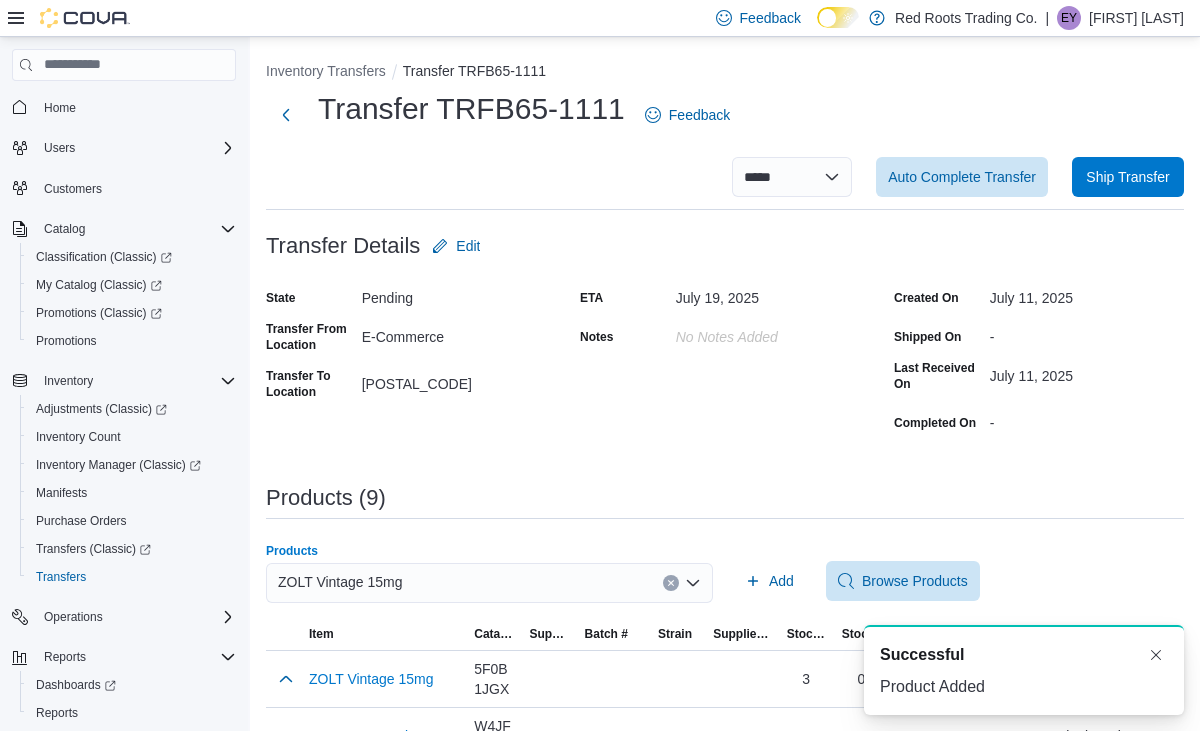 click on "ZOLT Vintage 15mg" at bounding box center (489, 583) 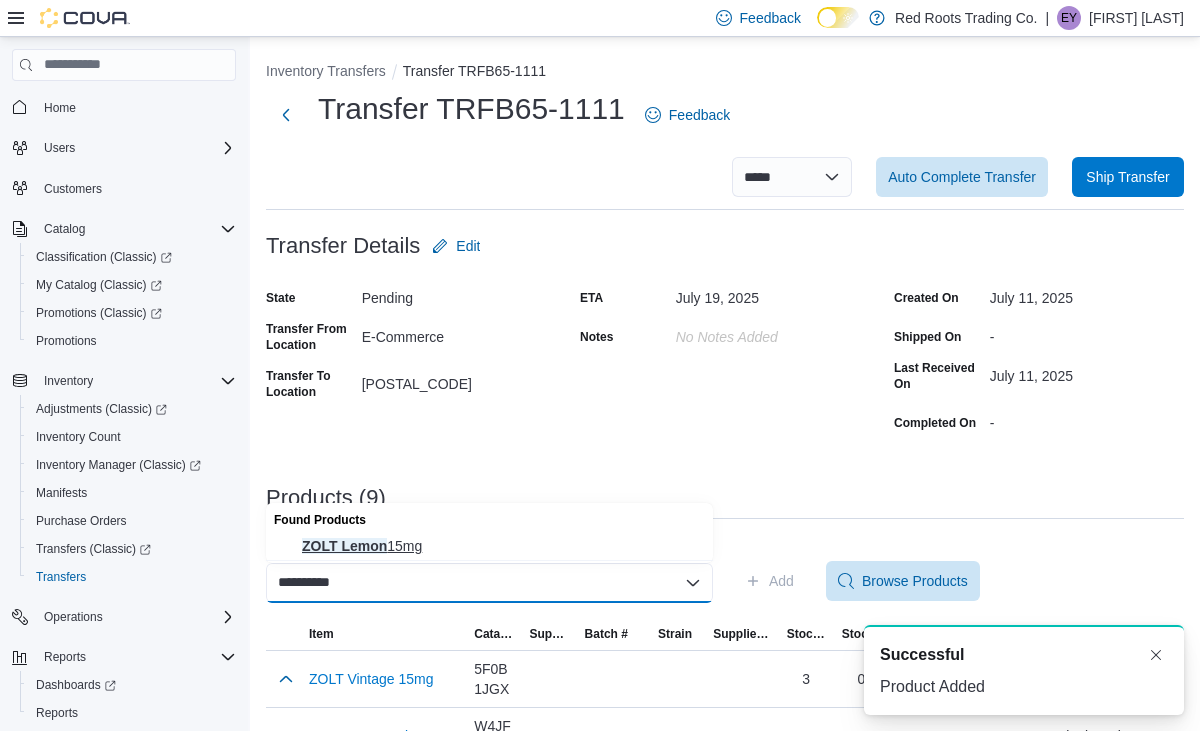 type on "**********" 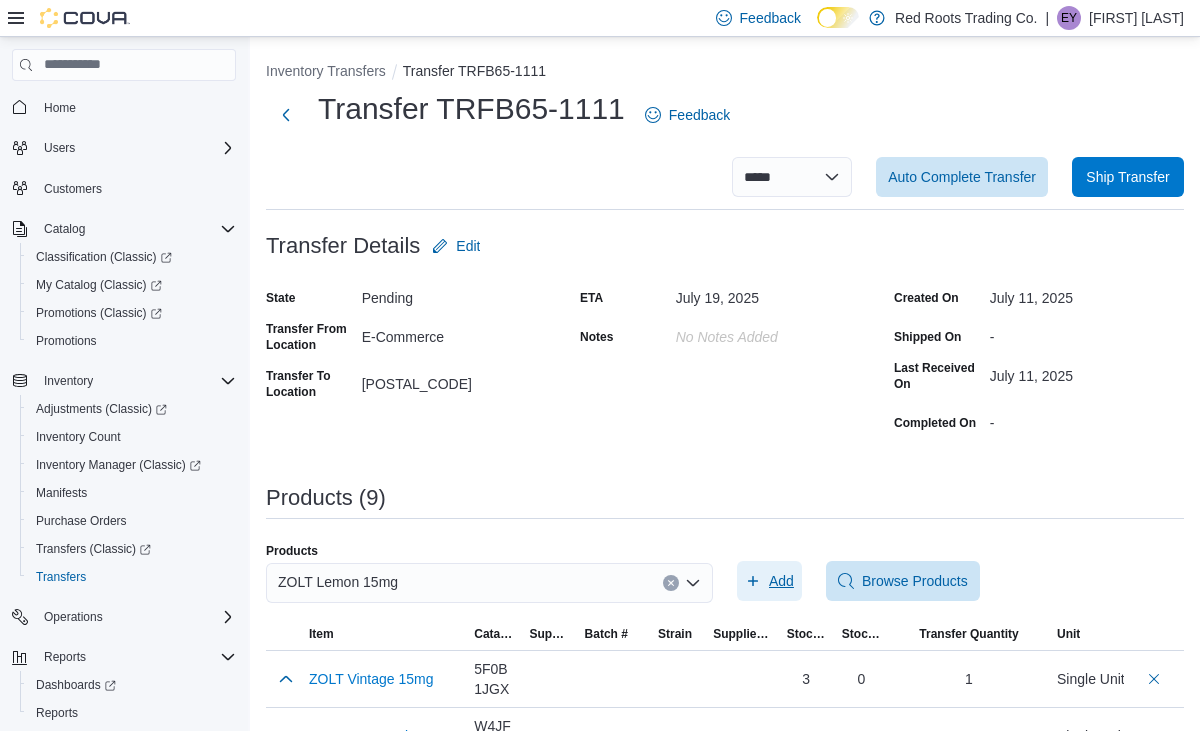 click on "Add" at bounding box center [781, 581] 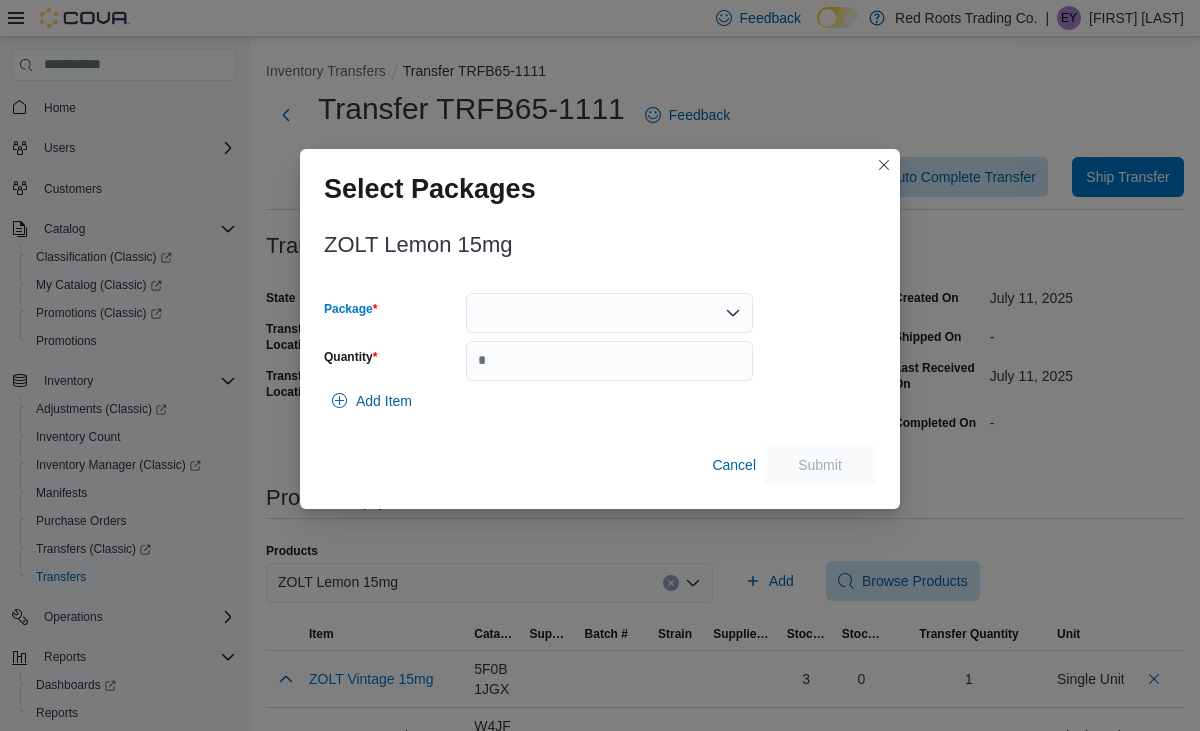 click at bounding box center (609, 313) 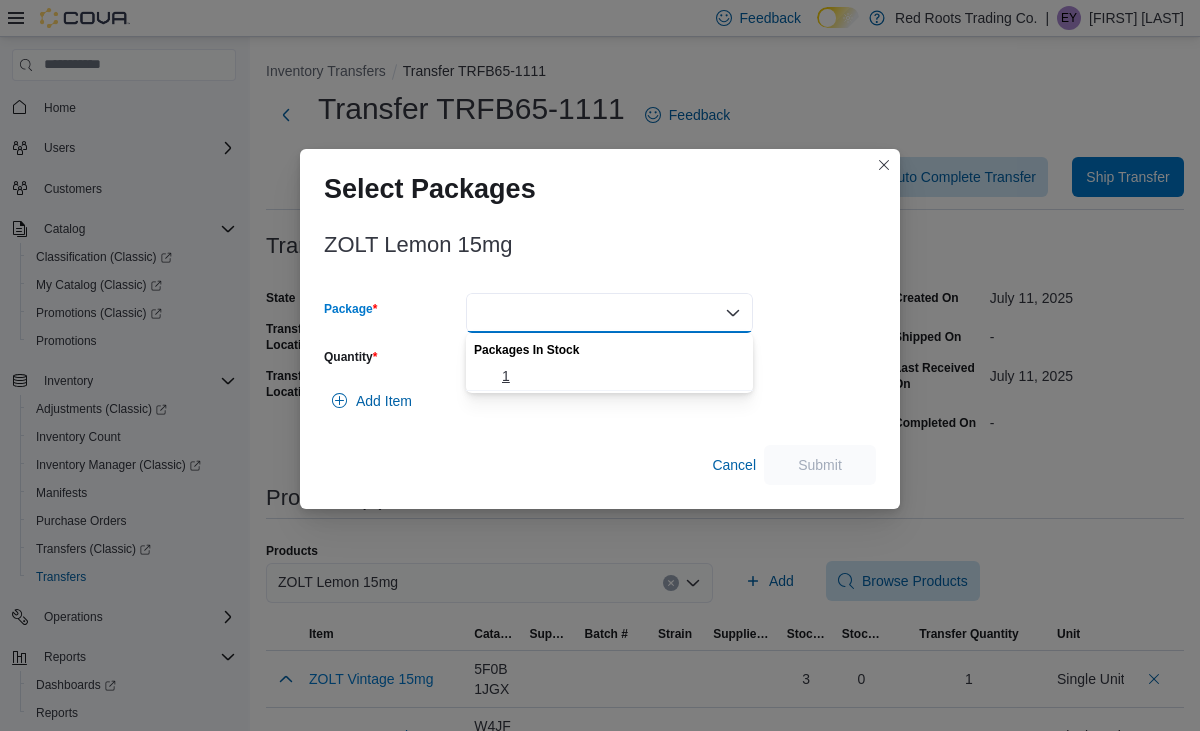 click on "1" at bounding box center [621, 376] 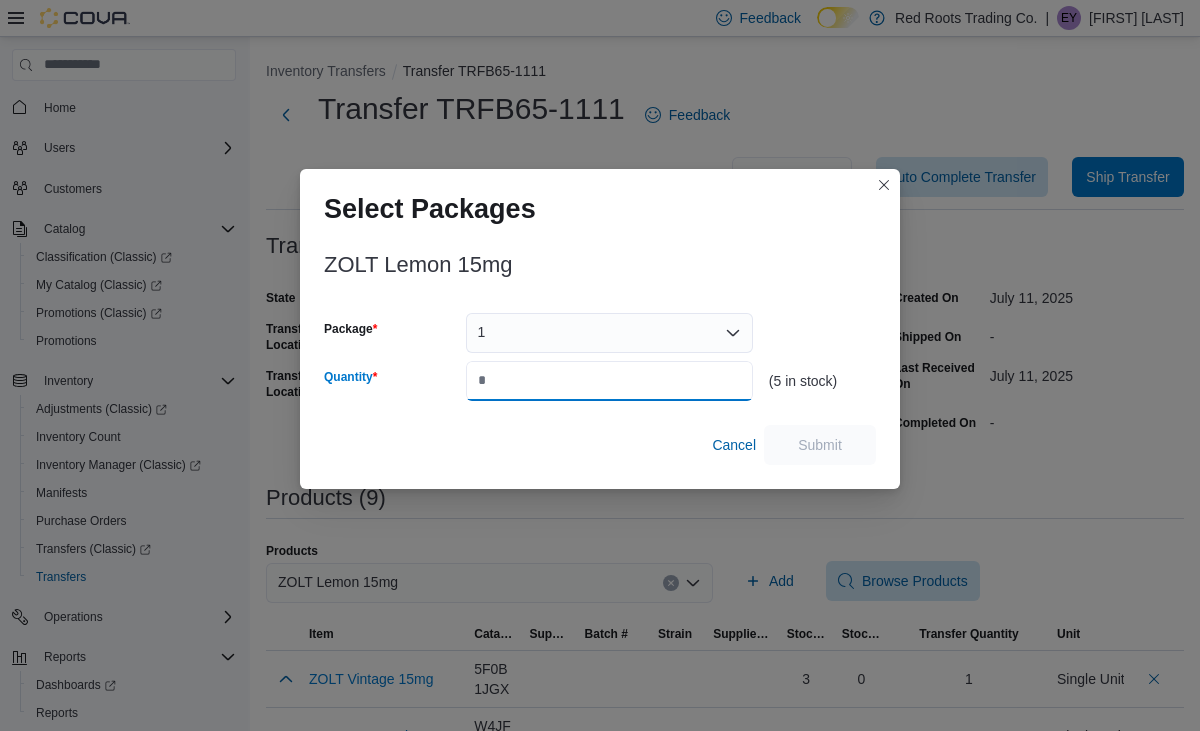 click on "Quantity" at bounding box center [609, 381] 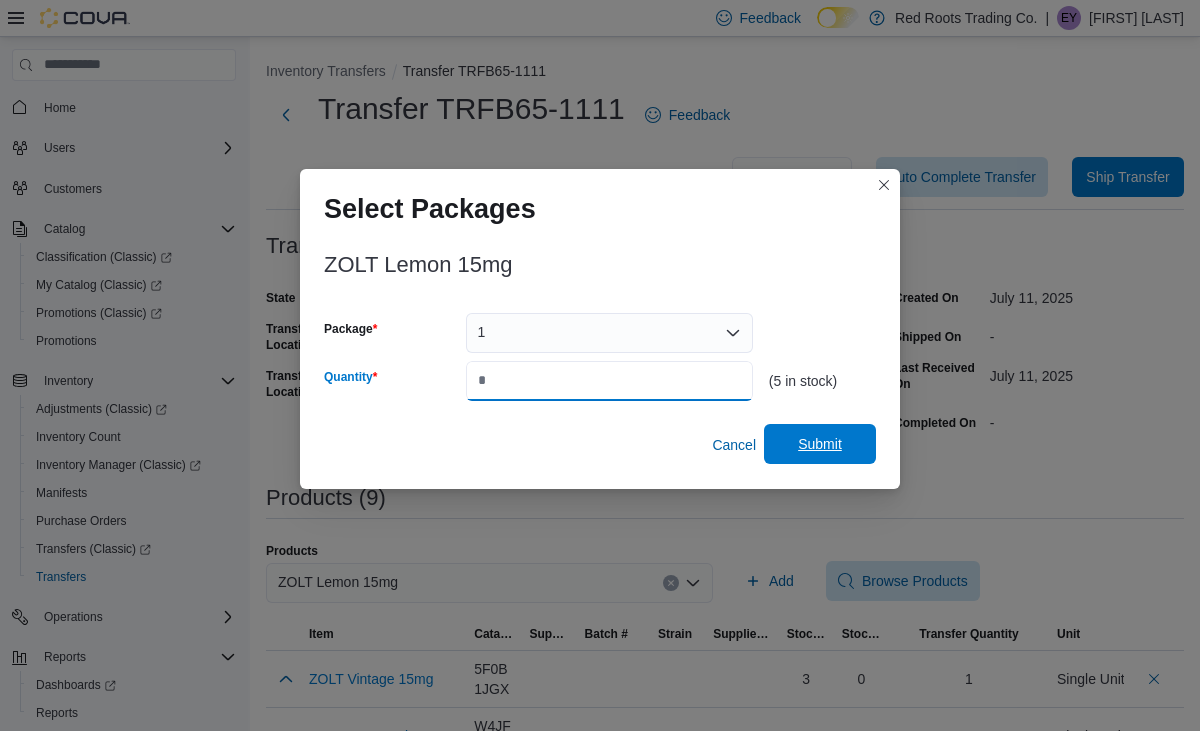 type on "*" 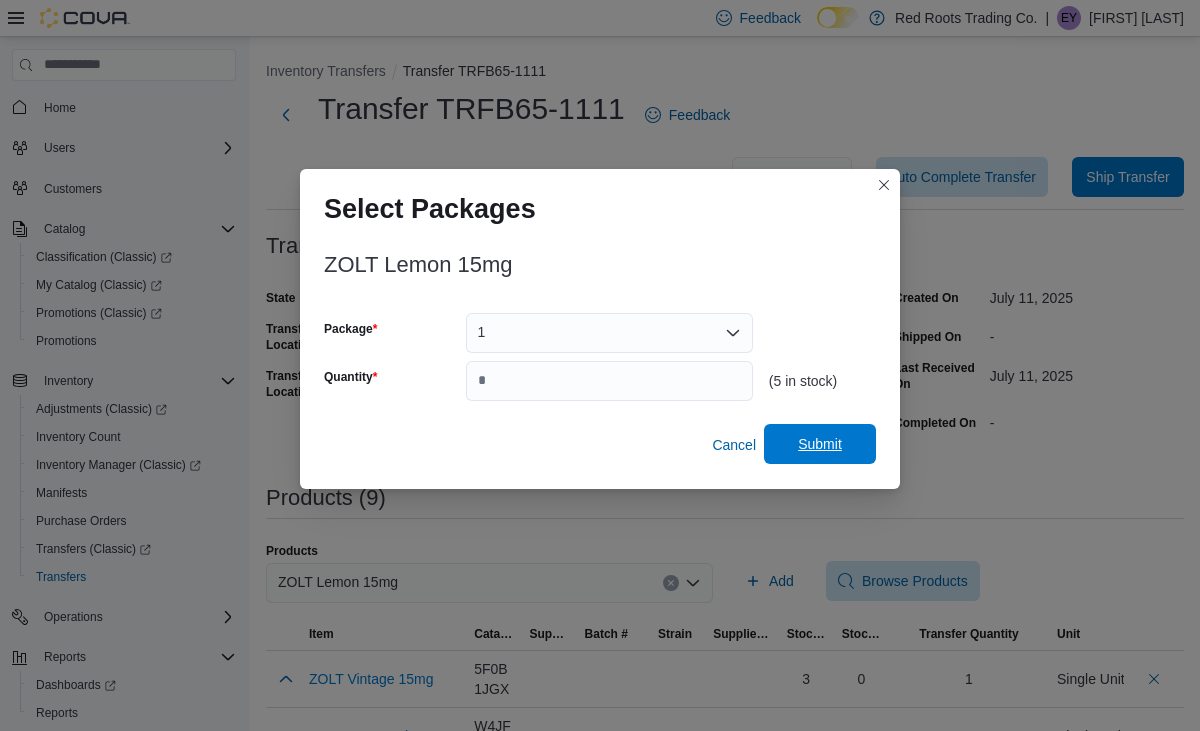 click on "Submit" at bounding box center (820, 444) 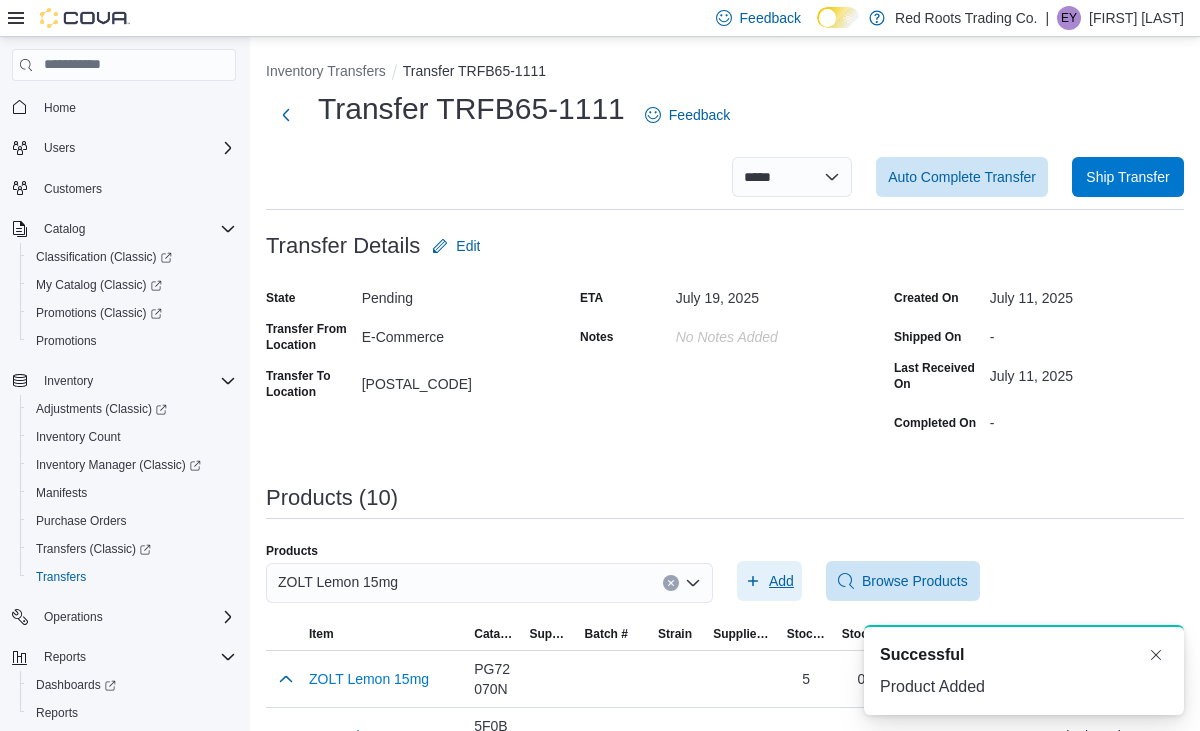 scroll, scrollTop: 0, scrollLeft: 0, axis: both 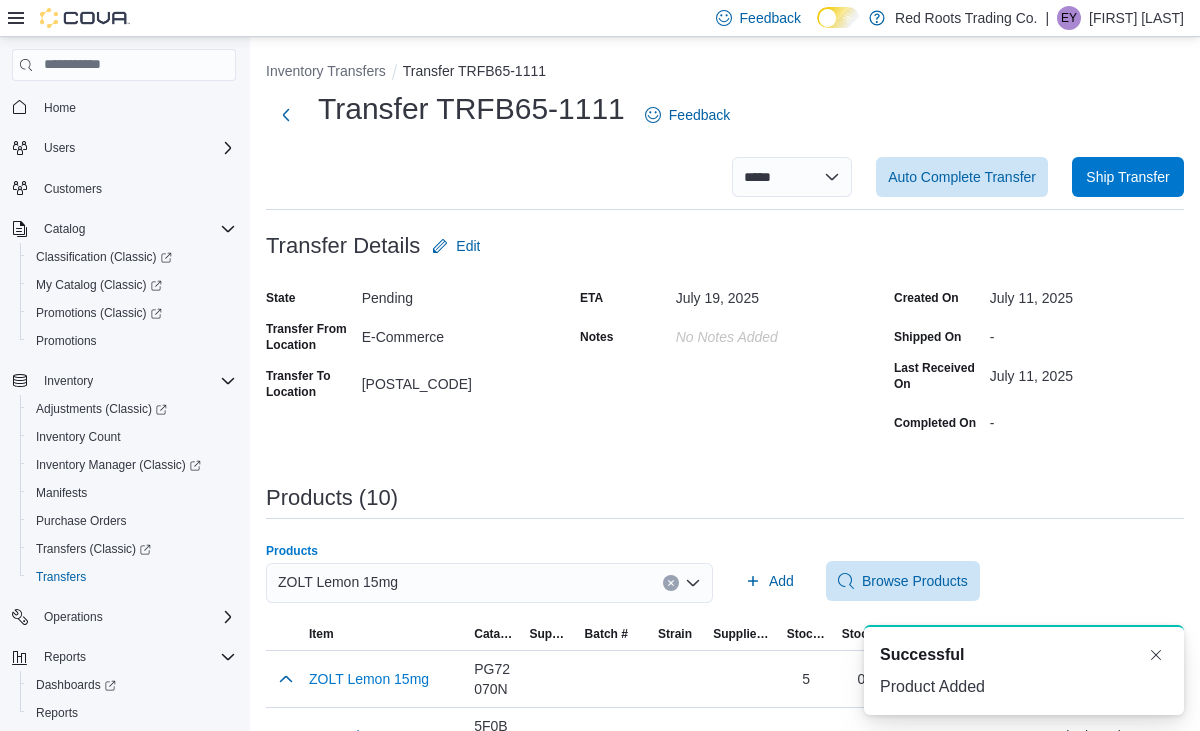 click at bounding box center (671, 583) 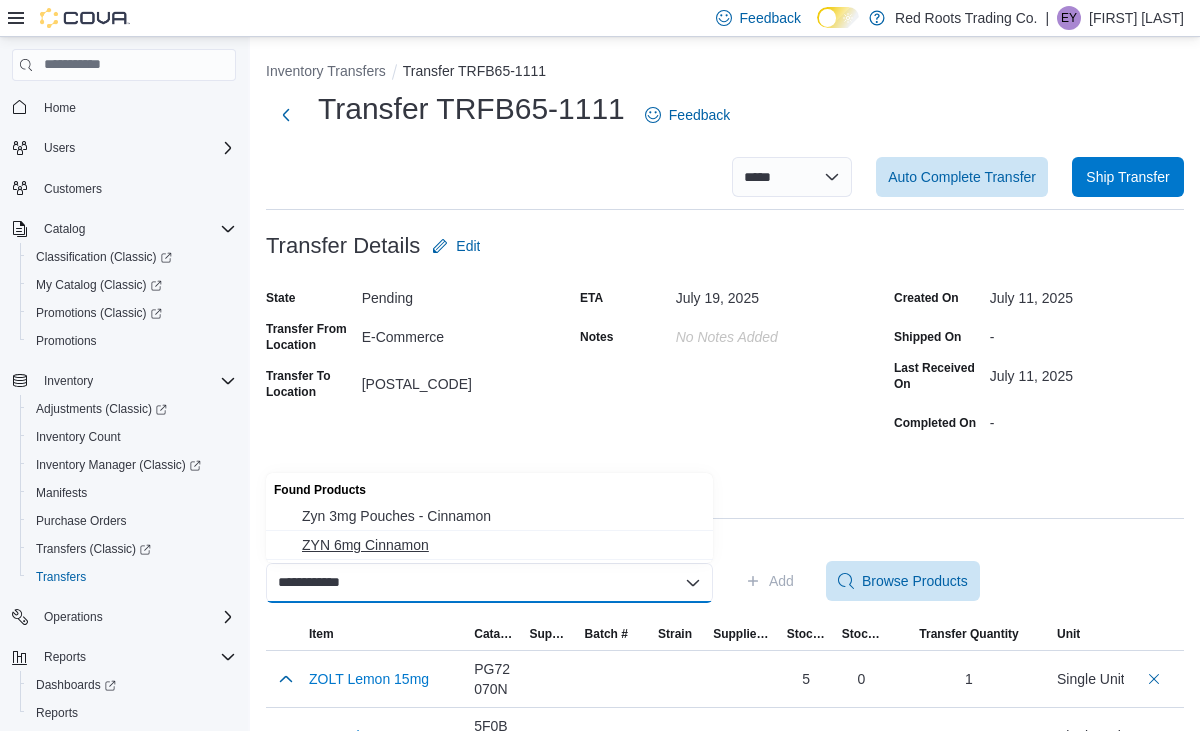type on "**********" 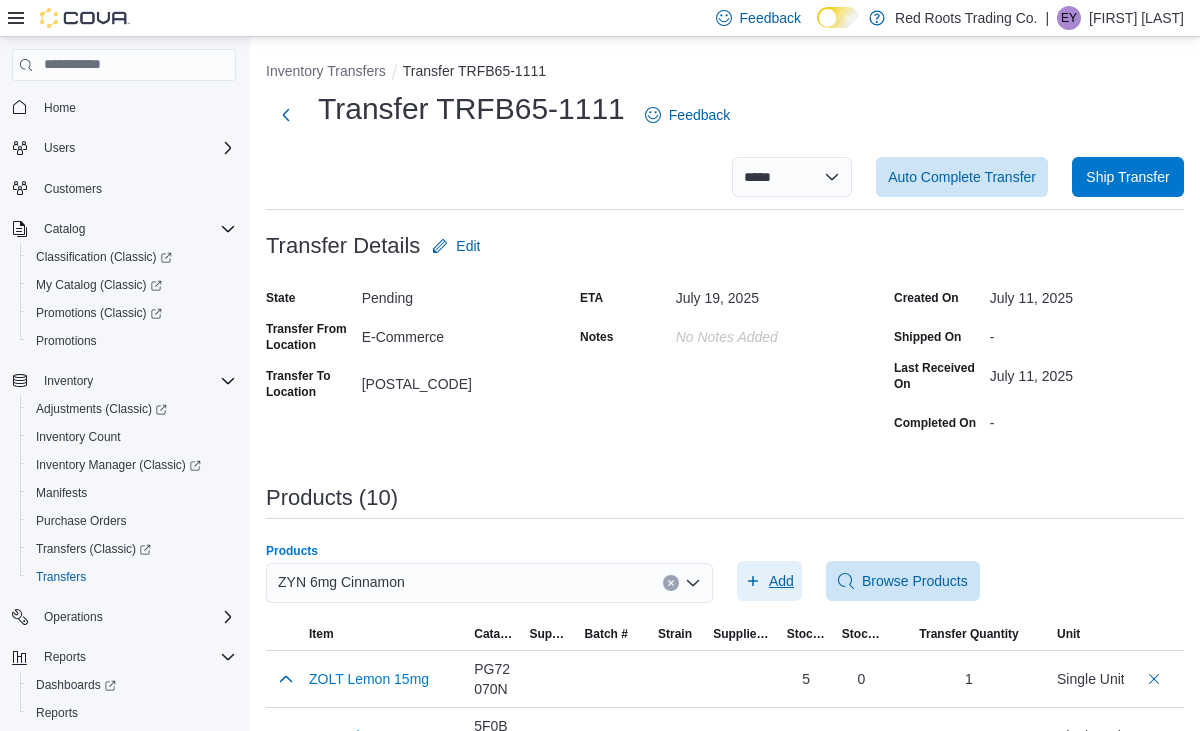 click on "Add" at bounding box center [769, 581] 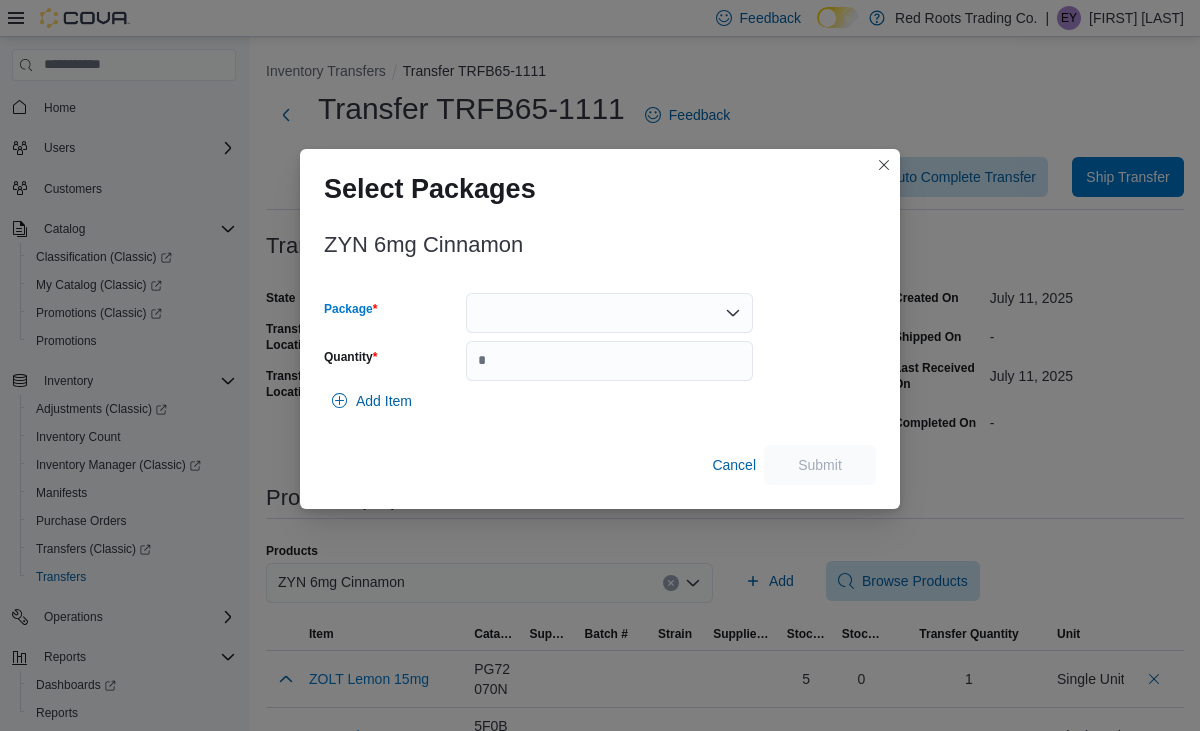 click at bounding box center [609, 313] 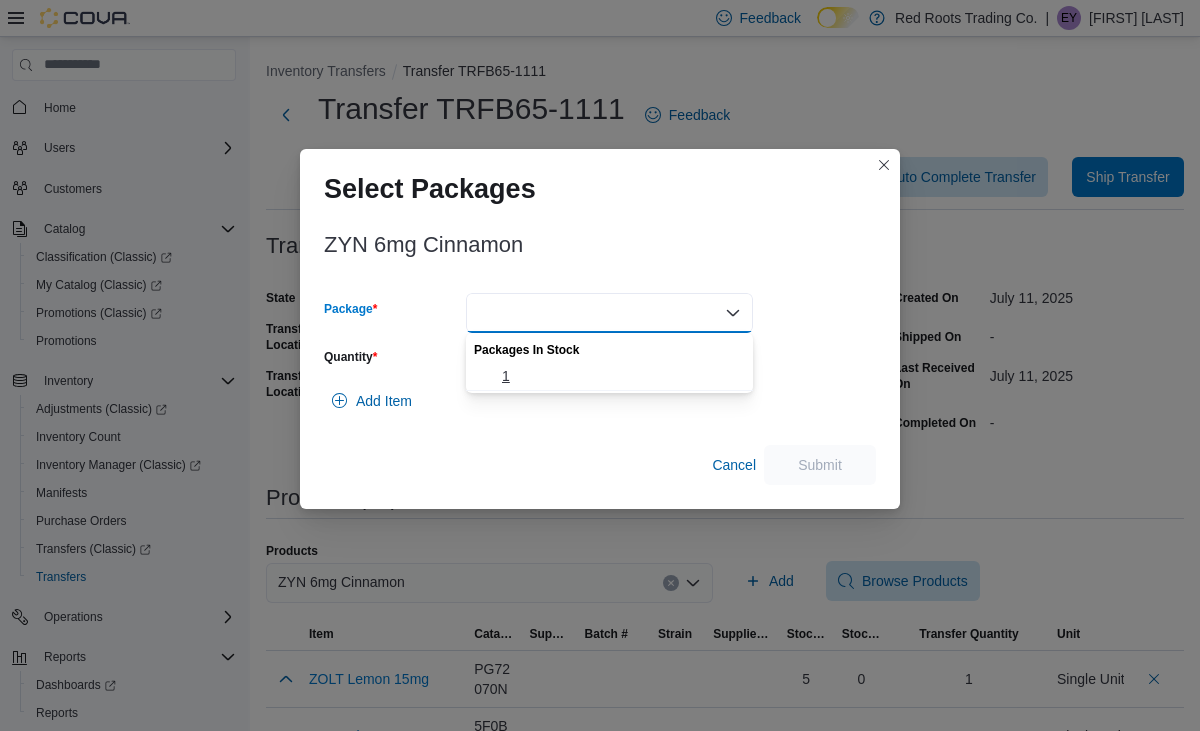 click on "1" at bounding box center [621, 376] 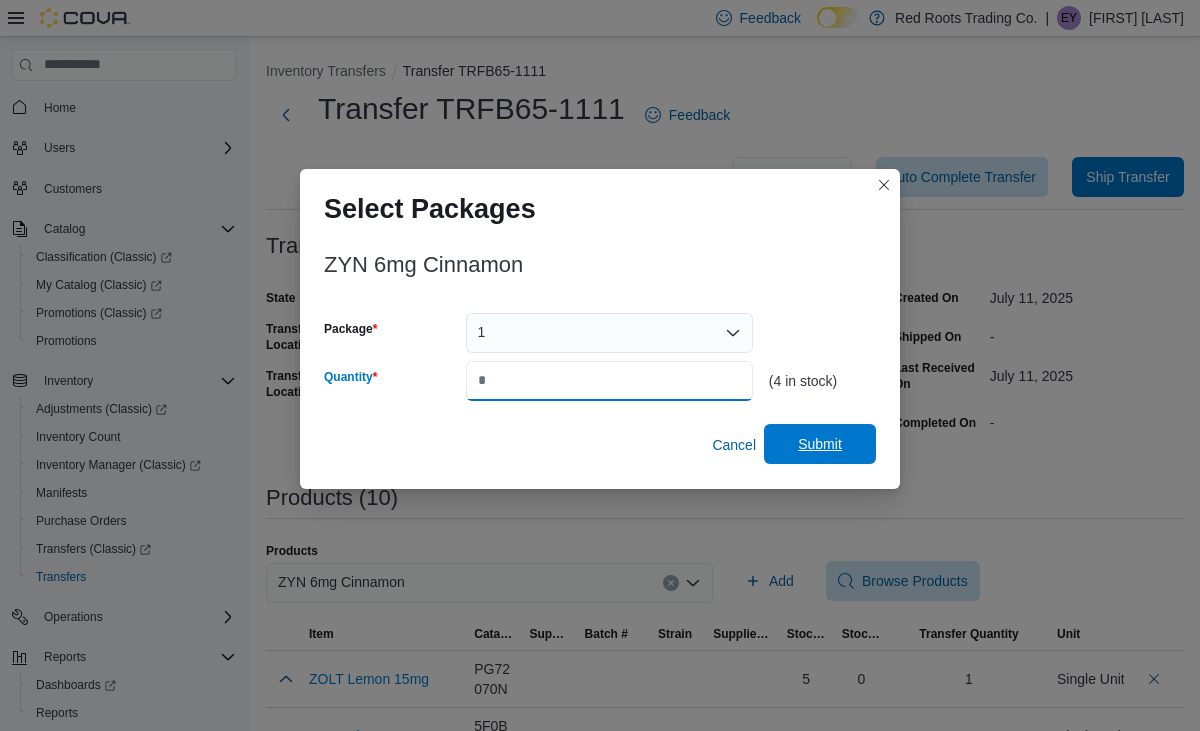 type on "*" 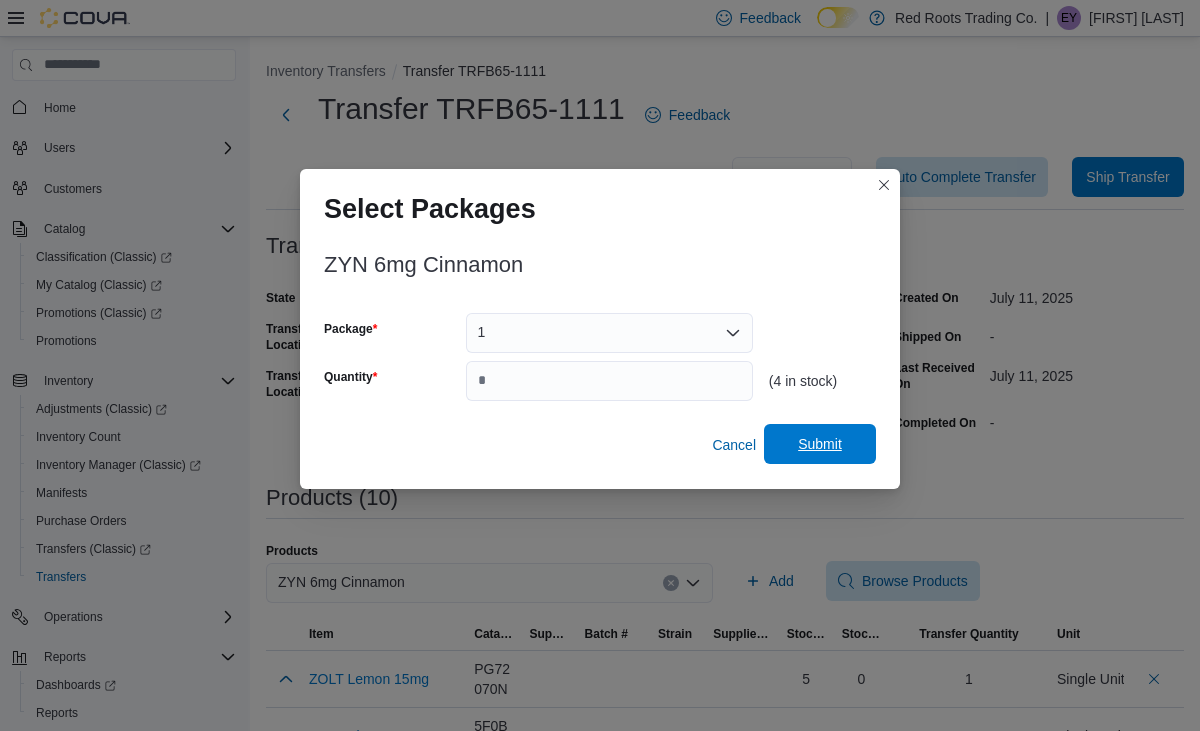 click on "Submit" at bounding box center [820, 444] 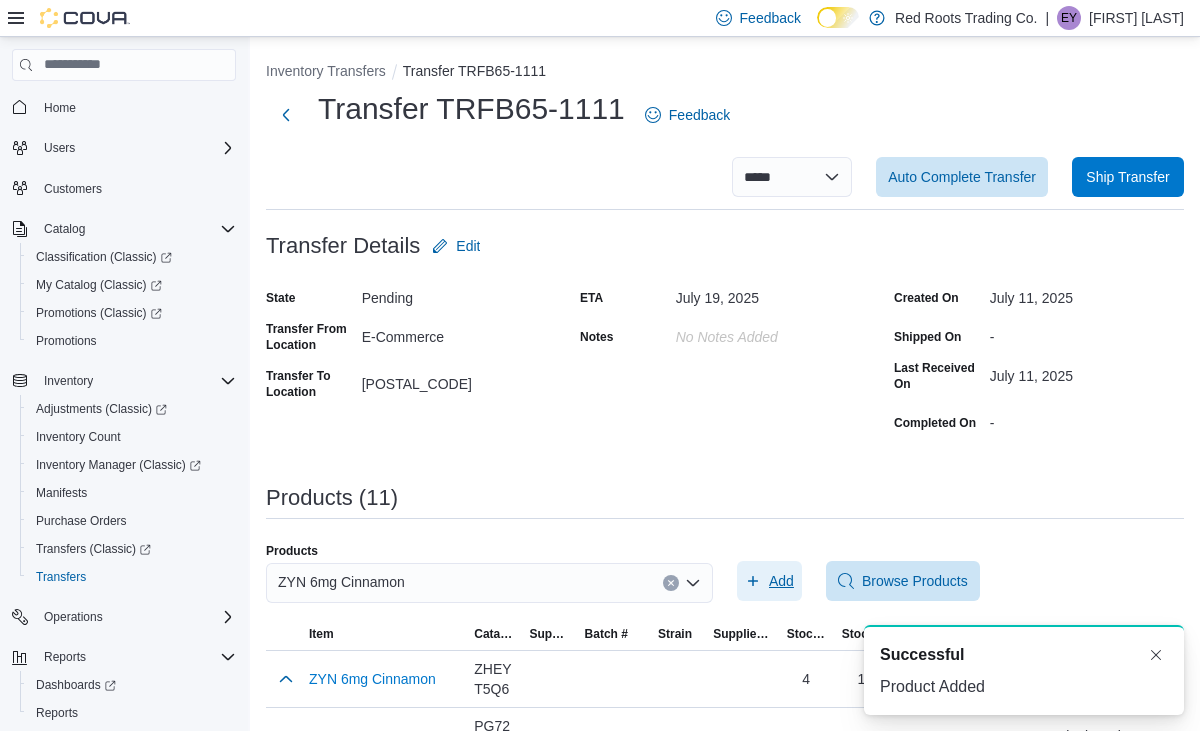 scroll, scrollTop: 0, scrollLeft: 0, axis: both 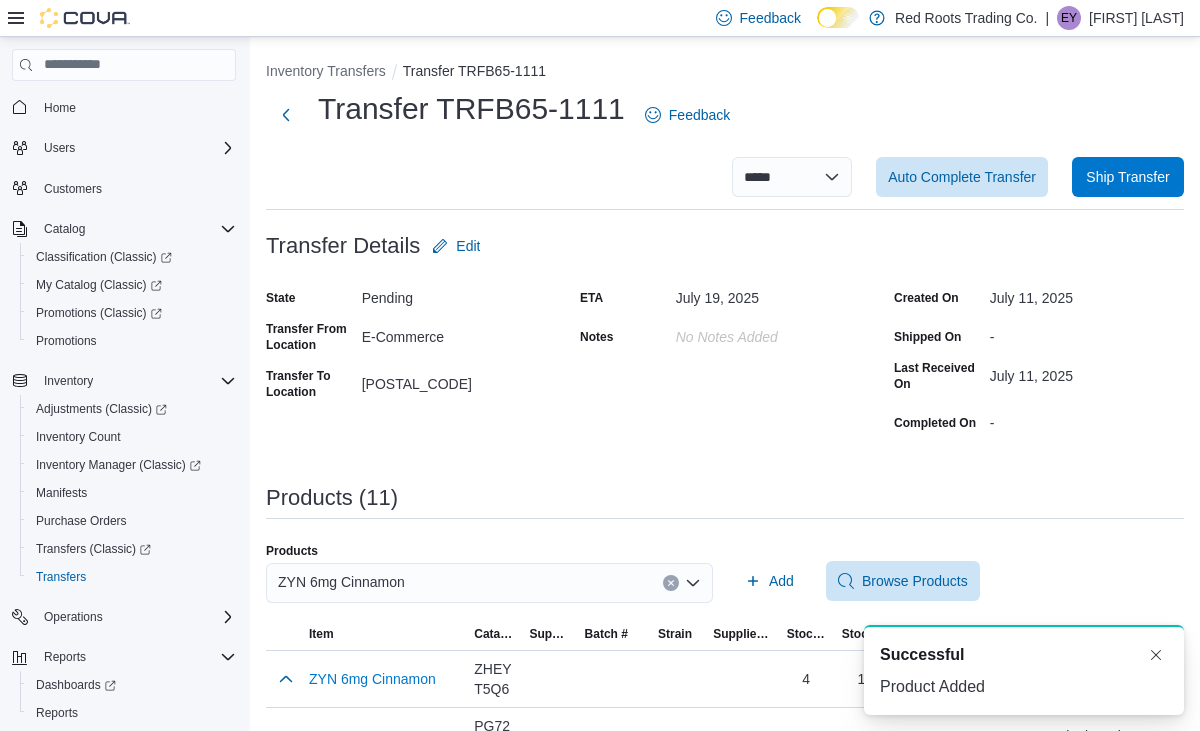 click on "ZYN 6mg Cinnamon" at bounding box center [489, 583] 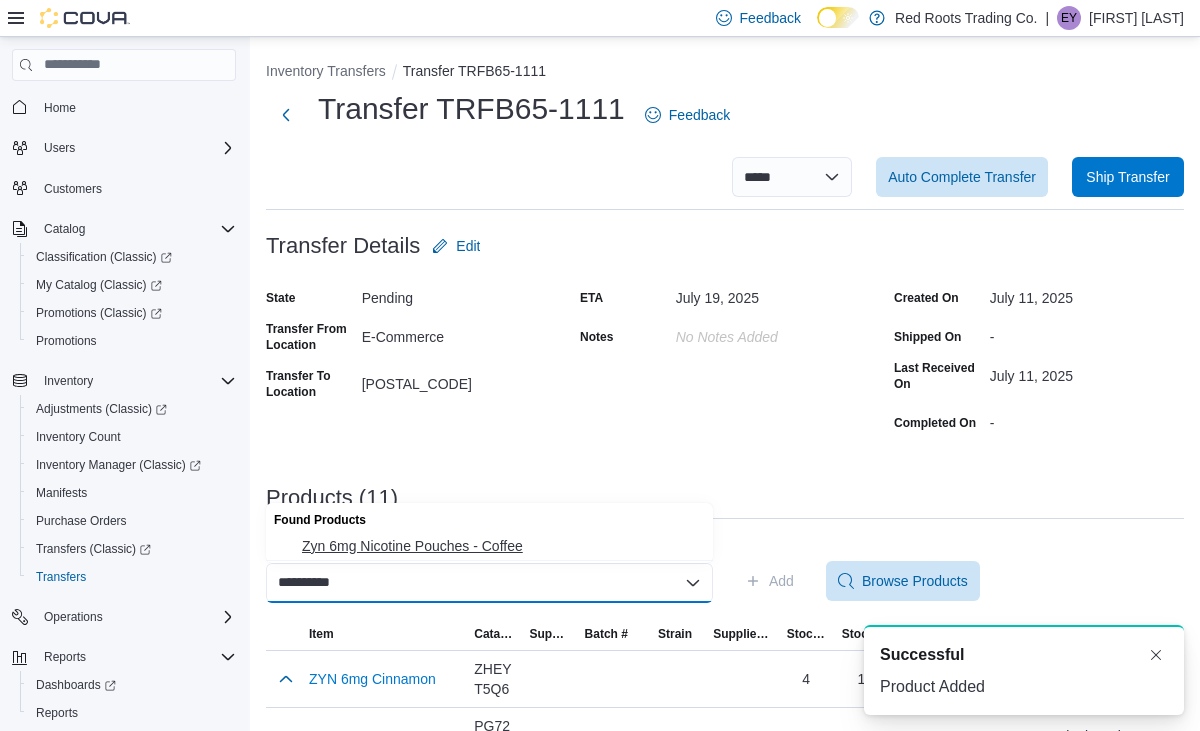 type on "**********" 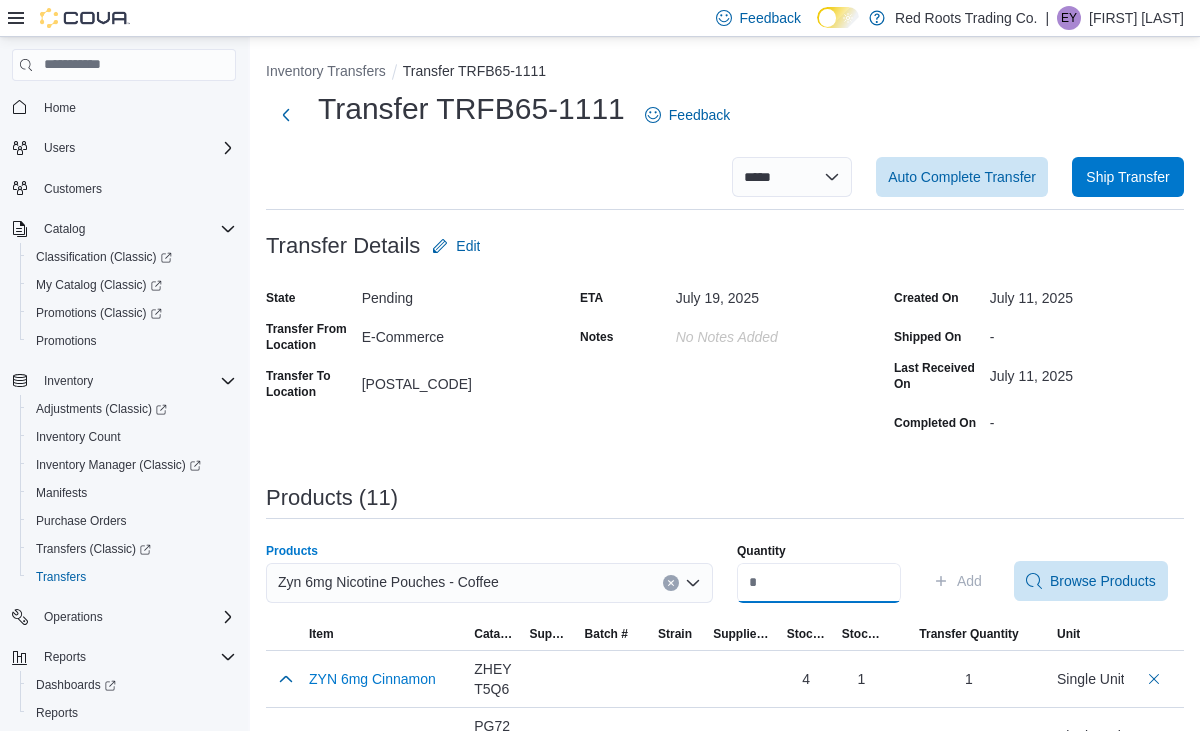 click on "Quantity" at bounding box center (819, 583) 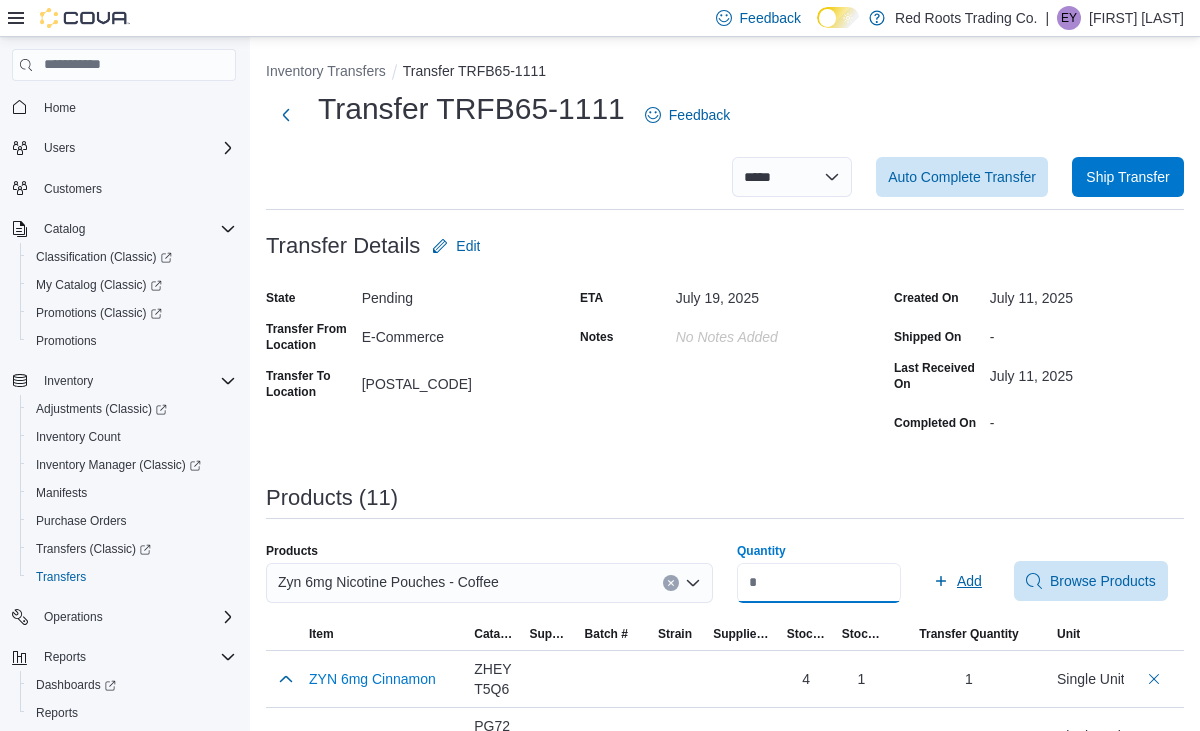 type on "*" 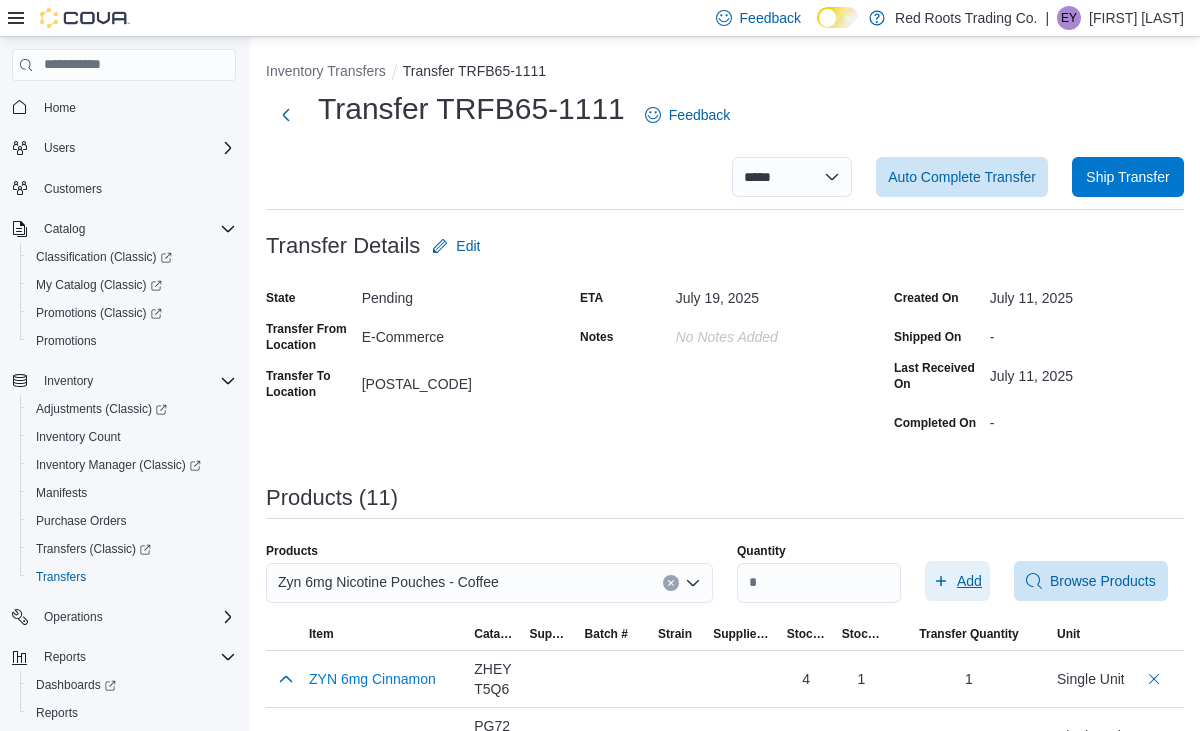 click on "Add" at bounding box center (969, 581) 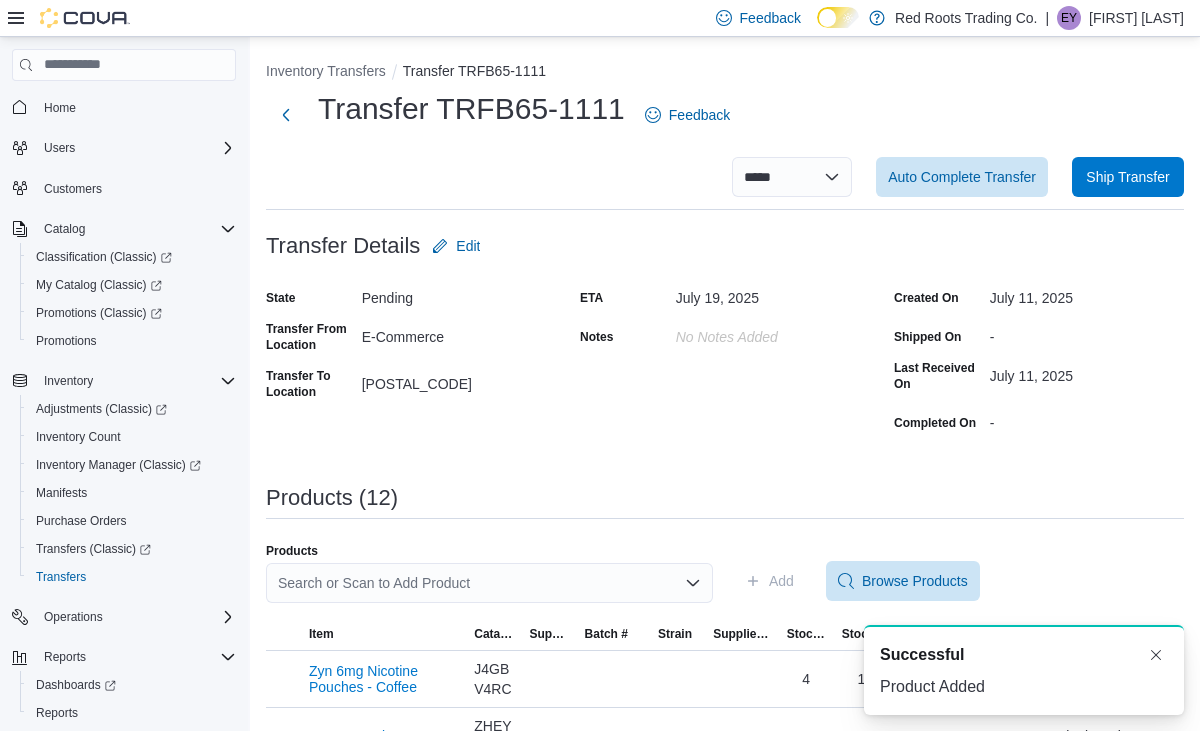 scroll, scrollTop: 0, scrollLeft: 0, axis: both 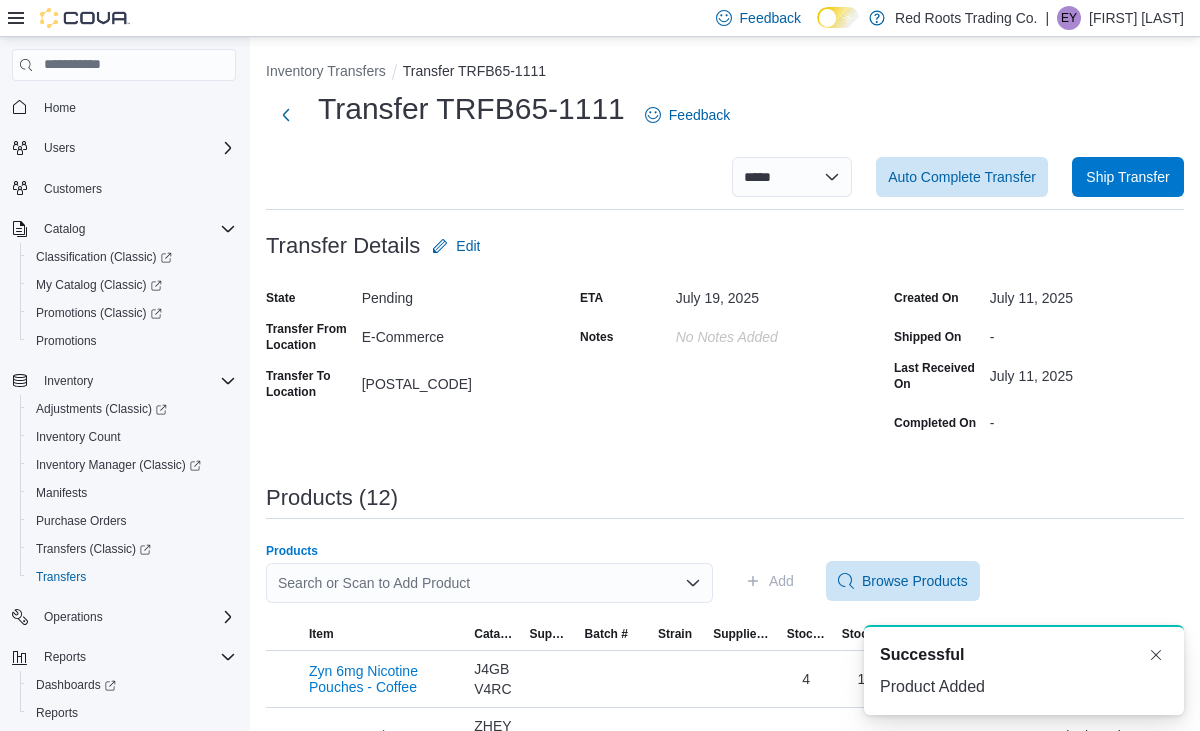 click on "Search or Scan to Add Product" at bounding box center (489, 583) 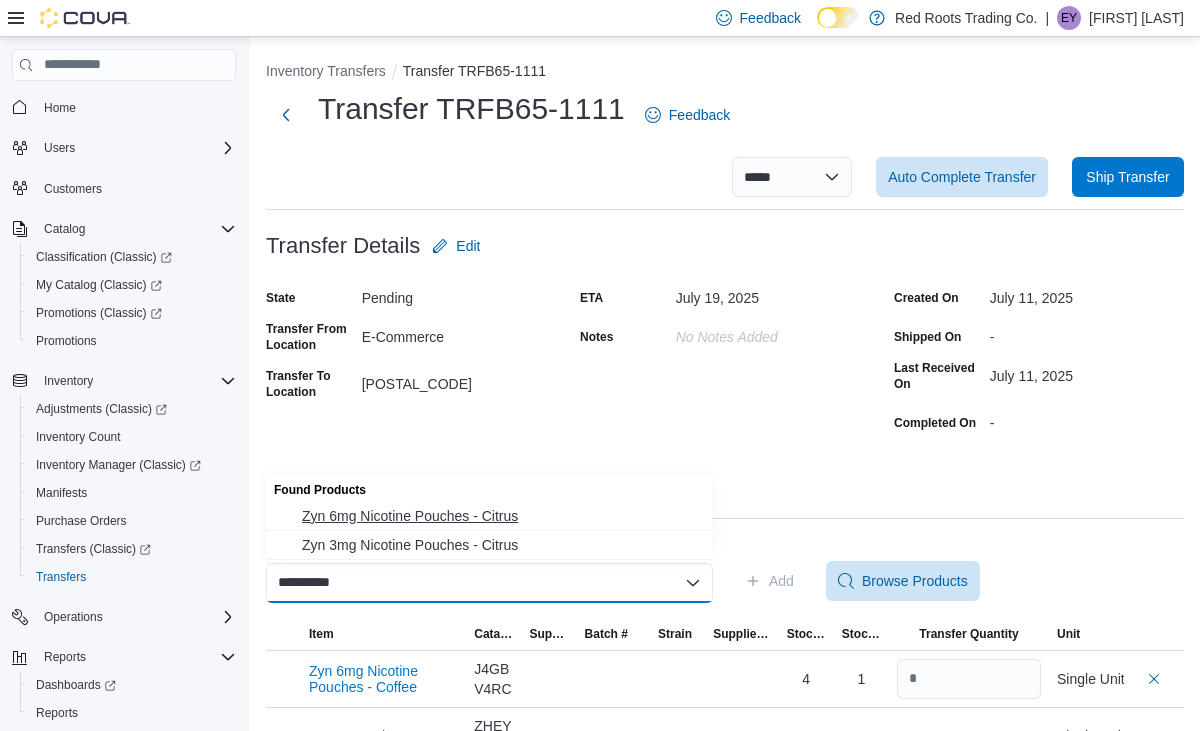 type on "**********" 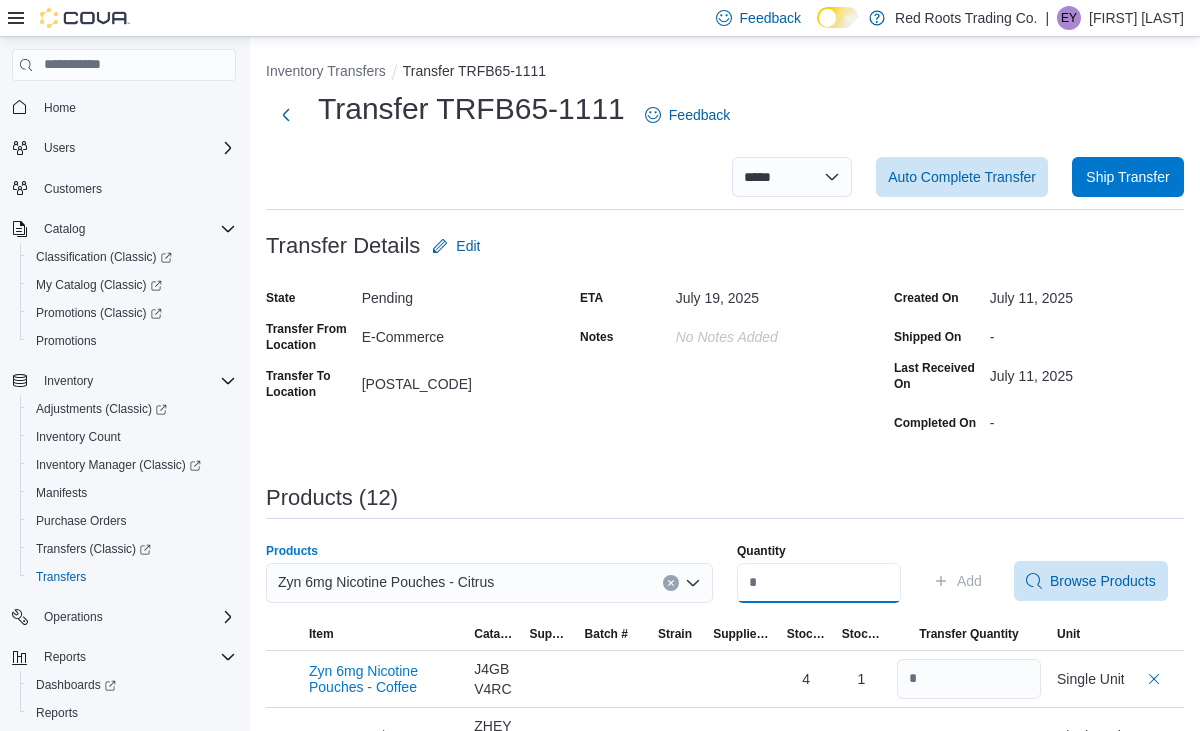 click on "Quantity" at bounding box center [819, 583] 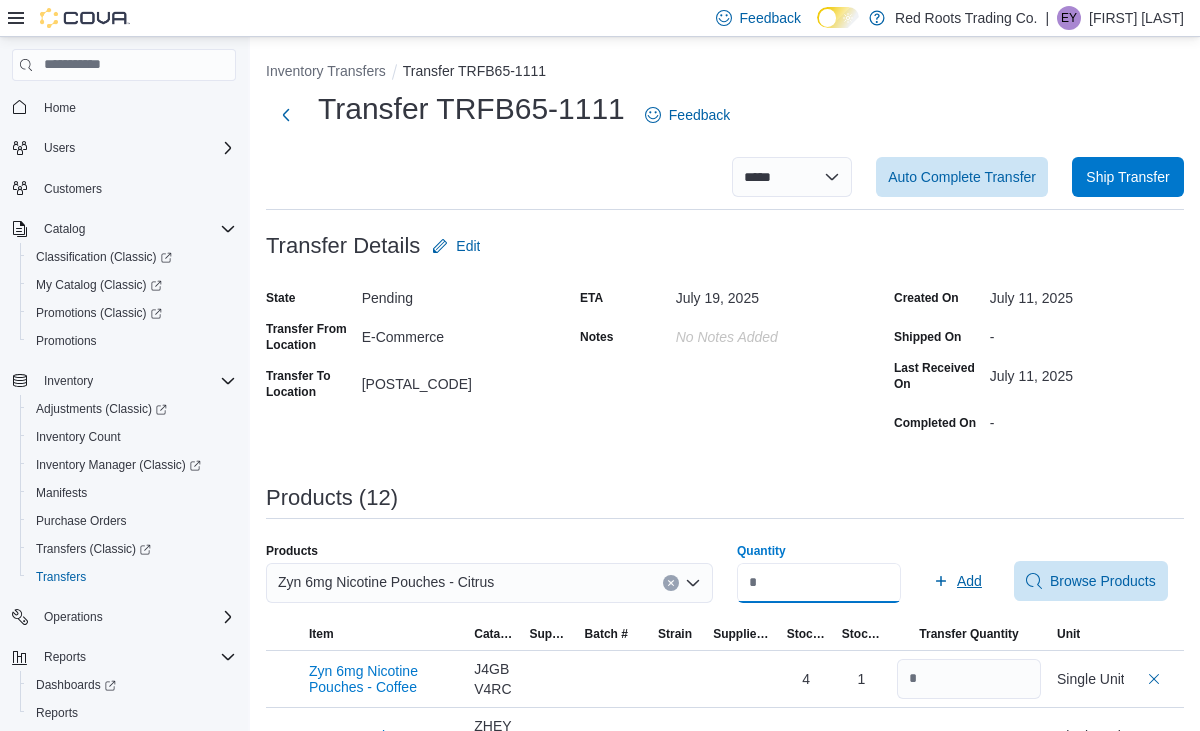 type on "*" 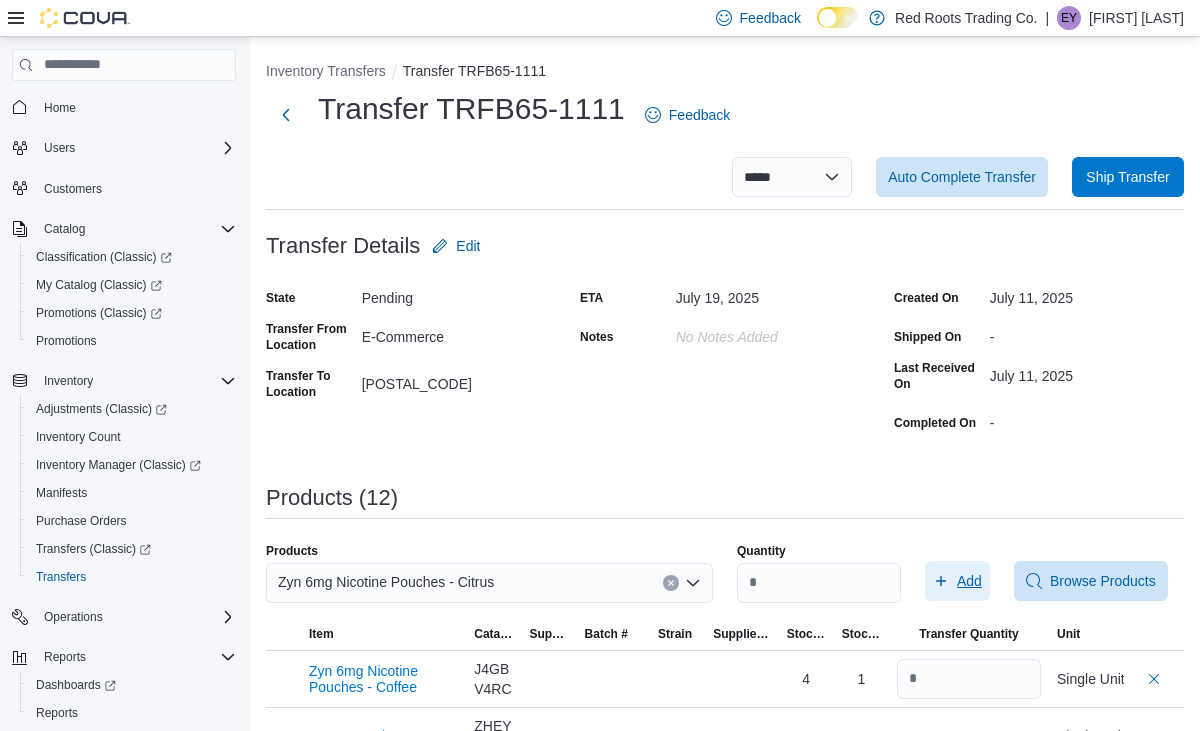 click on "Add" at bounding box center (957, 581) 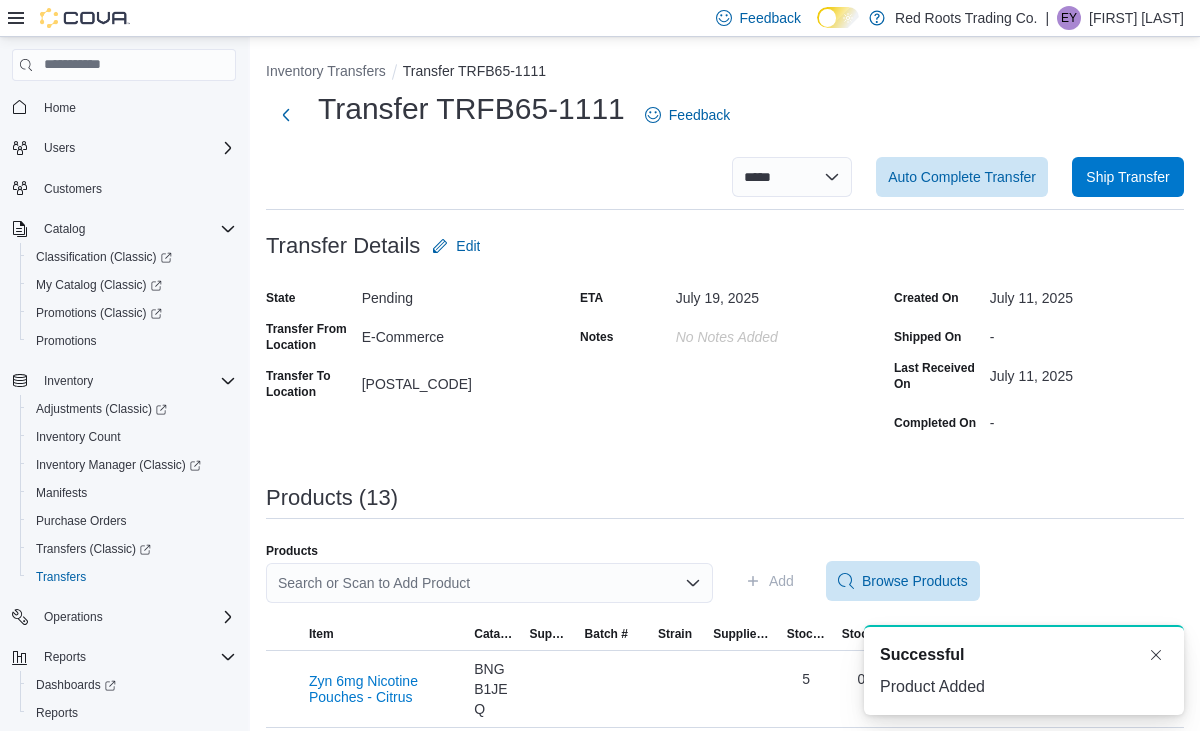 scroll, scrollTop: 0, scrollLeft: 0, axis: both 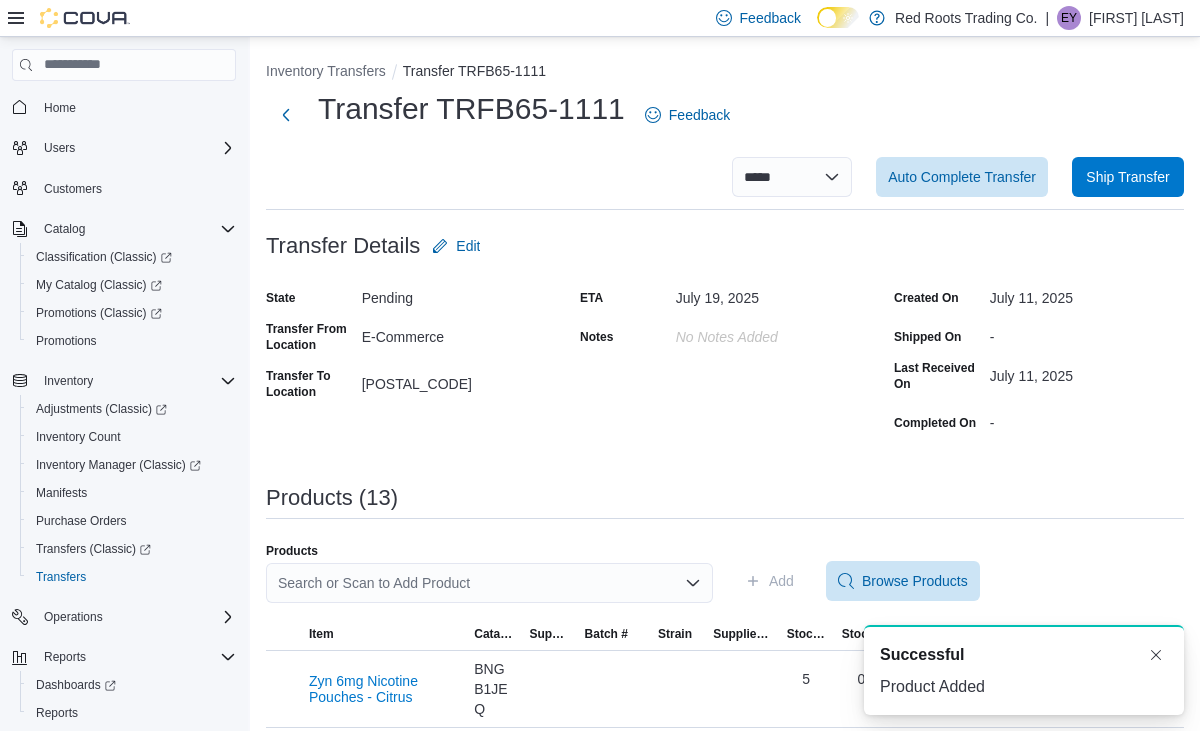 click on "Search or Scan to Add Product" at bounding box center [489, 583] 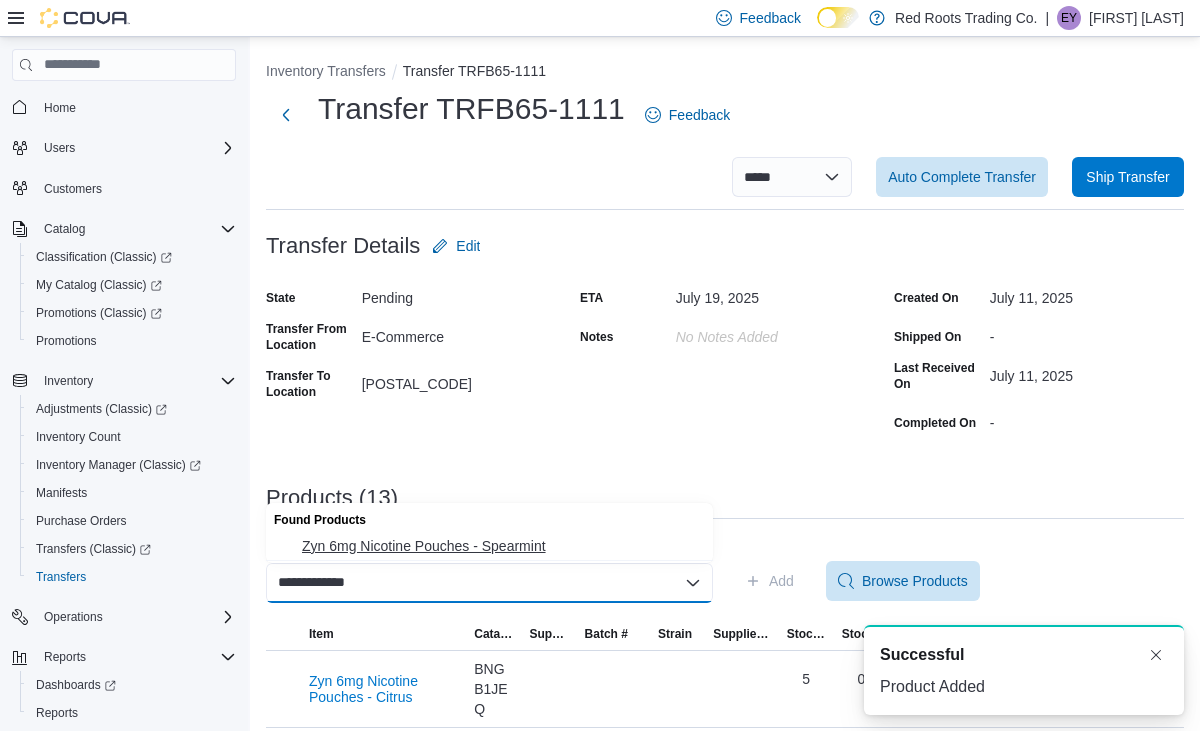 type on "**********" 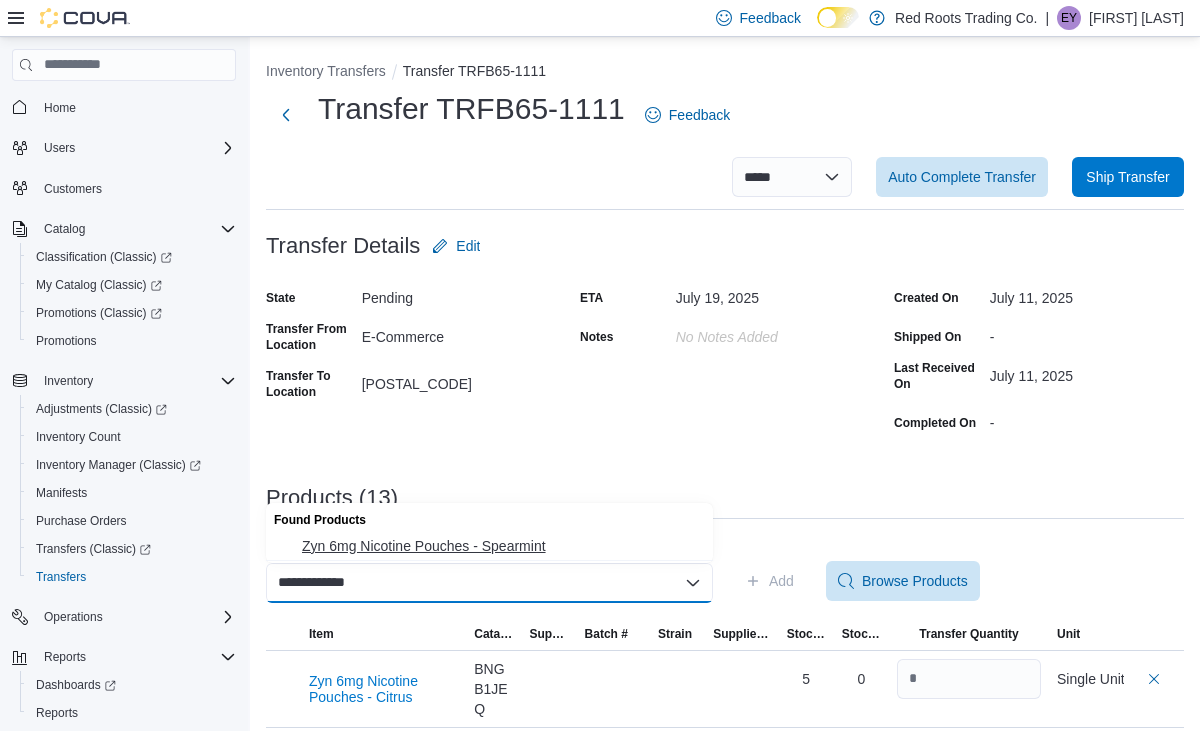 click on "Zyn 6mg Nicotine Pouches - Spearmint" at bounding box center [501, 546] 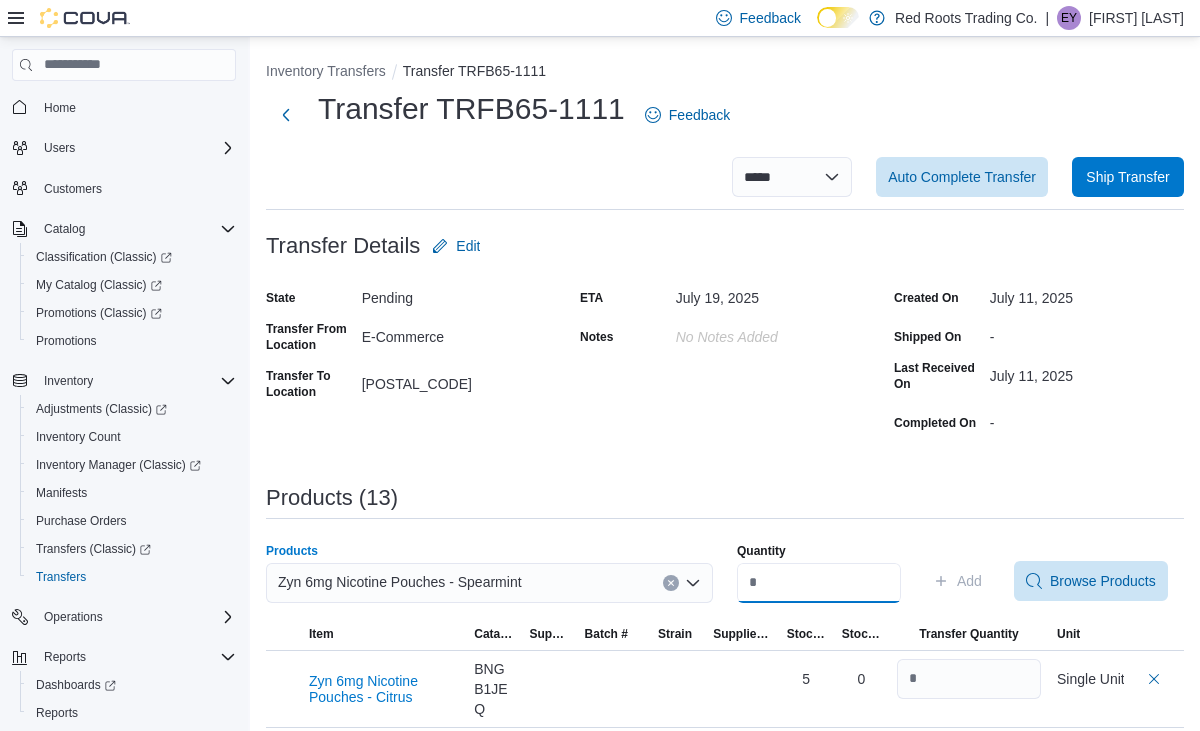 click on "Quantity" at bounding box center (819, 583) 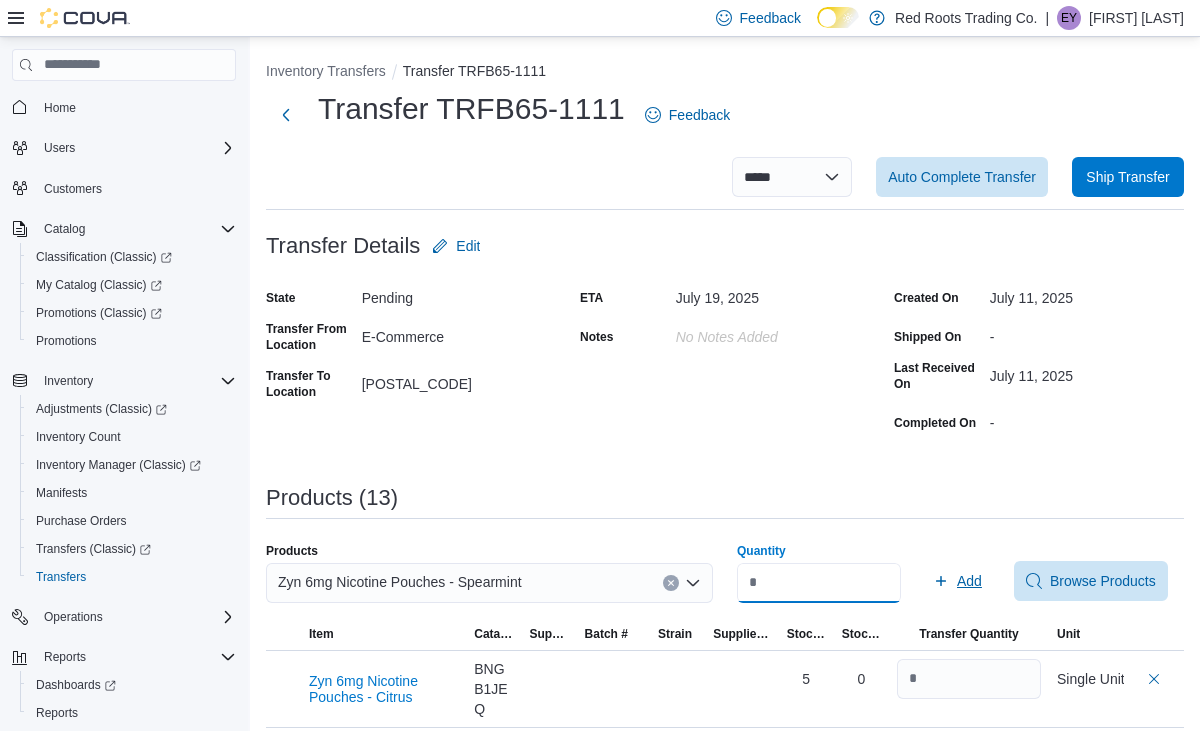 type on "*" 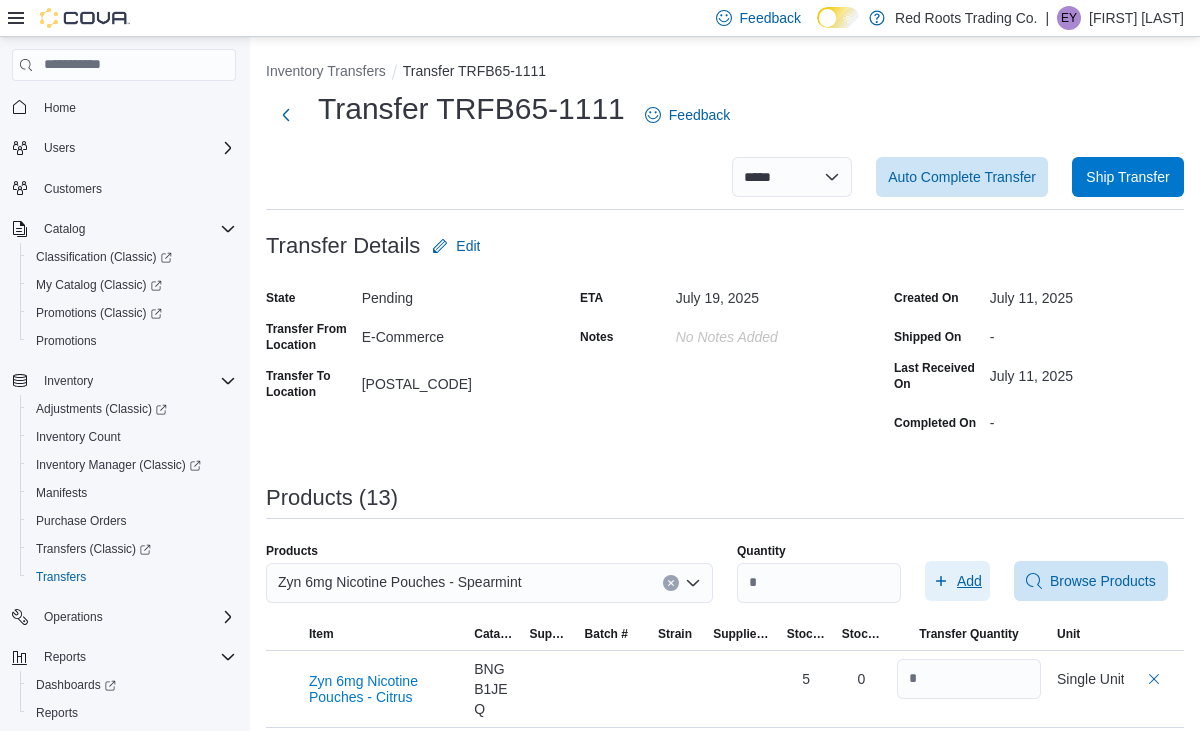 click on "Add" at bounding box center [969, 581] 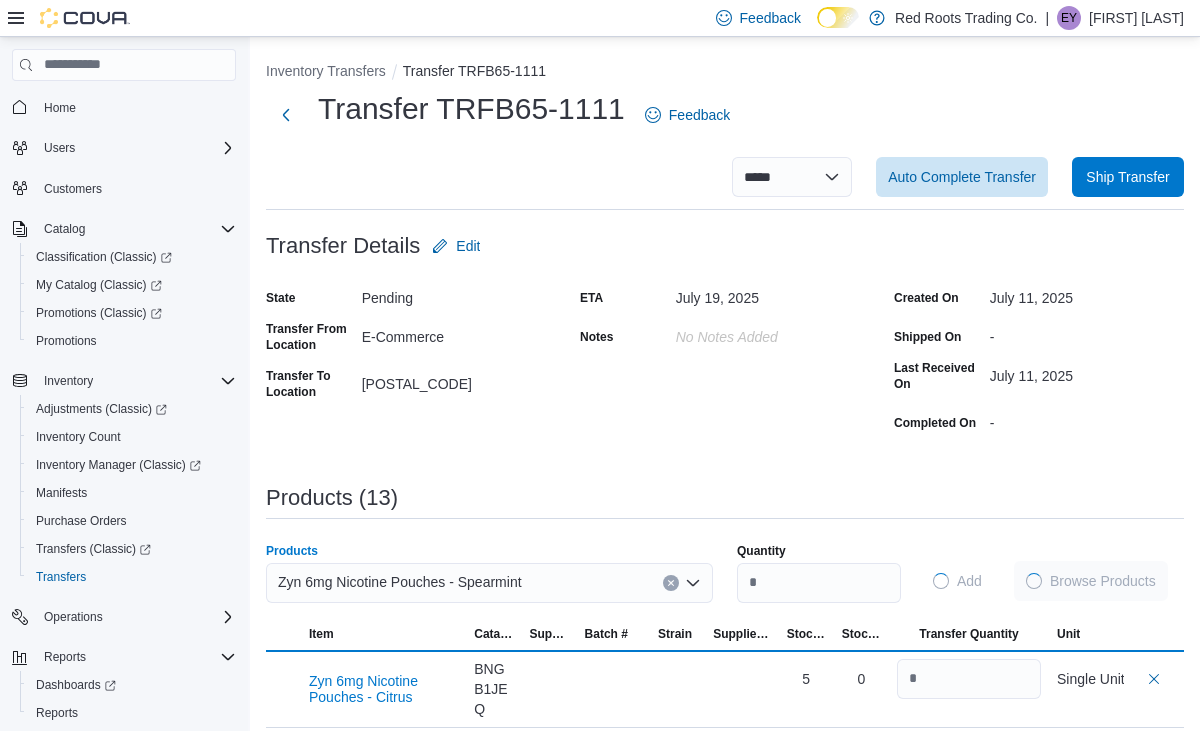 click on "Zyn 6mg Nicotine Pouches - Spearmint" at bounding box center [489, 583] 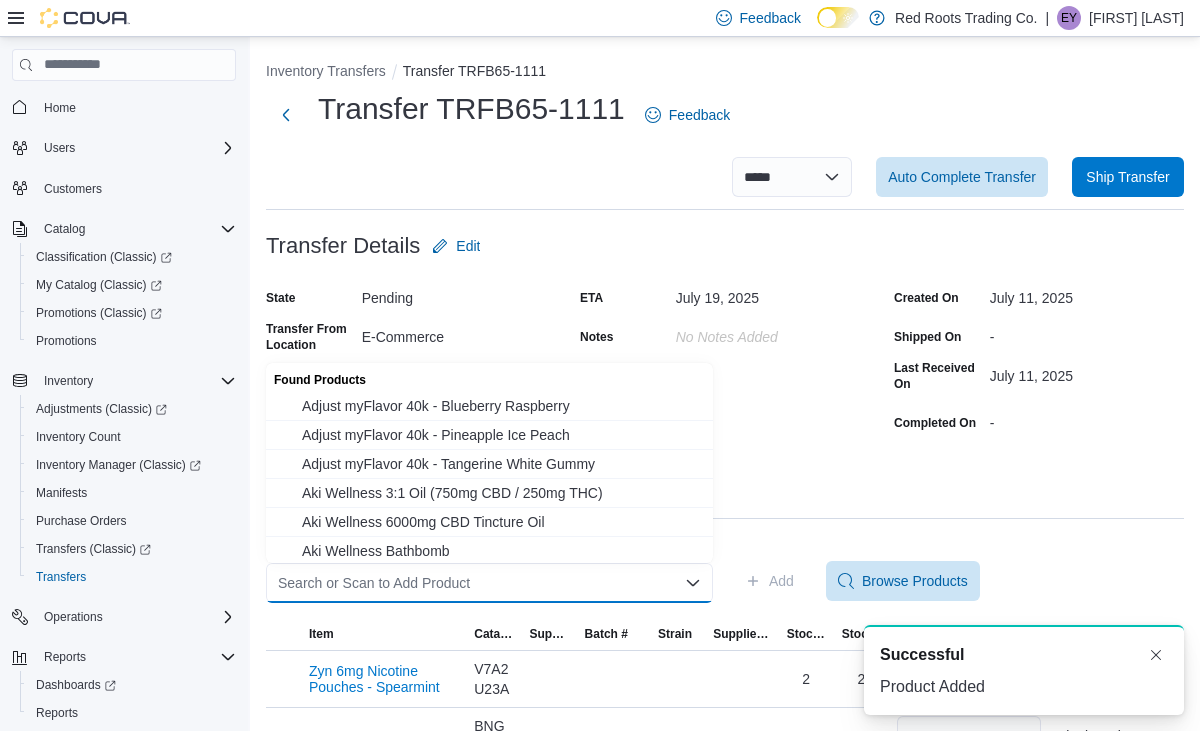 scroll, scrollTop: 0, scrollLeft: 0, axis: both 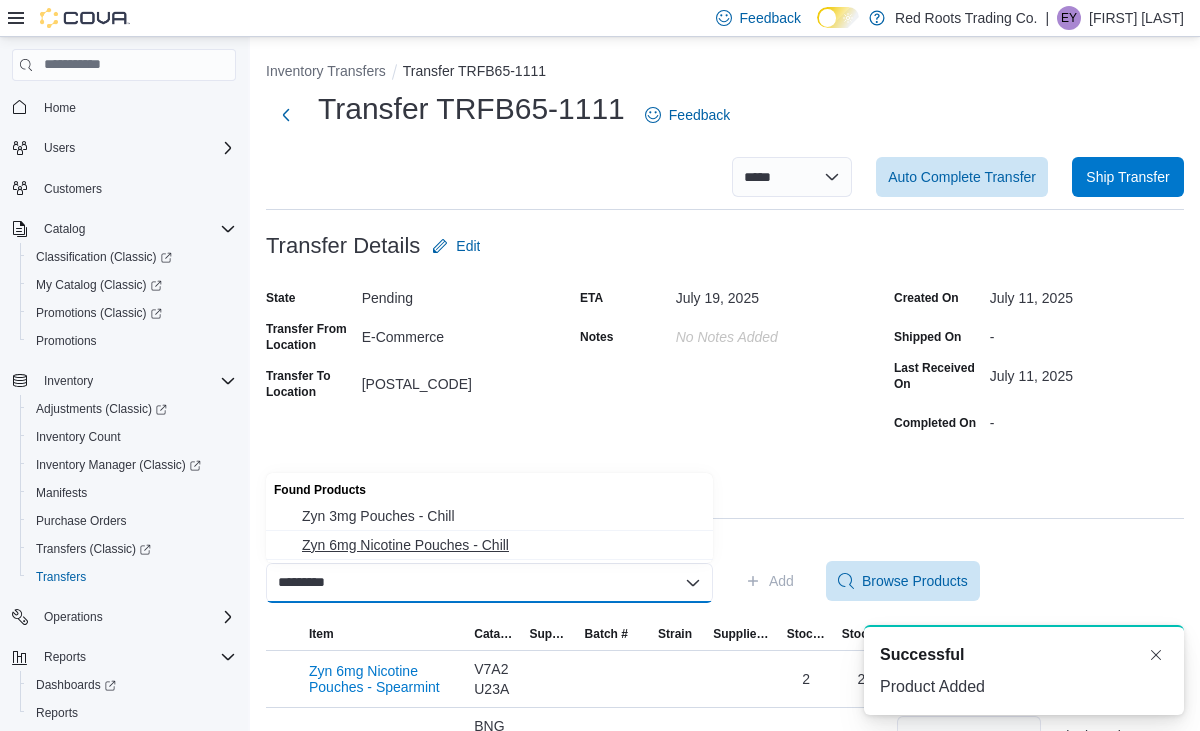 type on "*********" 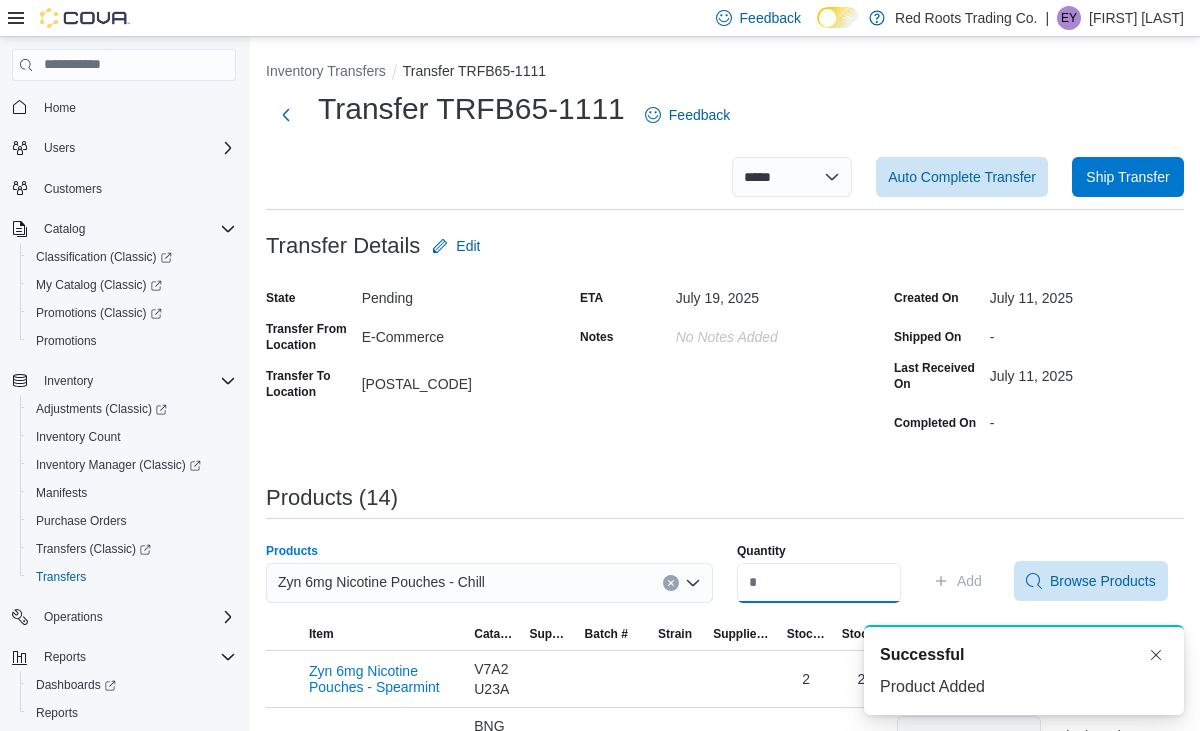 click on "Quantity" at bounding box center (819, 583) 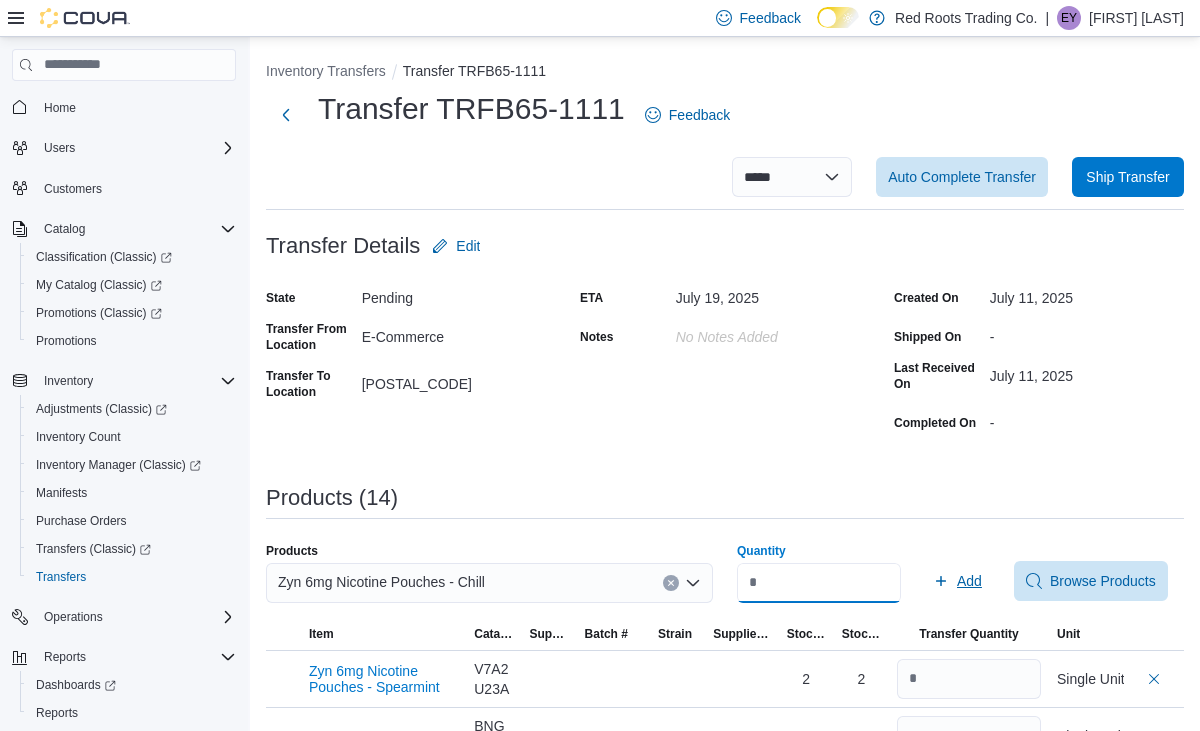 type on "*" 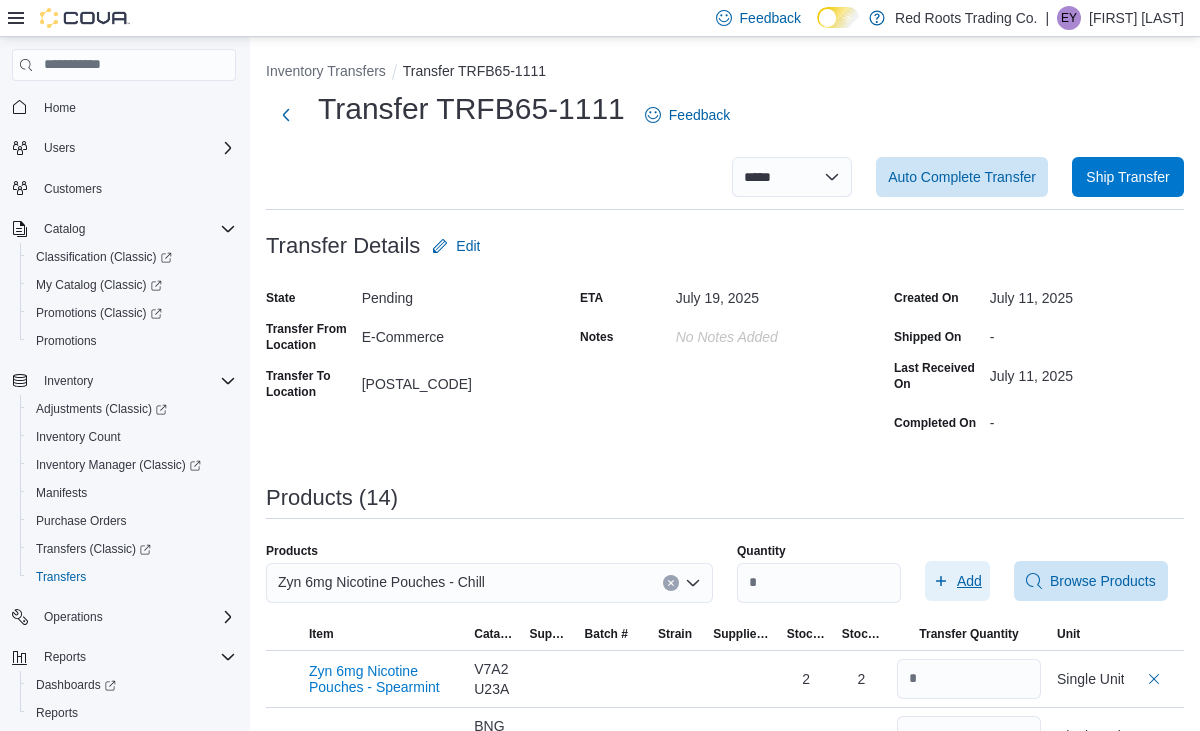 click on "Add" at bounding box center (957, 581) 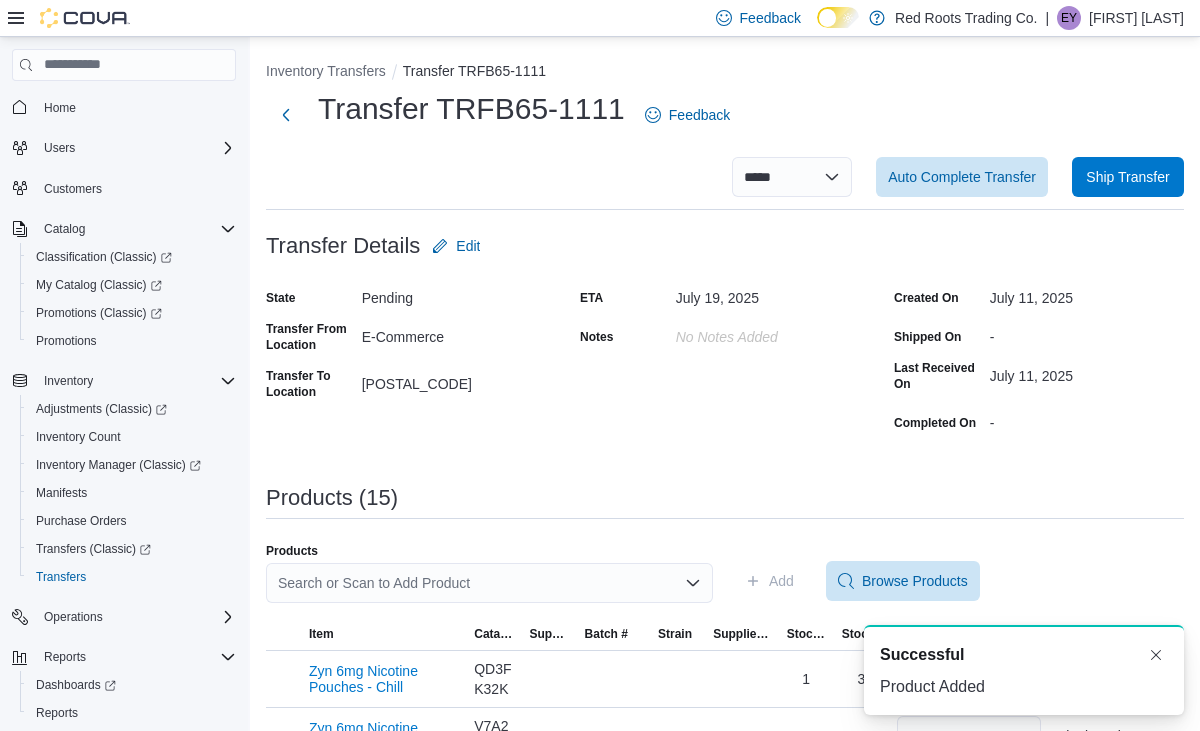 scroll, scrollTop: 0, scrollLeft: 0, axis: both 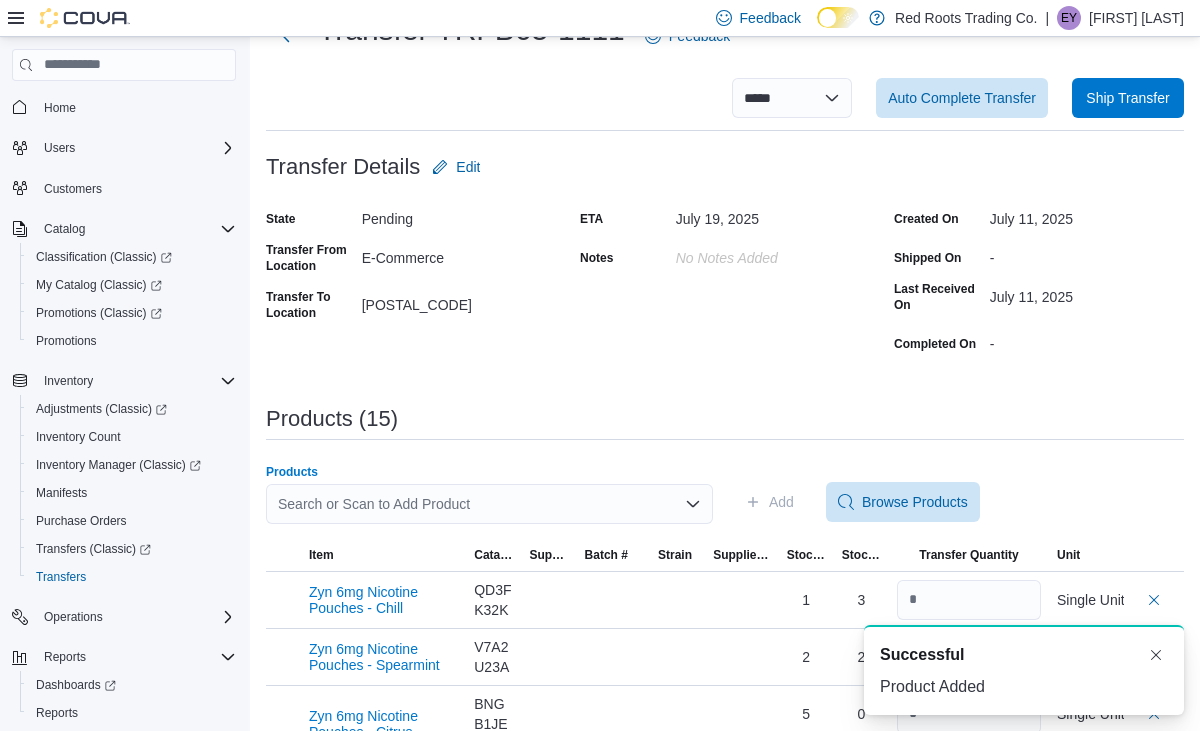click on "Search or Scan to Add Product Combo box. Selected. Combo box input. Search or Scan to Add Product. Type some text or, to display a list of choices, press Down Arrow. To exit the list of choices, press Escape." at bounding box center (489, 504) 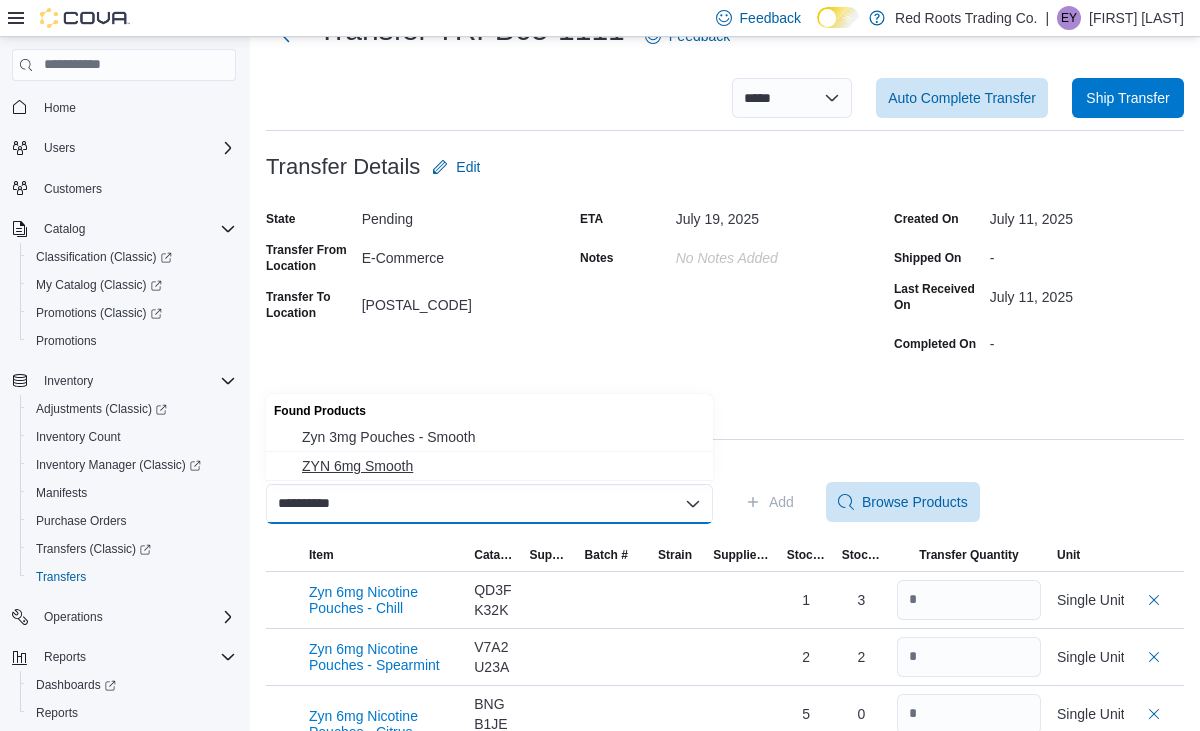 type on "**********" 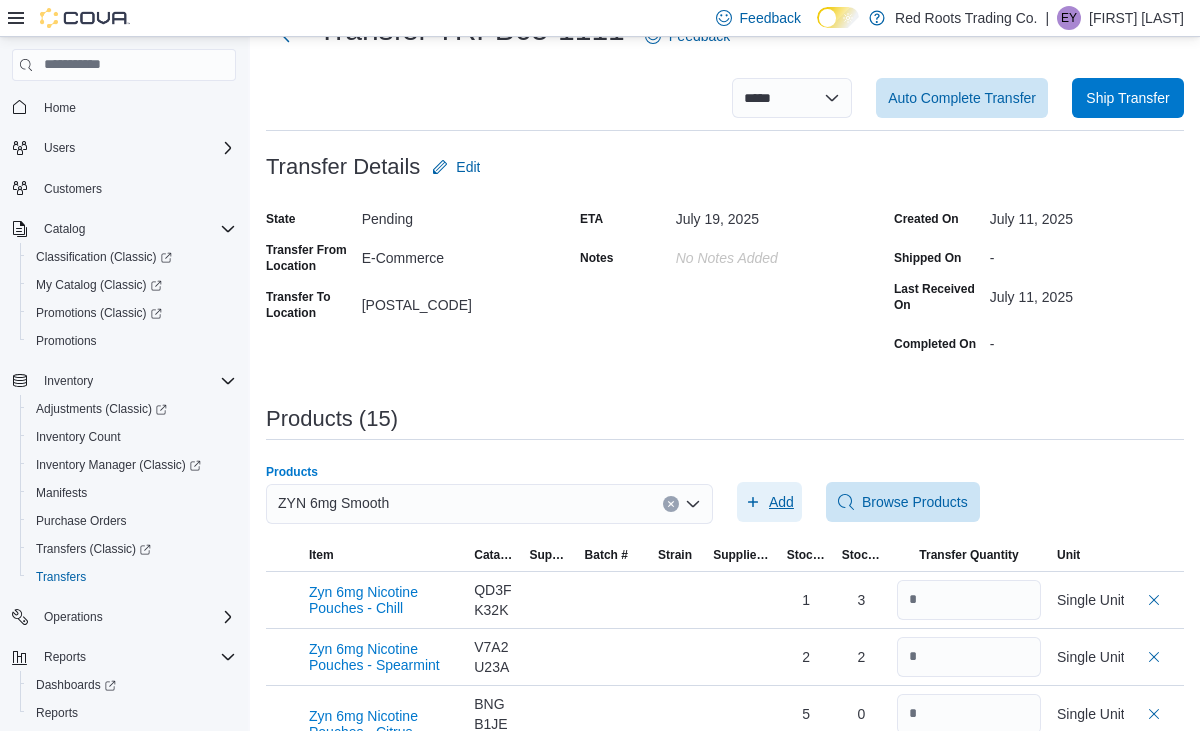 click on "Add" at bounding box center [781, 502] 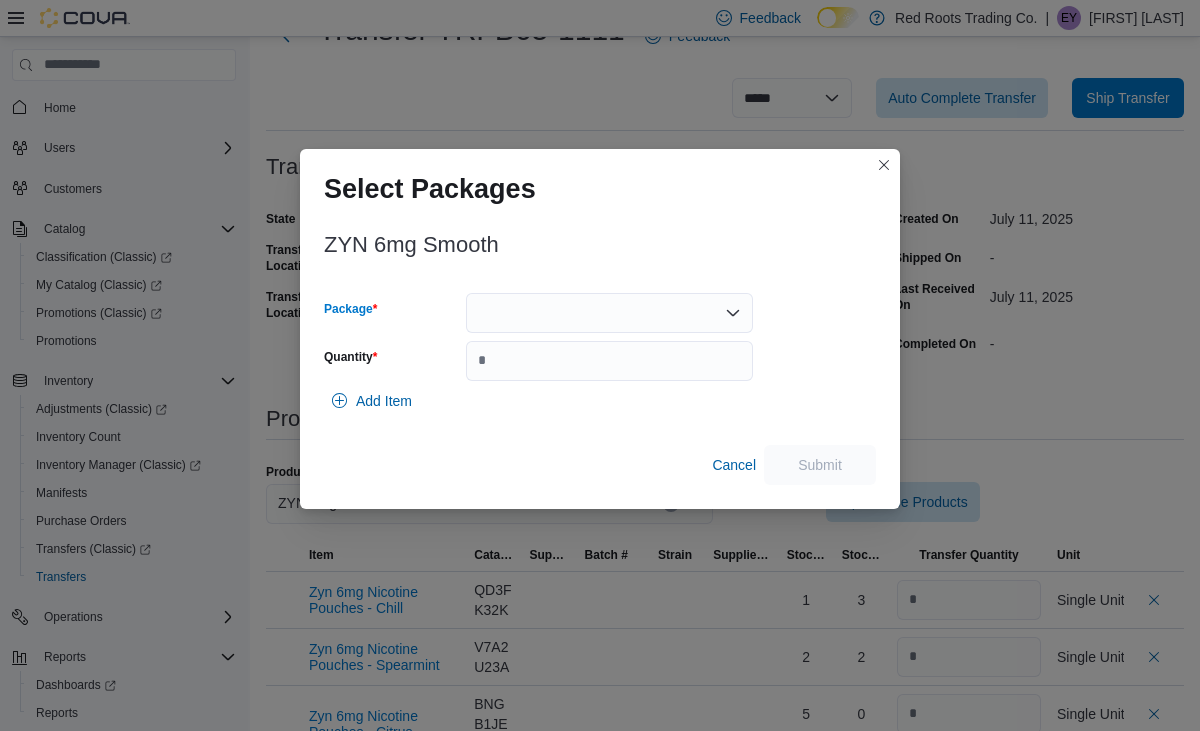 click at bounding box center [609, 313] 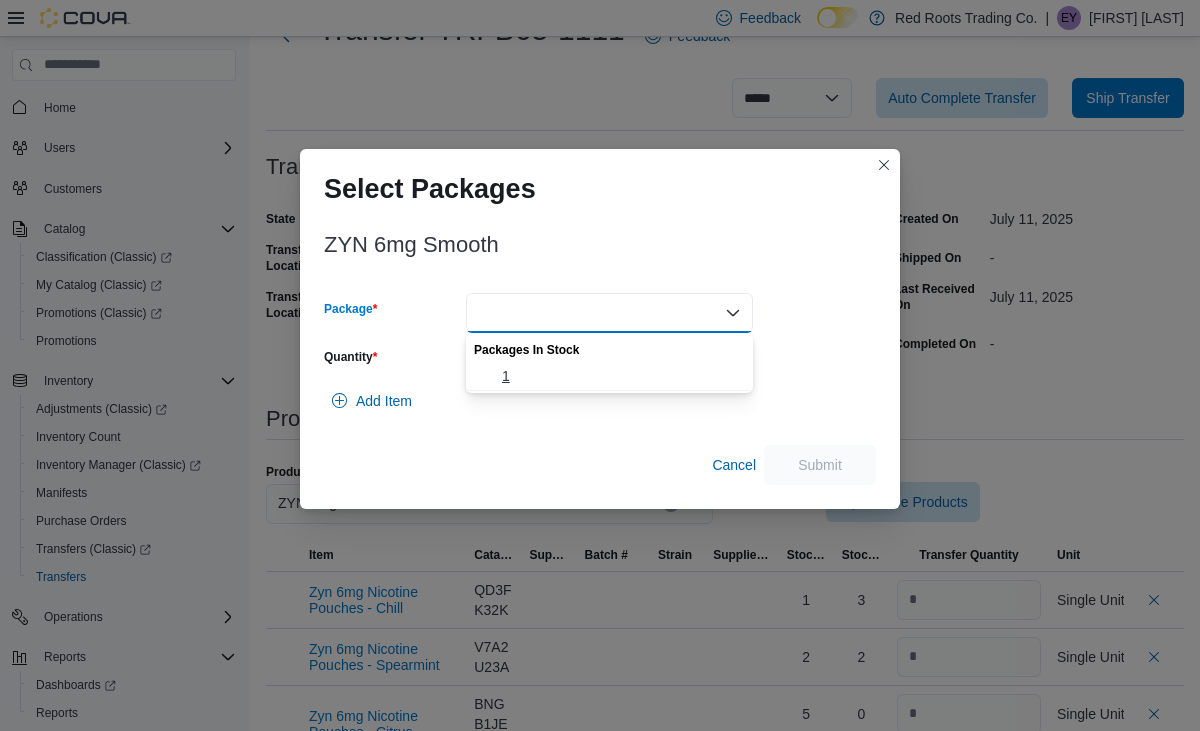 click on "1" at bounding box center [621, 376] 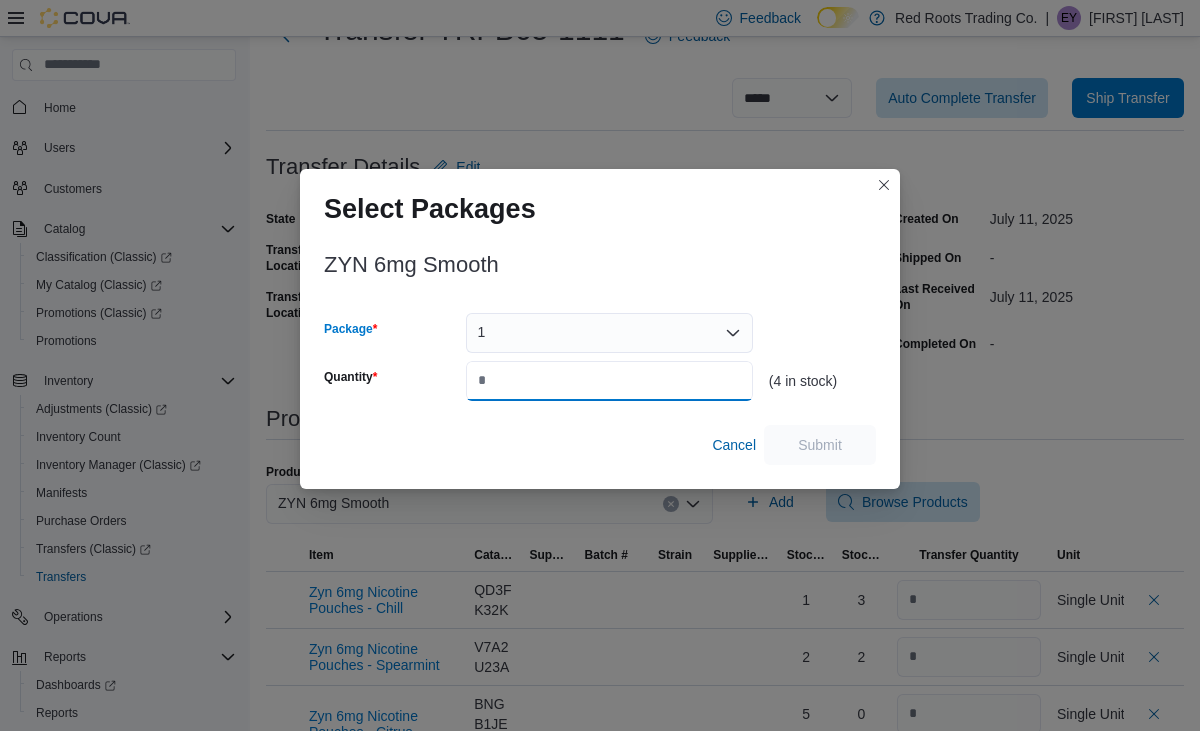 click on "Quantity" at bounding box center (609, 381) 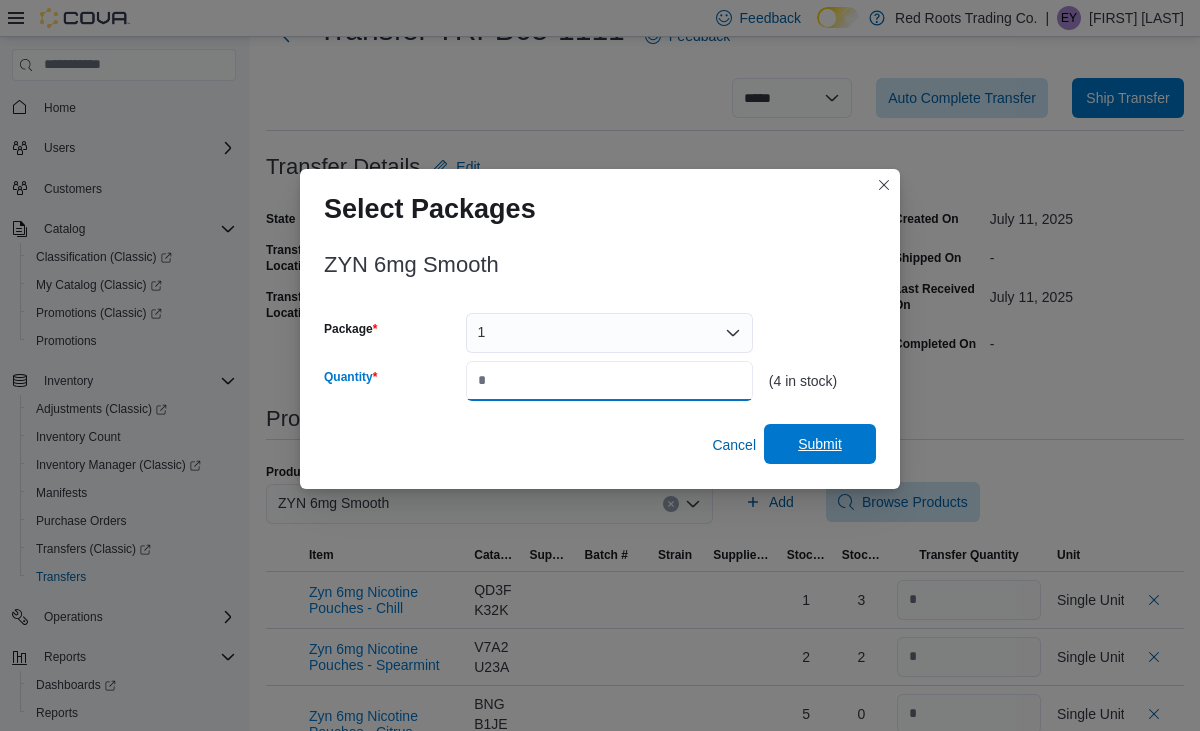 type on "*" 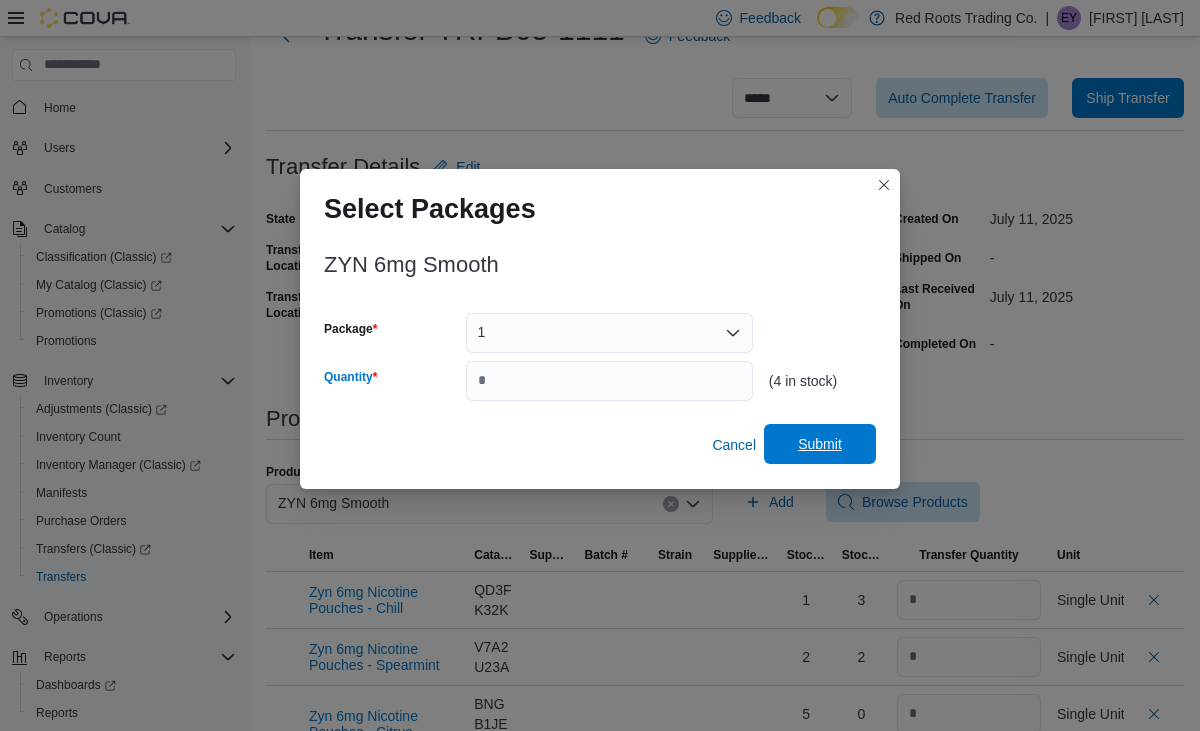 click on "Submit" at bounding box center [820, 444] 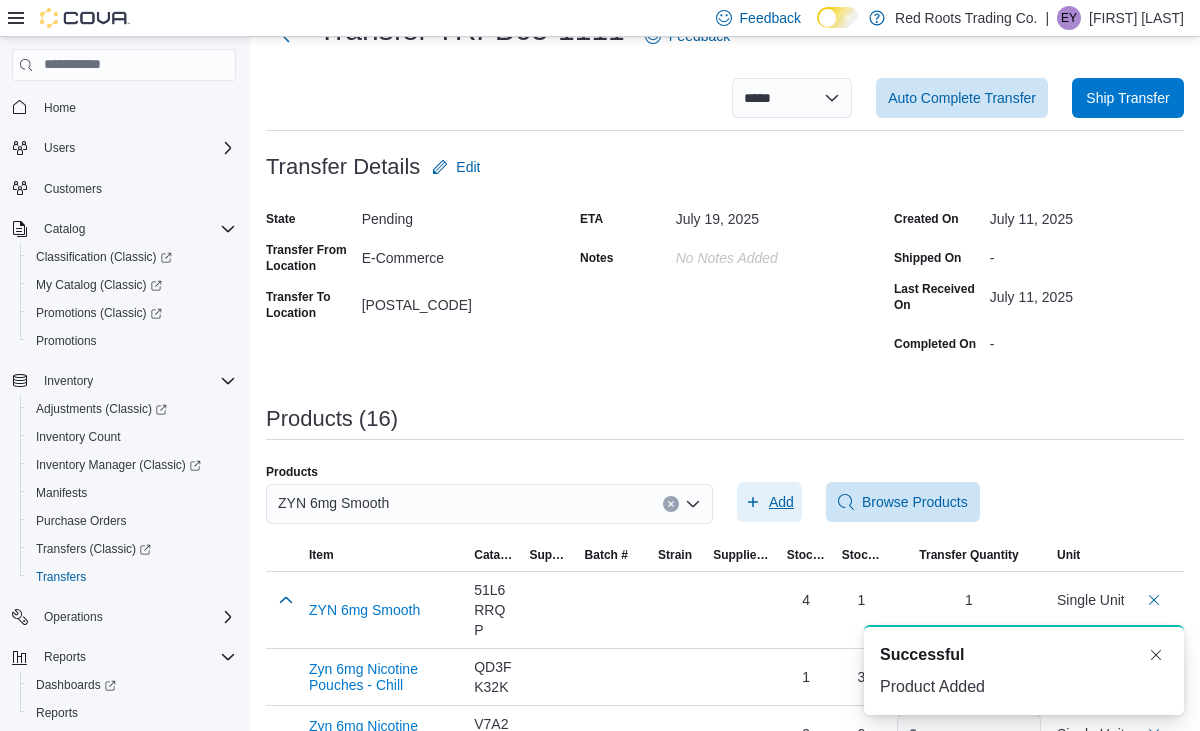 scroll, scrollTop: 0, scrollLeft: 0, axis: both 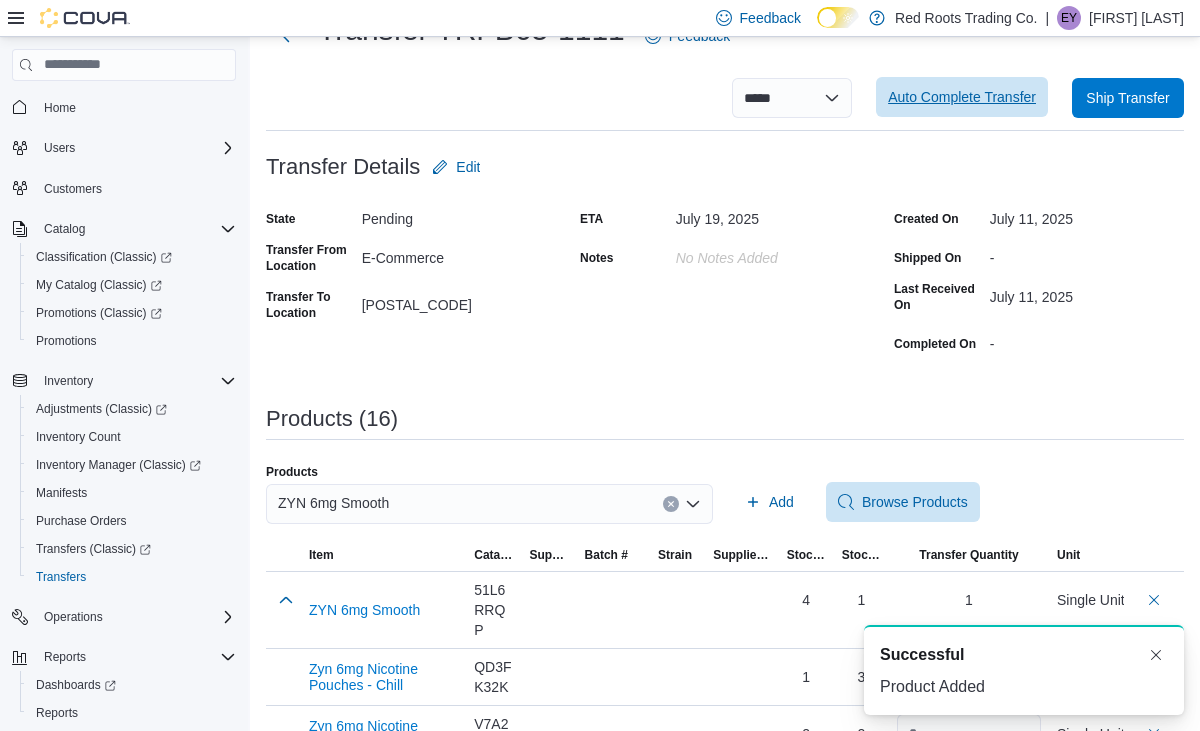 click on "Auto Complete Transfer" at bounding box center [962, 97] 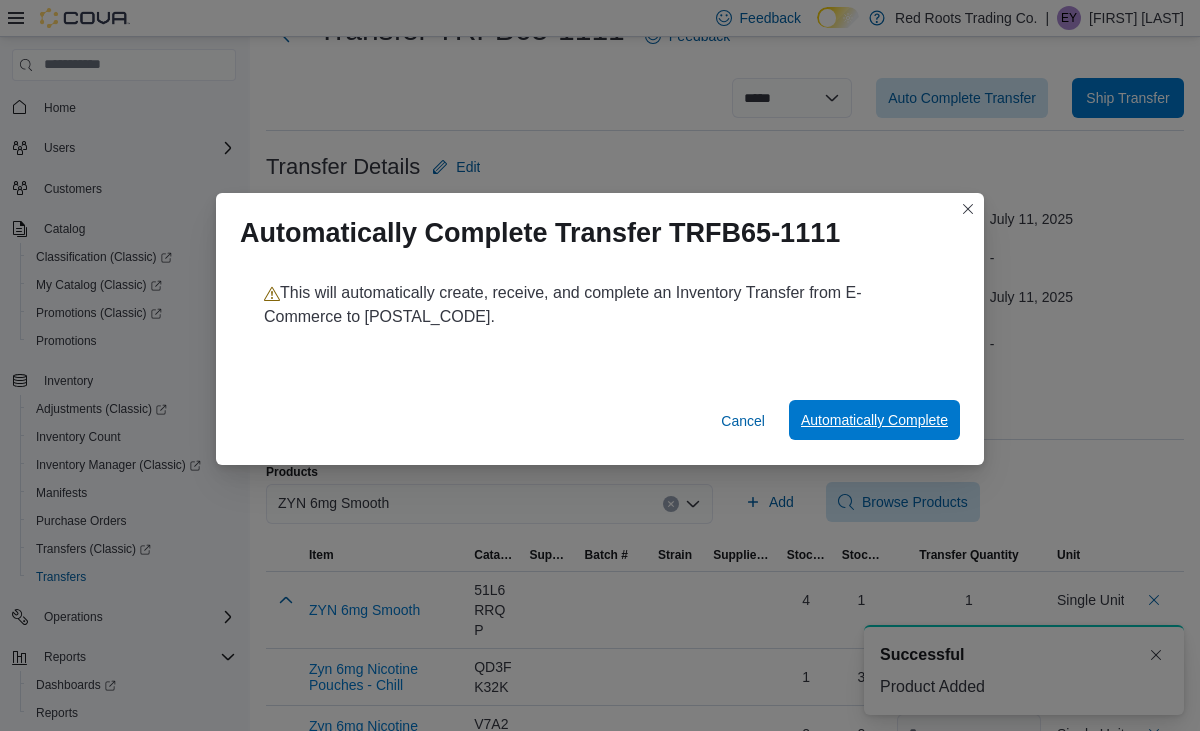 click on "Automatically Complete" at bounding box center (874, 420) 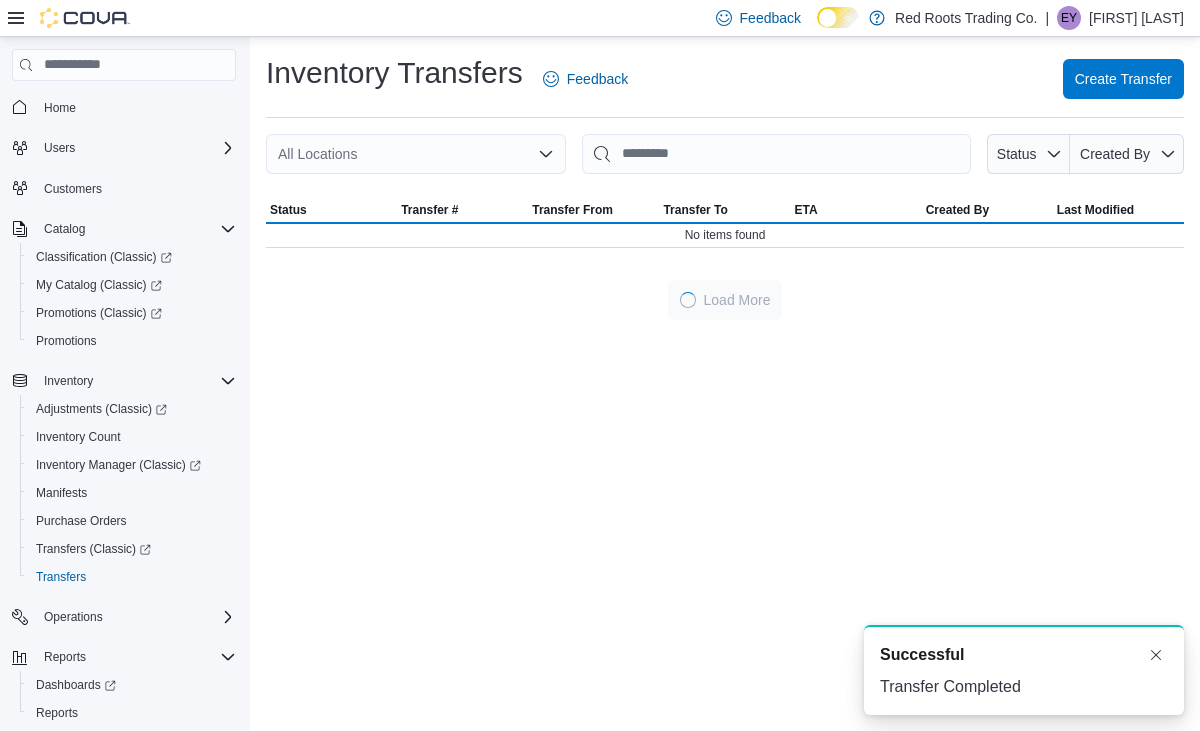 scroll, scrollTop: 0, scrollLeft: 0, axis: both 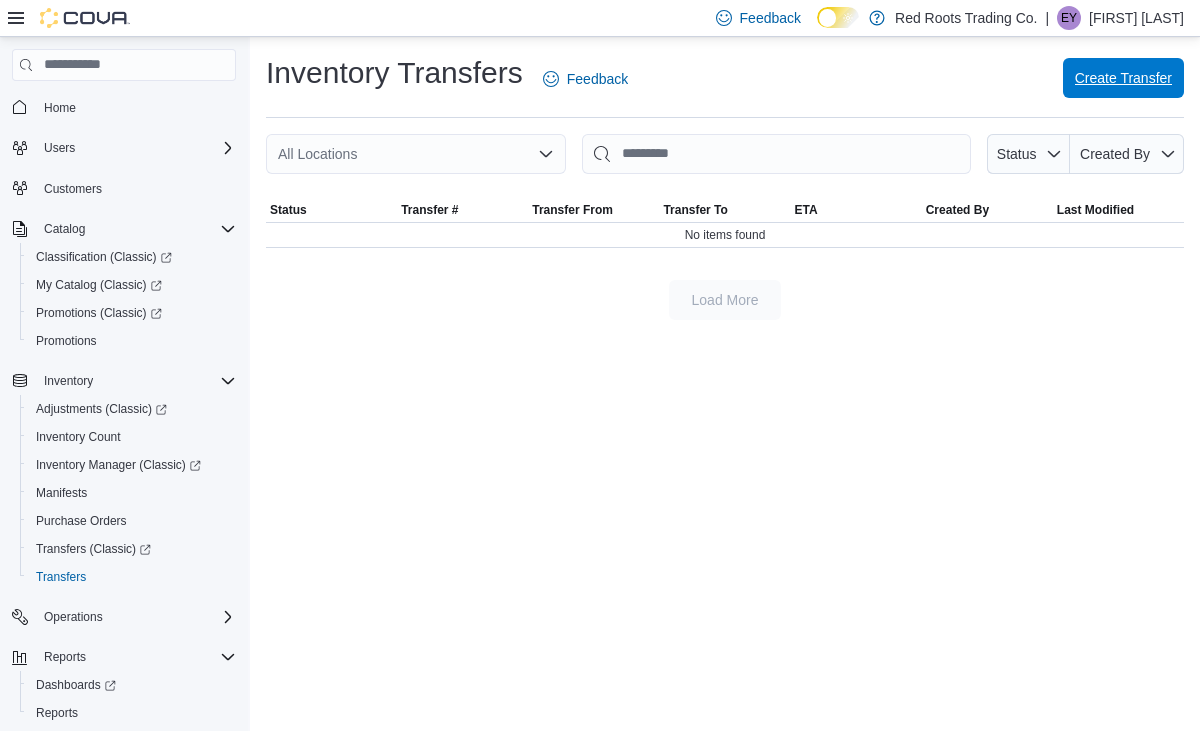 click on "Create Transfer" at bounding box center [1123, 78] 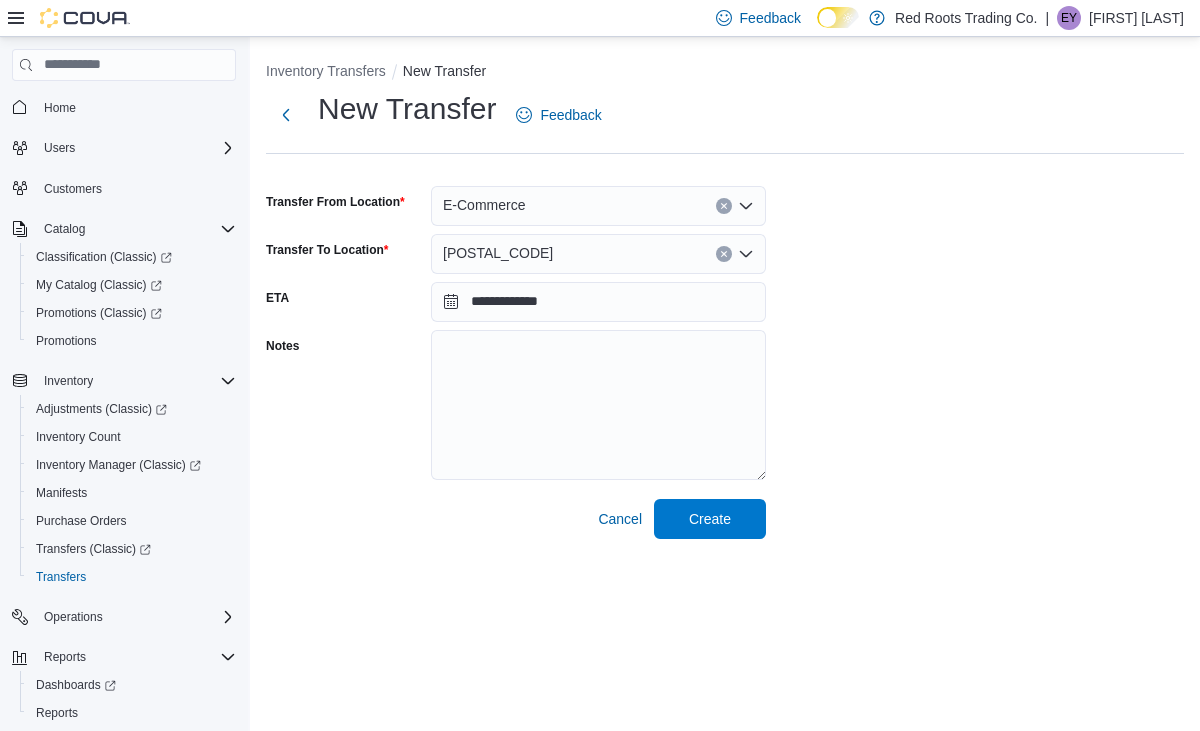 click on "E-Commerce" at bounding box center (598, 206) 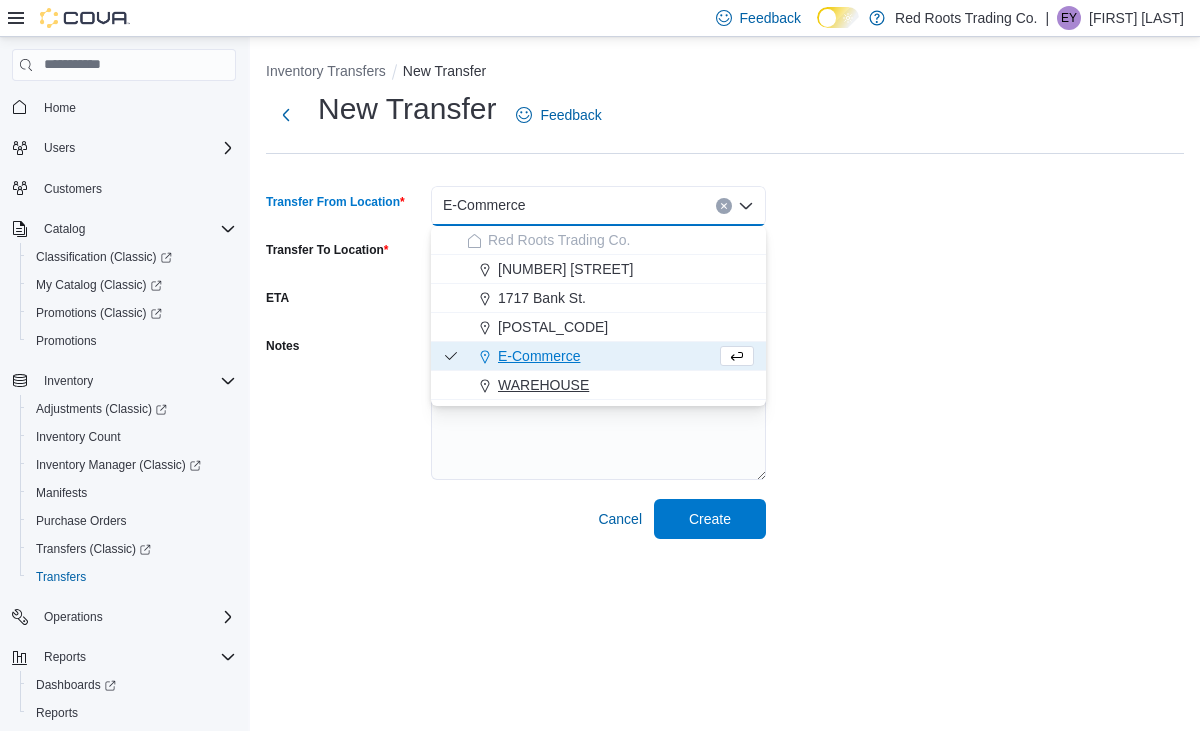 click on "WAREHOUSE" at bounding box center [543, 385] 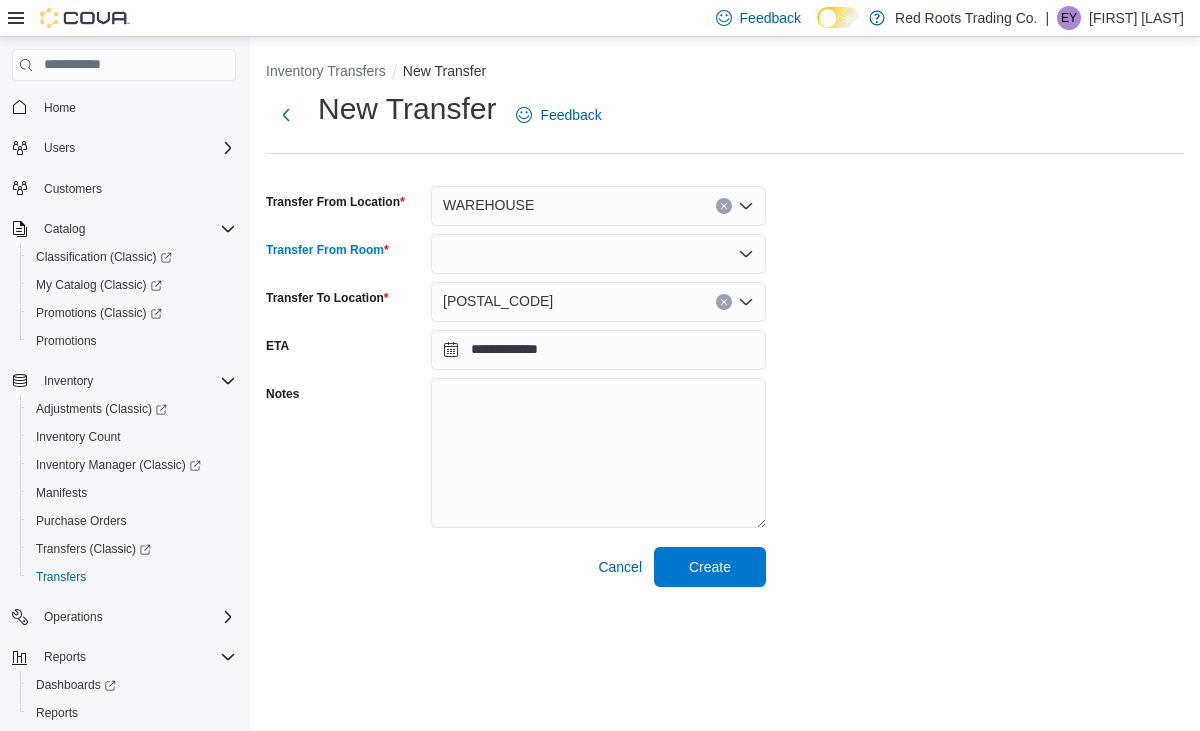 click at bounding box center (598, 254) 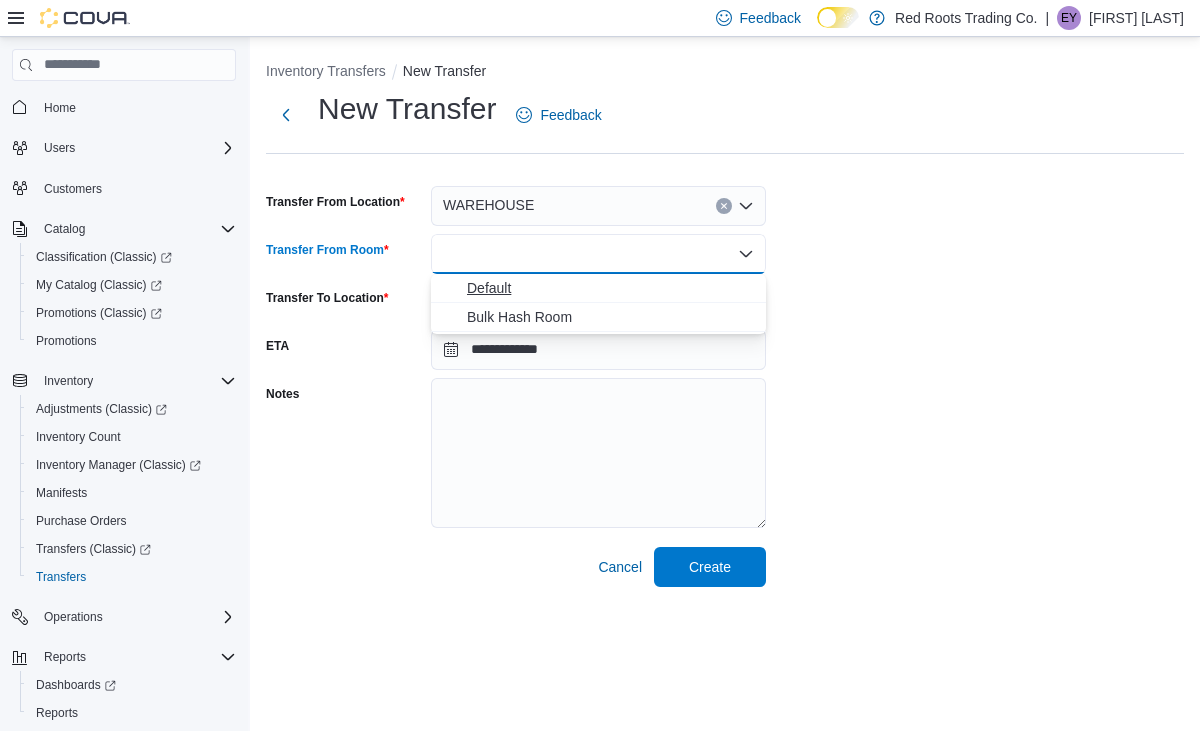 click on "Default" at bounding box center (610, 288) 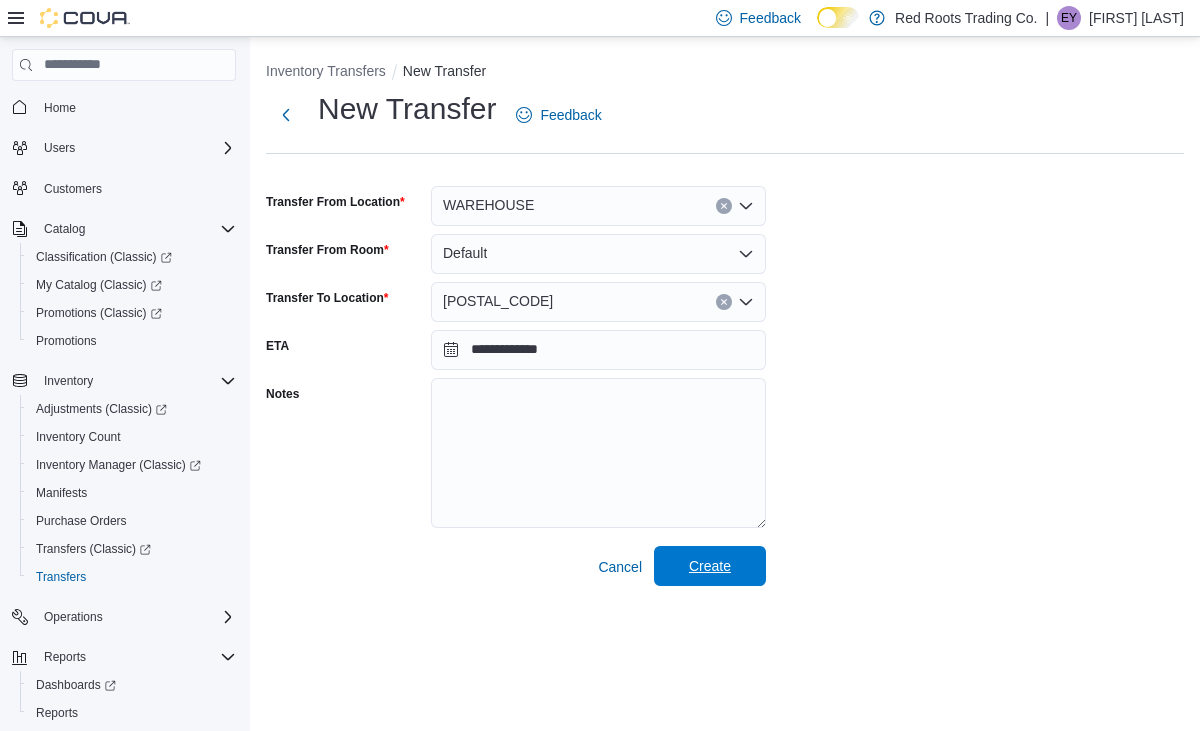 click on "Create" at bounding box center [710, 566] 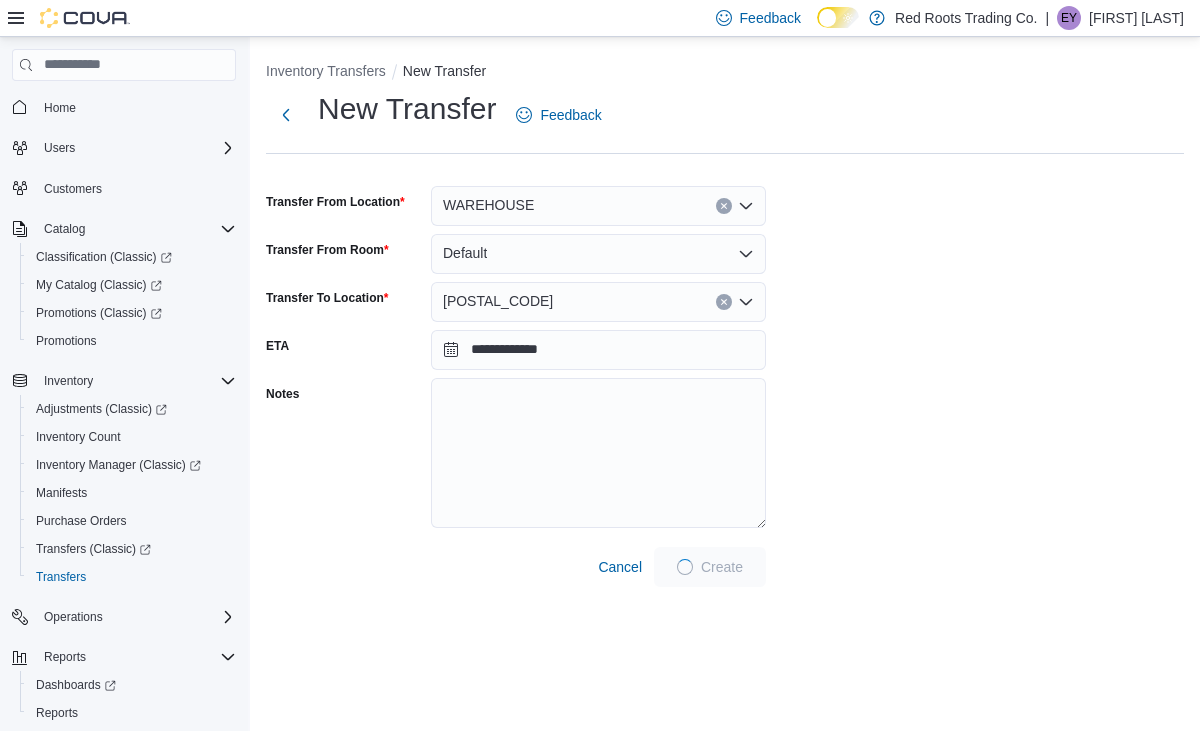 scroll, scrollTop: 0, scrollLeft: 0, axis: both 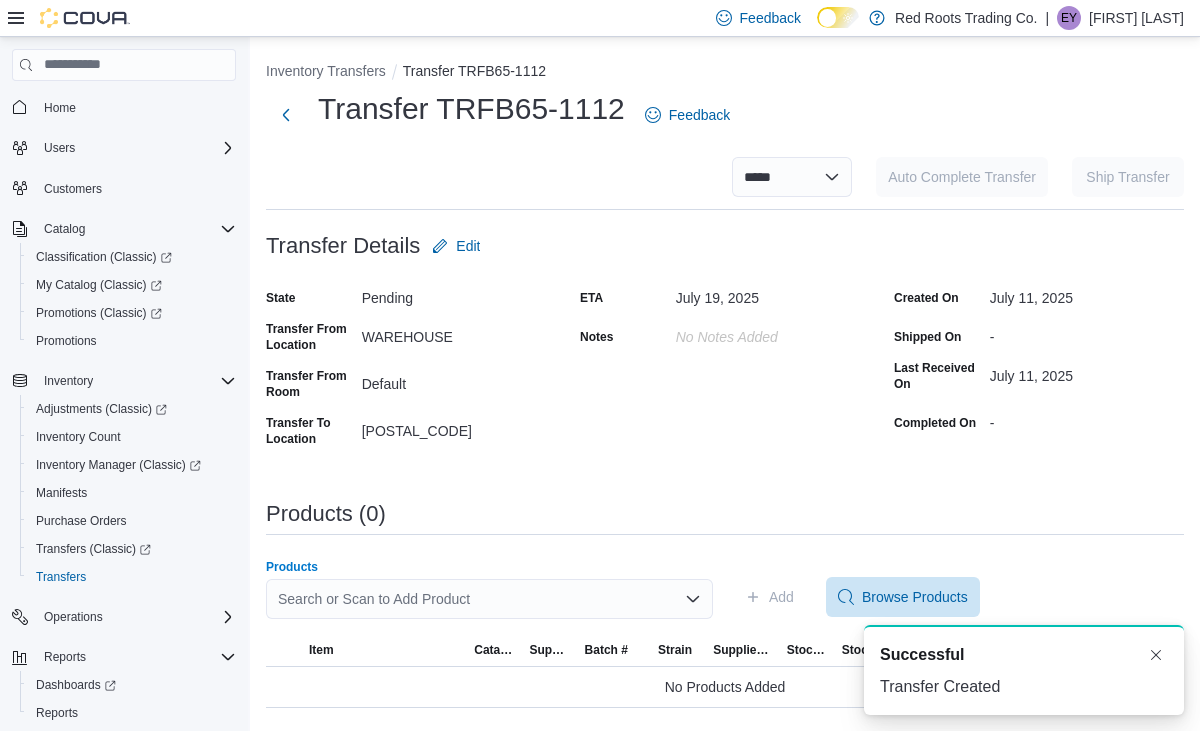 click on "Search or Scan to Add Product" at bounding box center [489, 599] 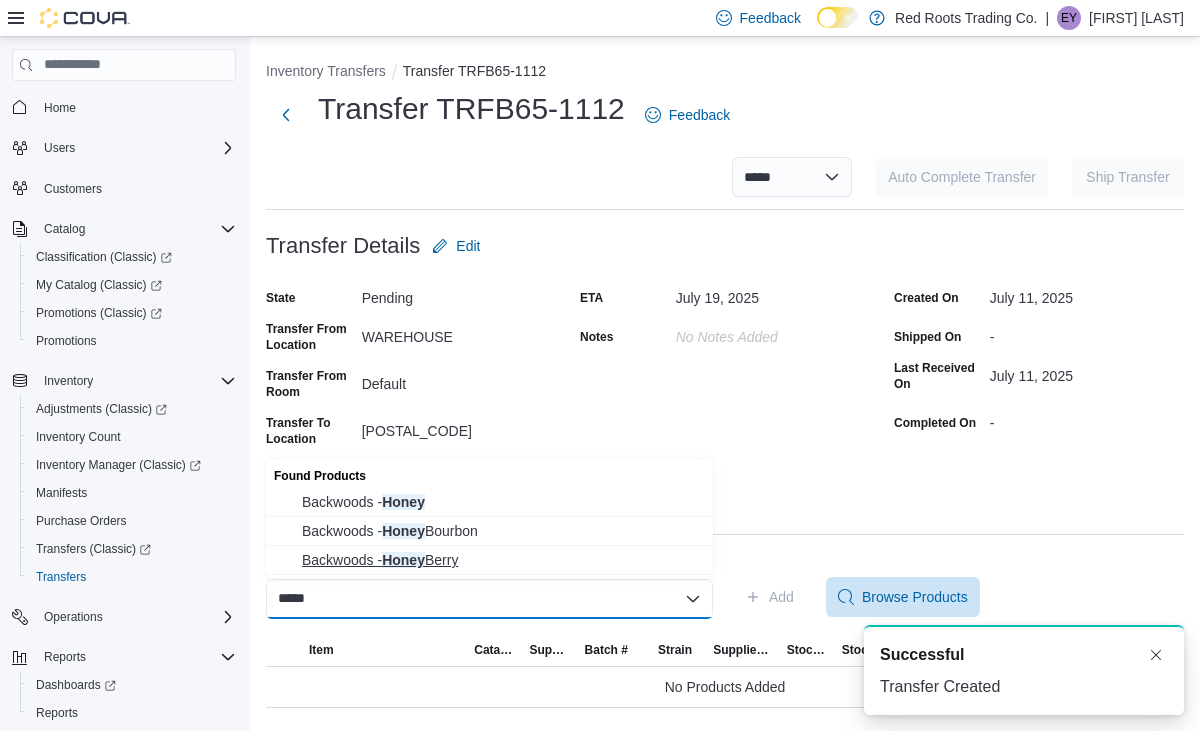 type on "*****" 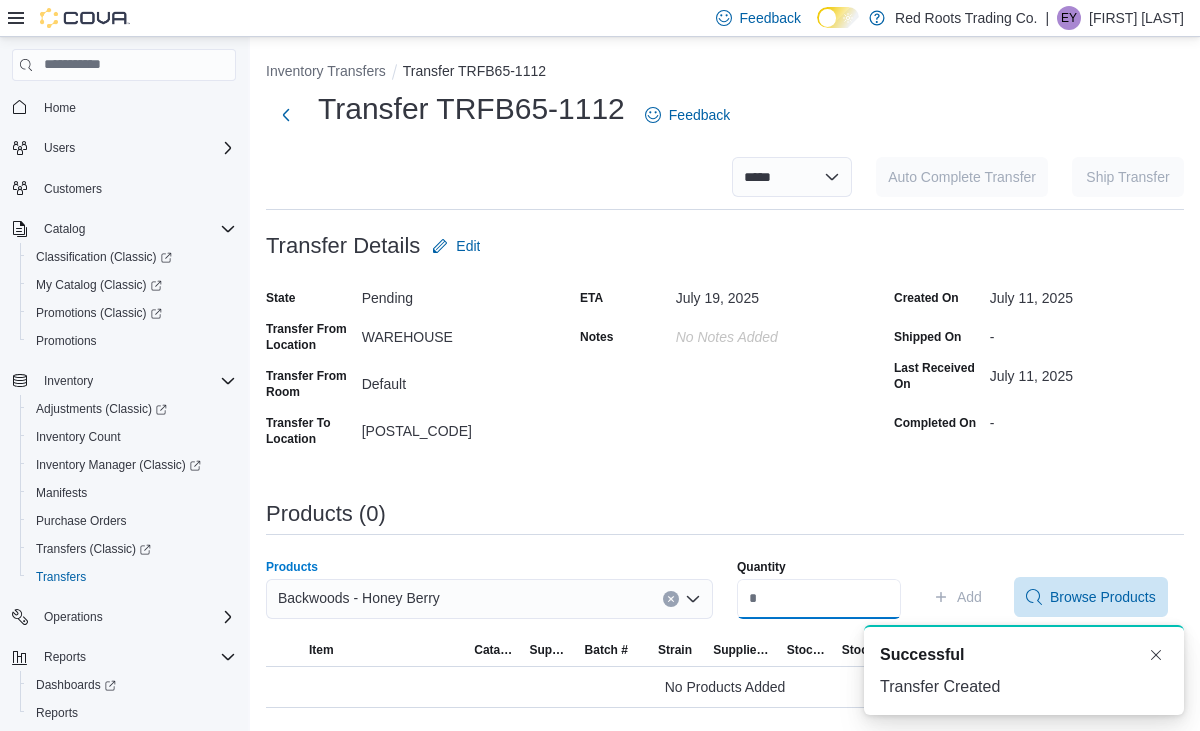 click on "Quantity" at bounding box center [819, 599] 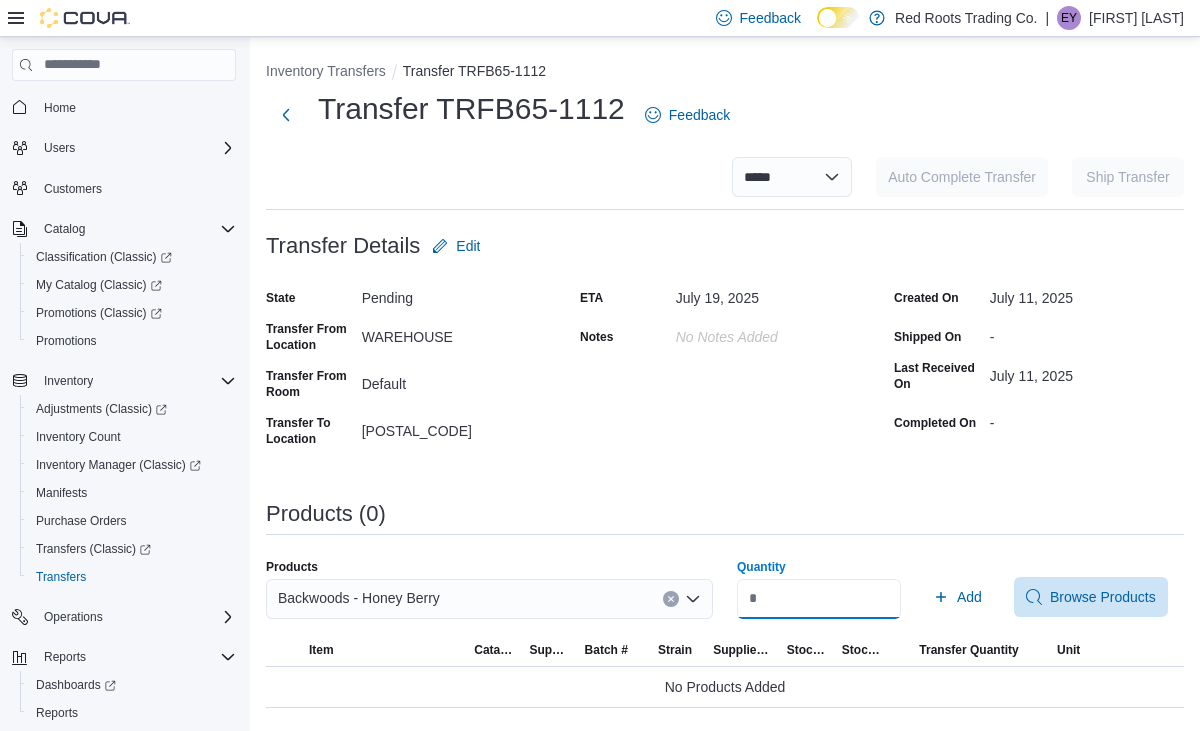 type on "*" 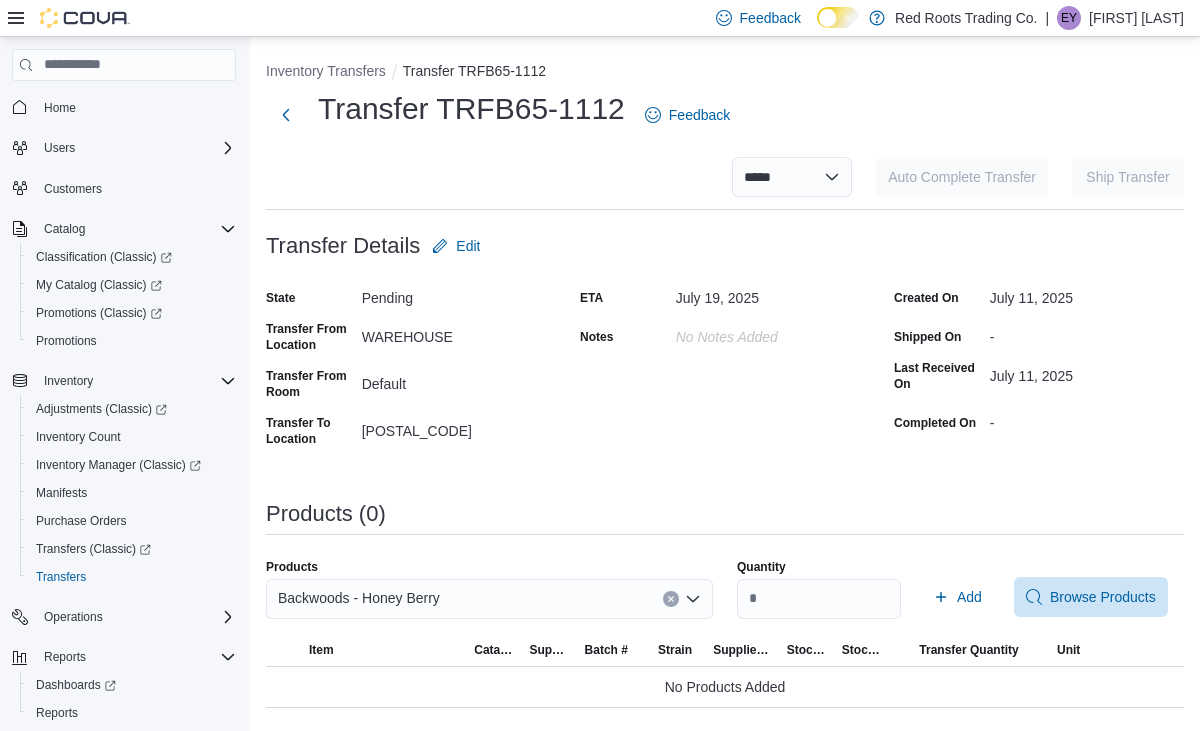 click on "Quantity * Add Browse Products" at bounding box center (960, 597) 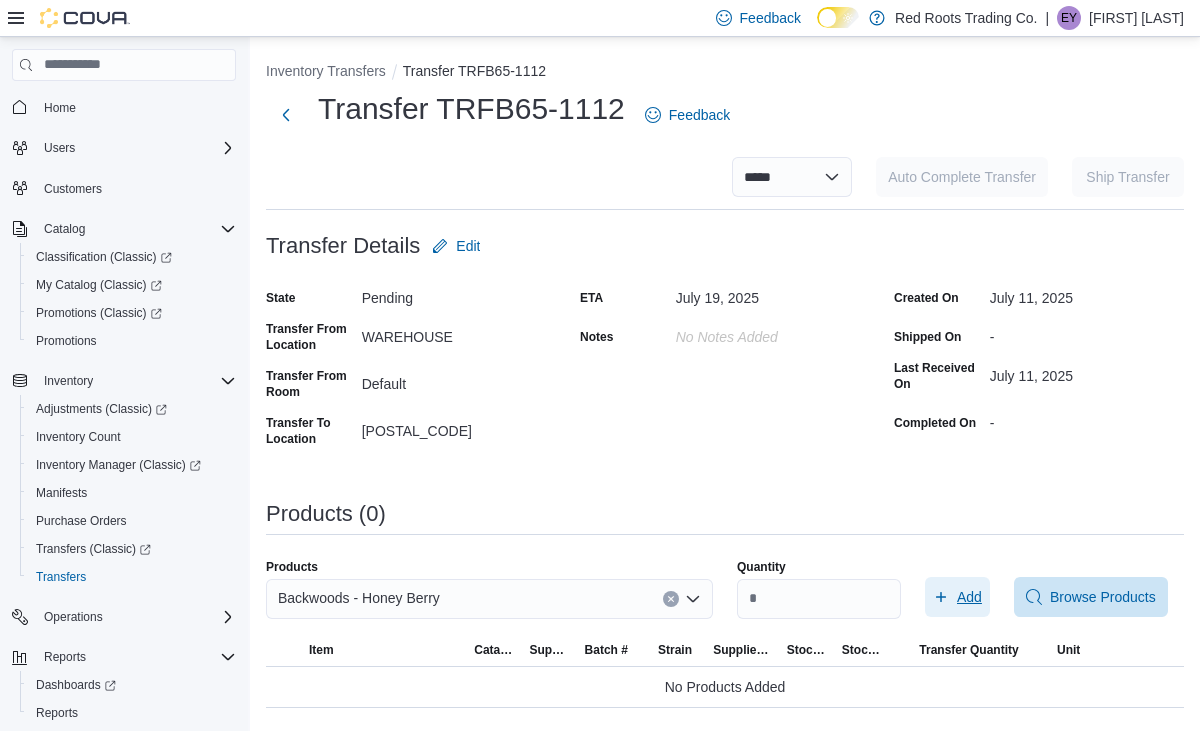 click on "Add" at bounding box center [969, 597] 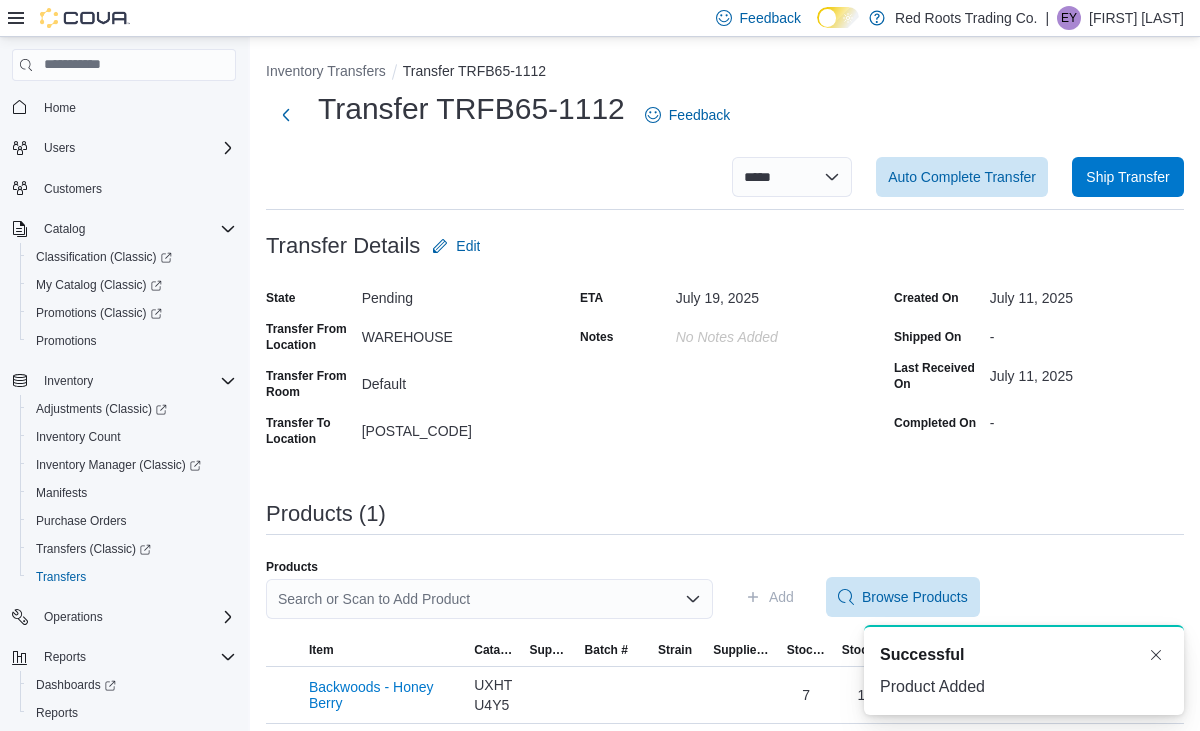 scroll, scrollTop: 0, scrollLeft: 0, axis: both 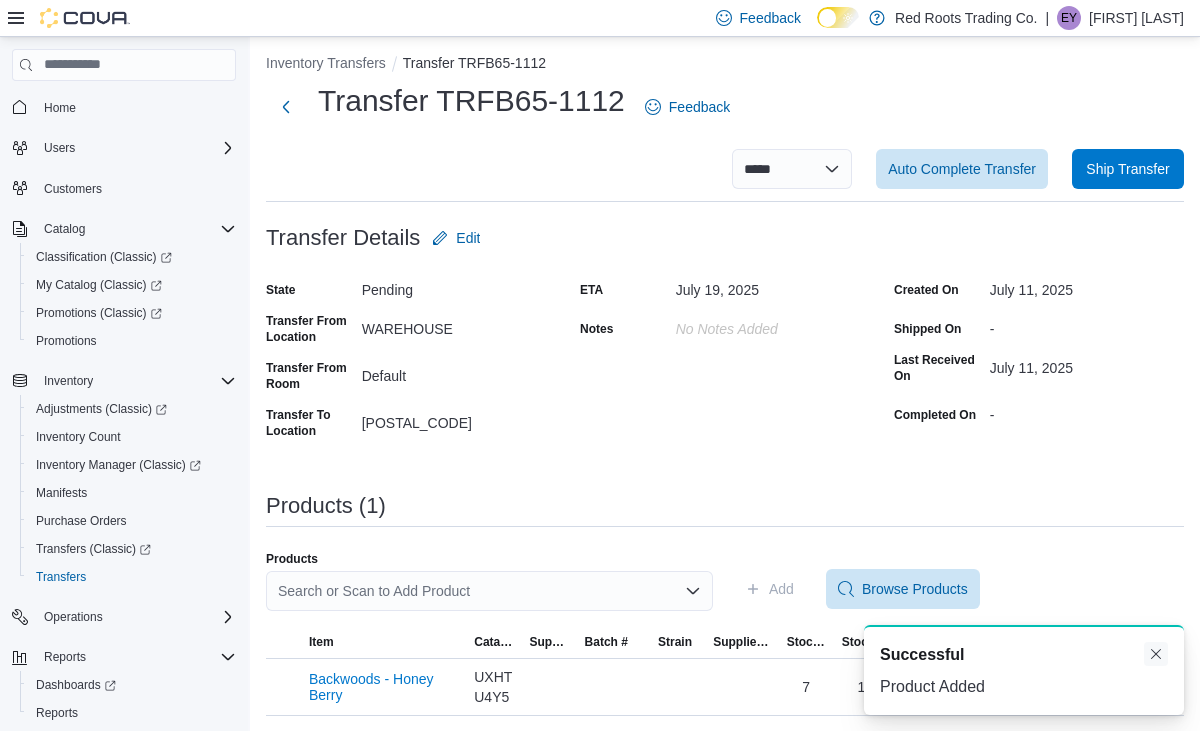 click at bounding box center [1156, 654] 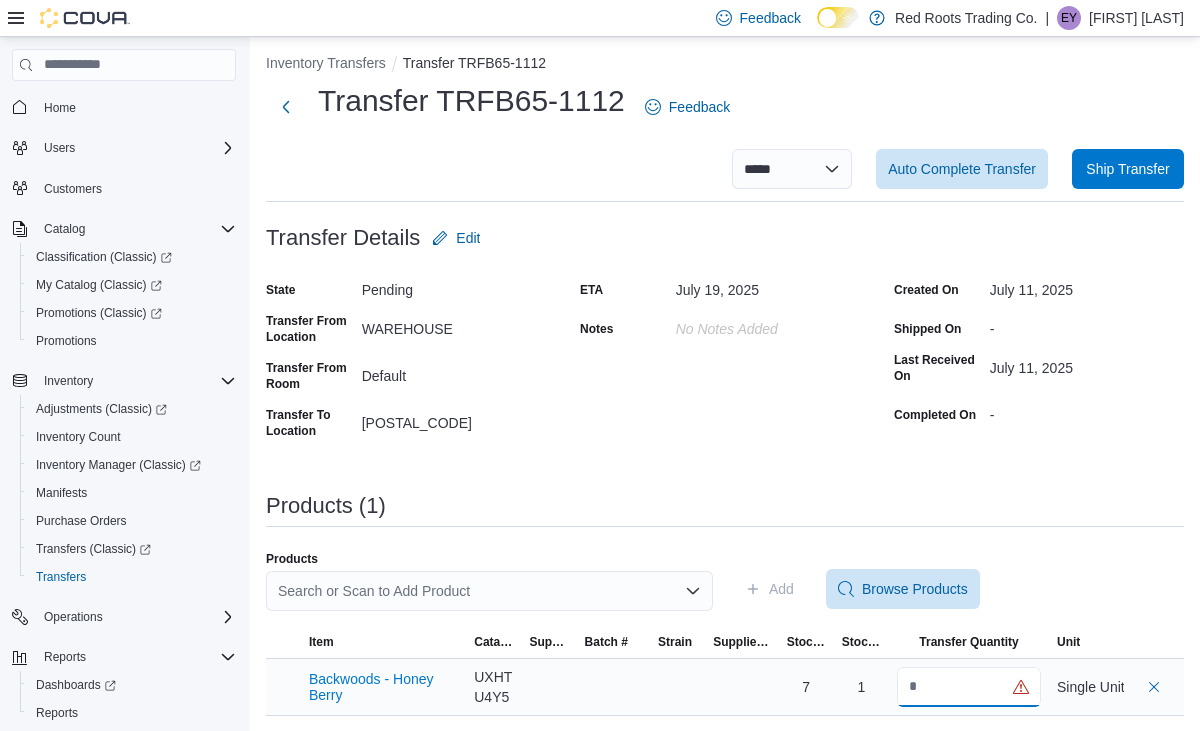 click at bounding box center [969, 687] 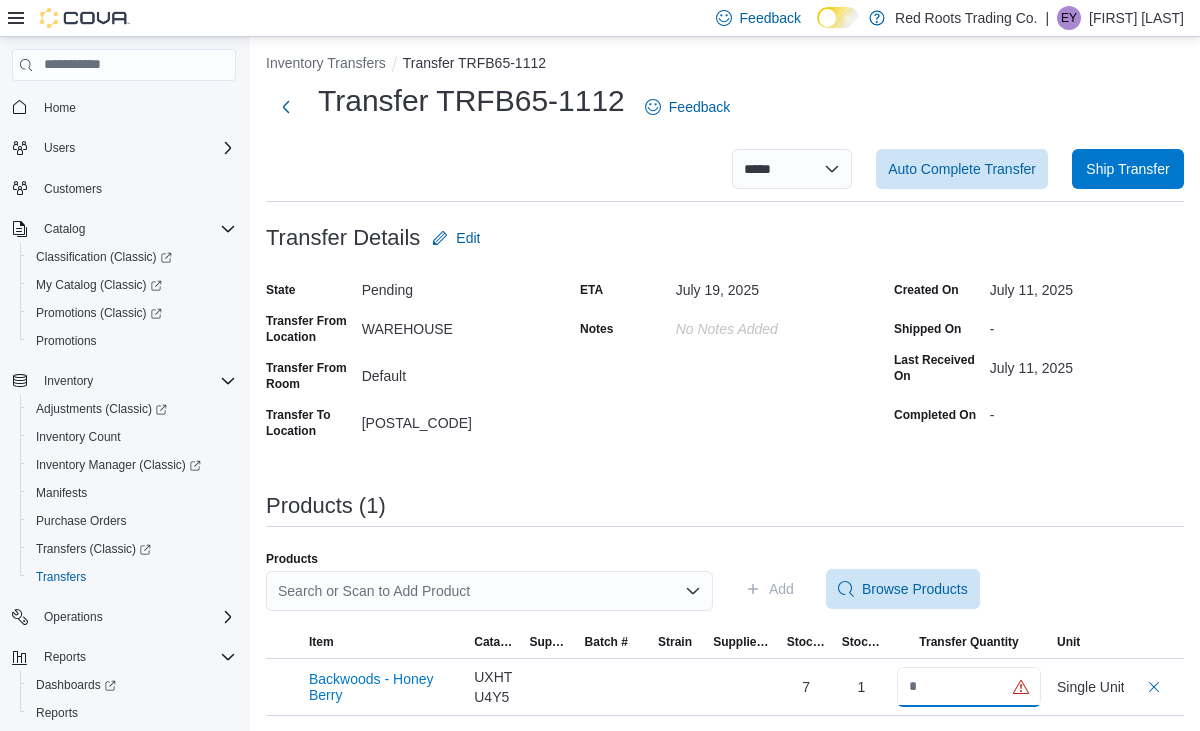 type on "*" 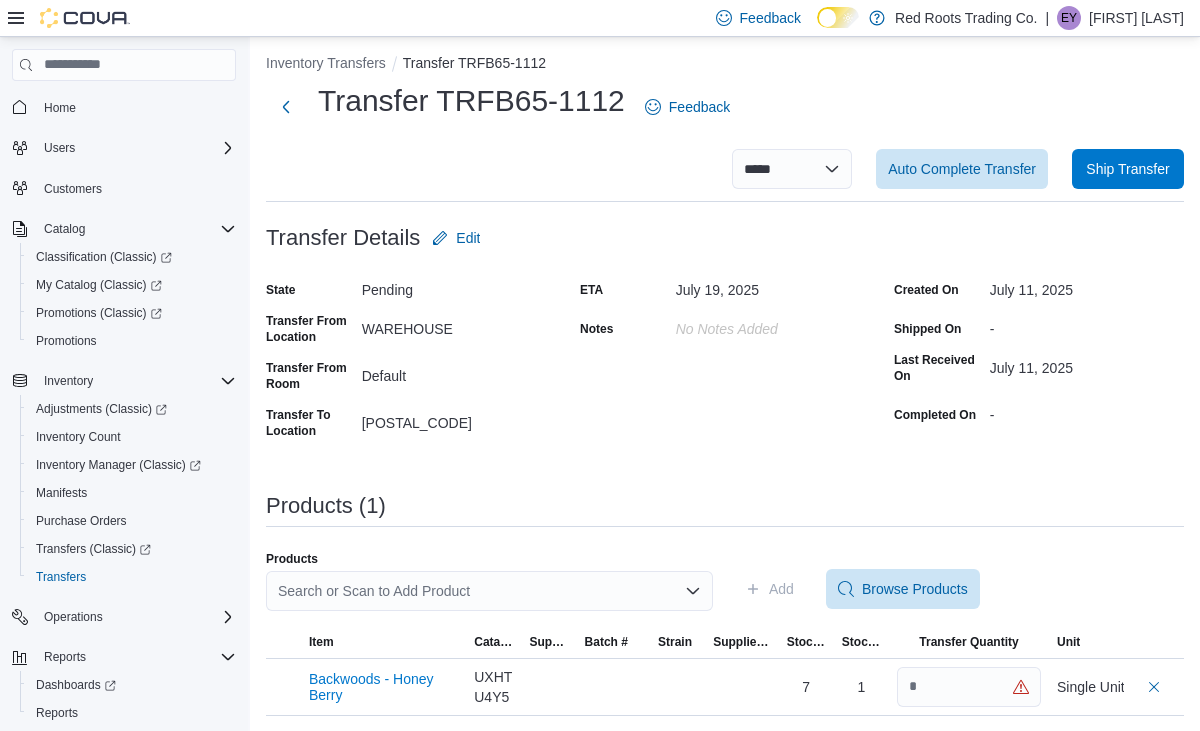 click on "Created On [DATE] Shipped On - Last Received On [DATE] Completed On -" at bounding box center [1039, 360] 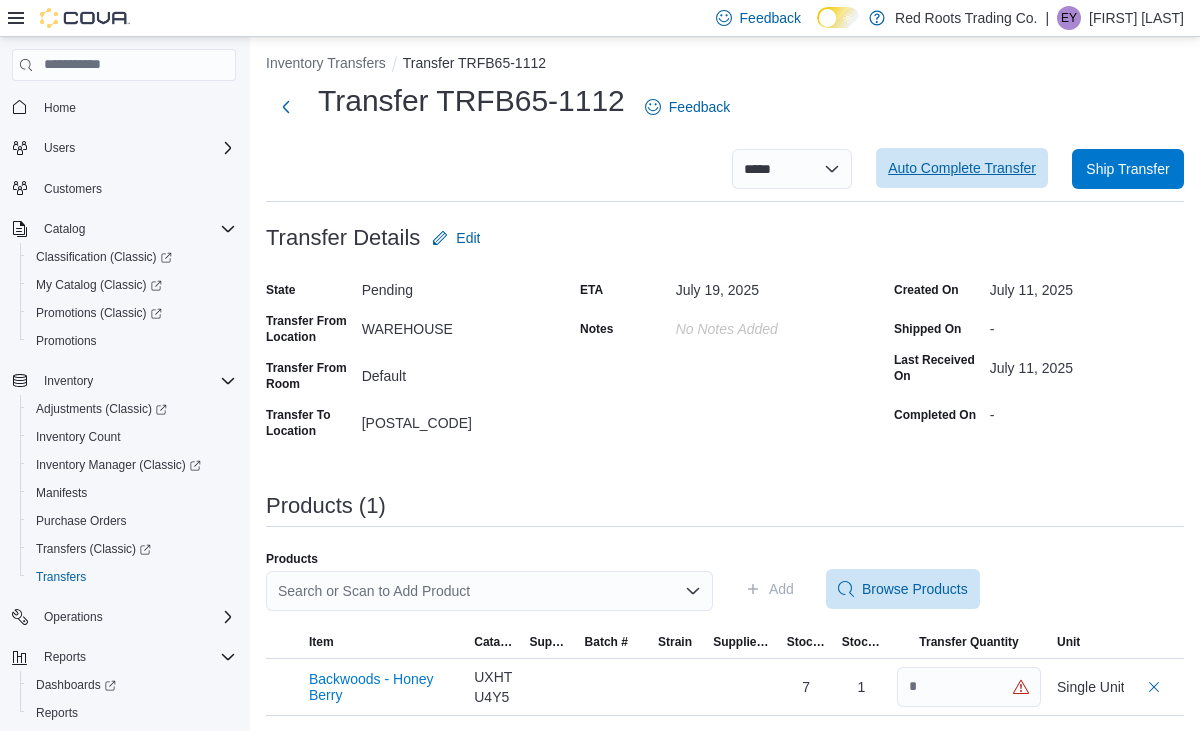 click on "Auto Complete Transfer" at bounding box center [962, 168] 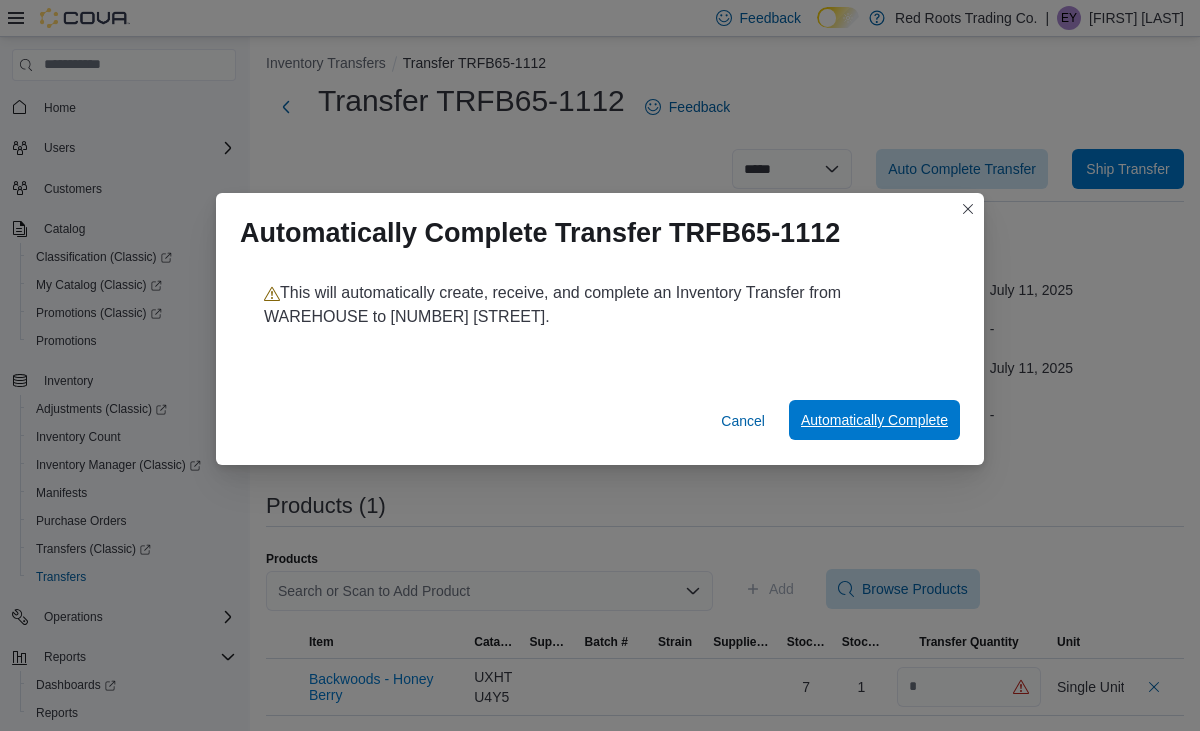 click on "Automatically Complete" at bounding box center [874, 420] 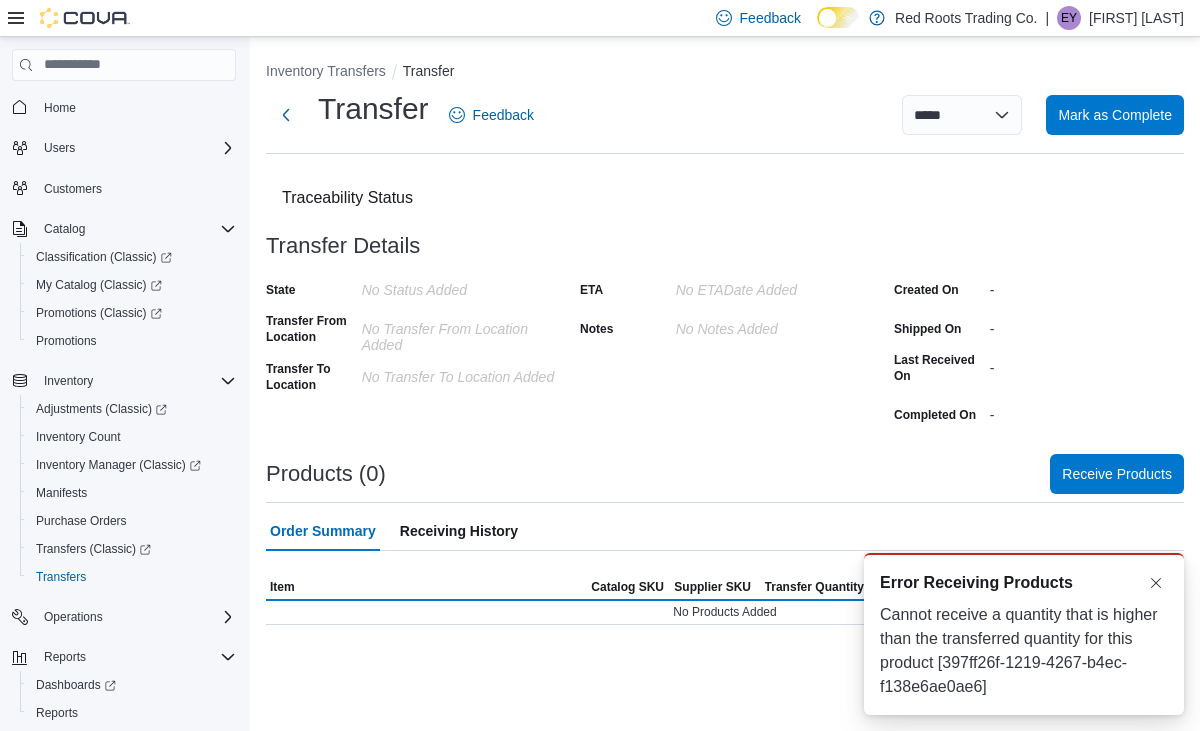 scroll, scrollTop: 0, scrollLeft: 0, axis: both 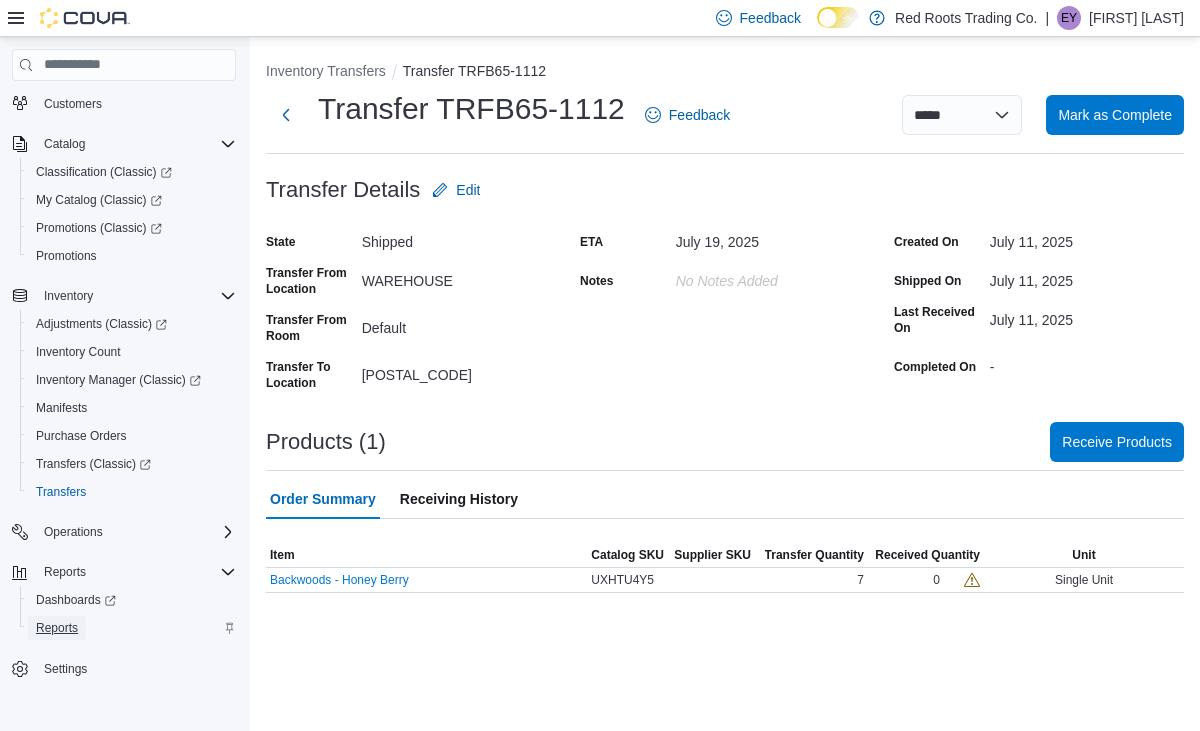 click on "Reports" at bounding box center [57, 628] 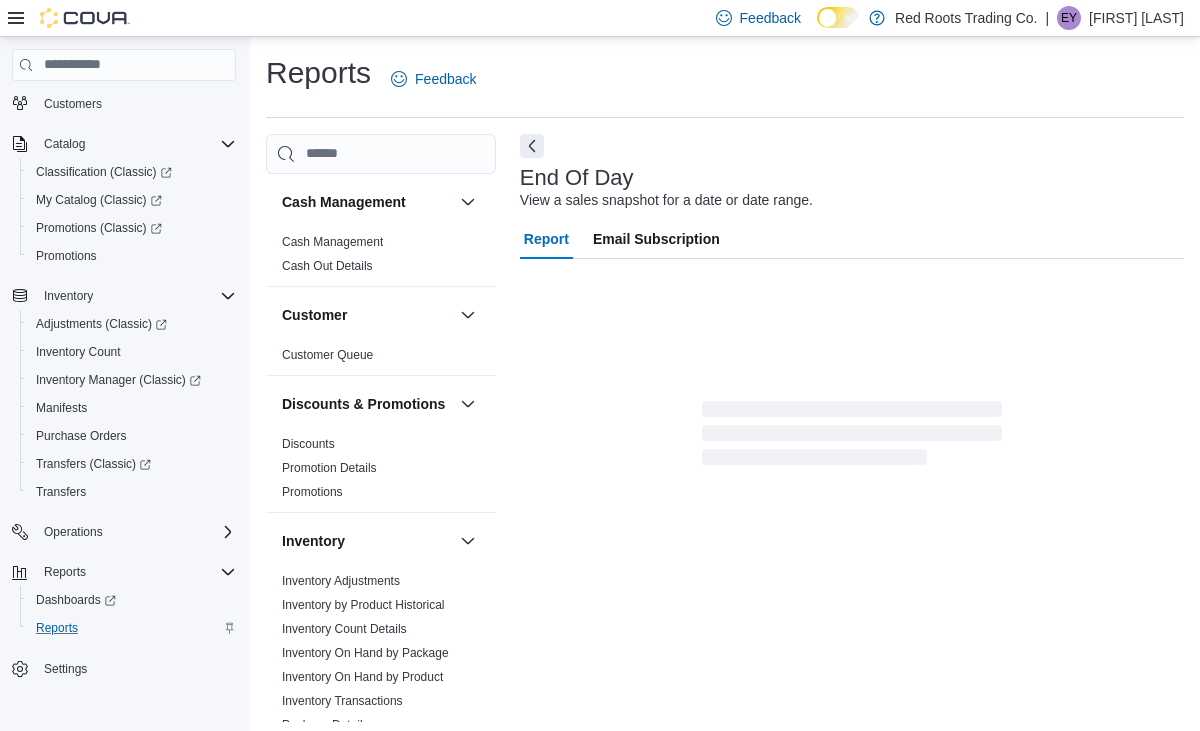 scroll, scrollTop: 7, scrollLeft: 0, axis: vertical 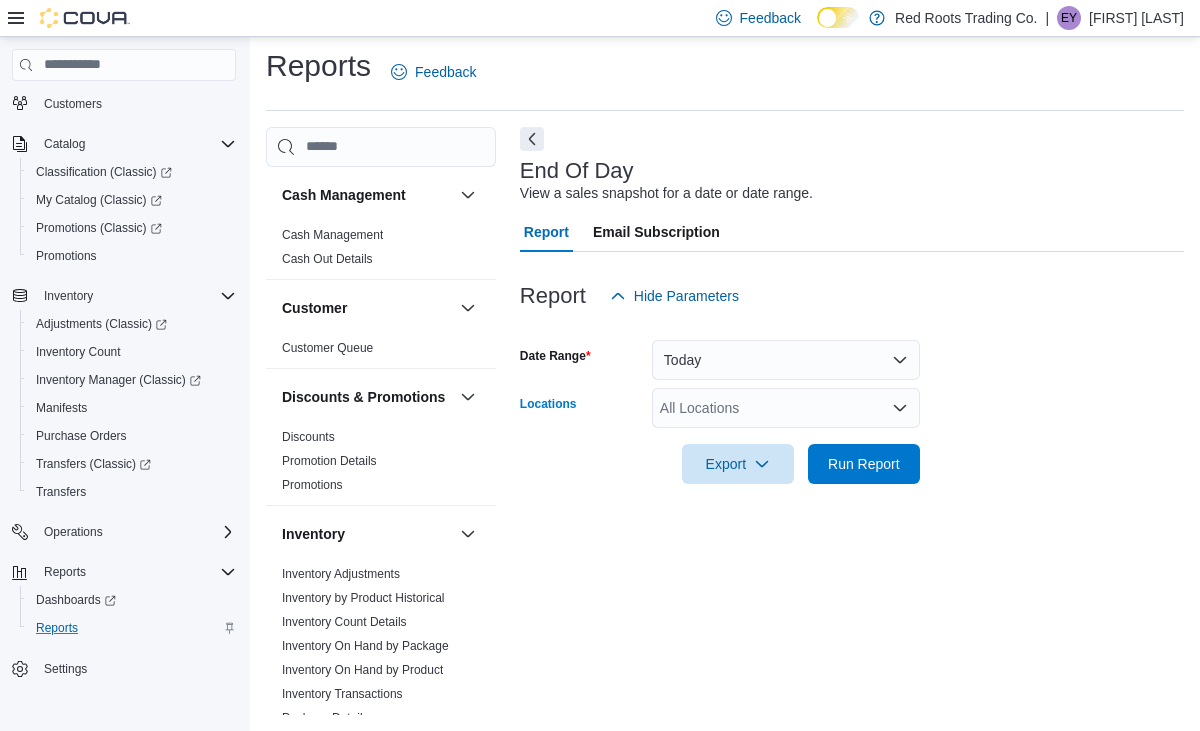 click on "All Locations" at bounding box center [786, 408] 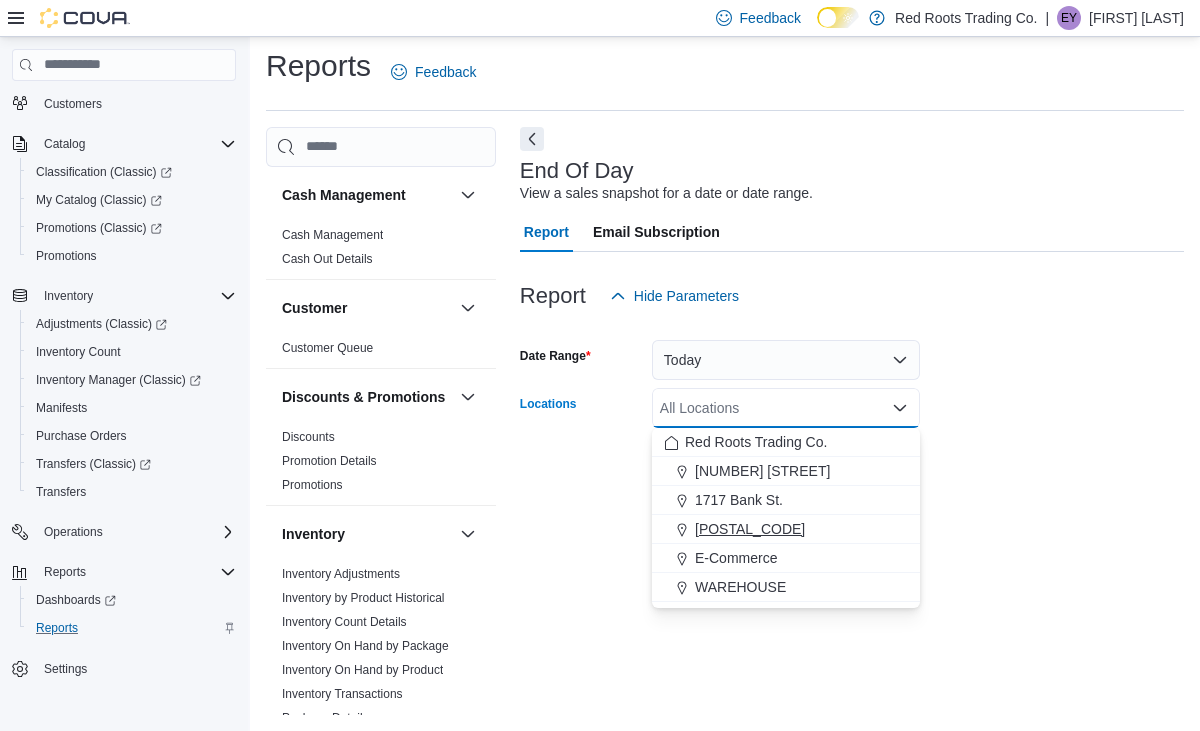 click on "[POSTAL_CODE]" at bounding box center (750, 529) 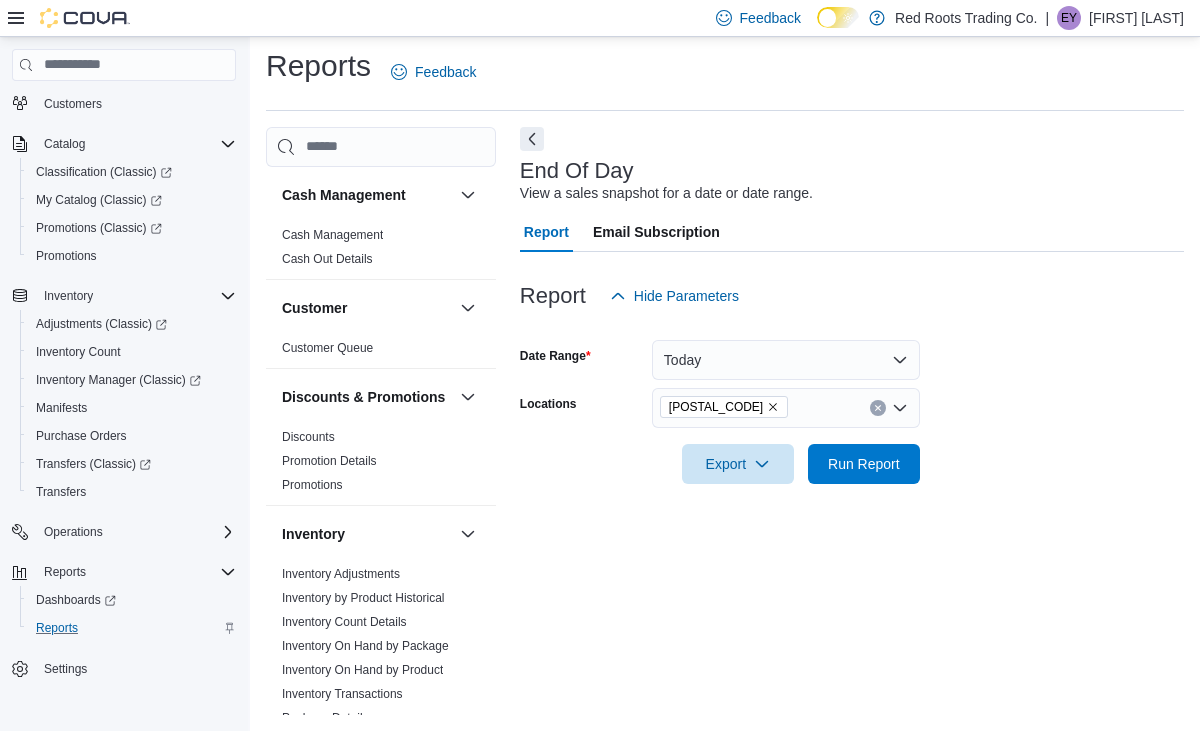 click on "End Of Day    View a sales snapshot for a date or date range. Report Email Subscription Report Hide Parameters   Date Range Today Locations [POSTAL_CODE]. Export  Run Report" at bounding box center [852, 421] 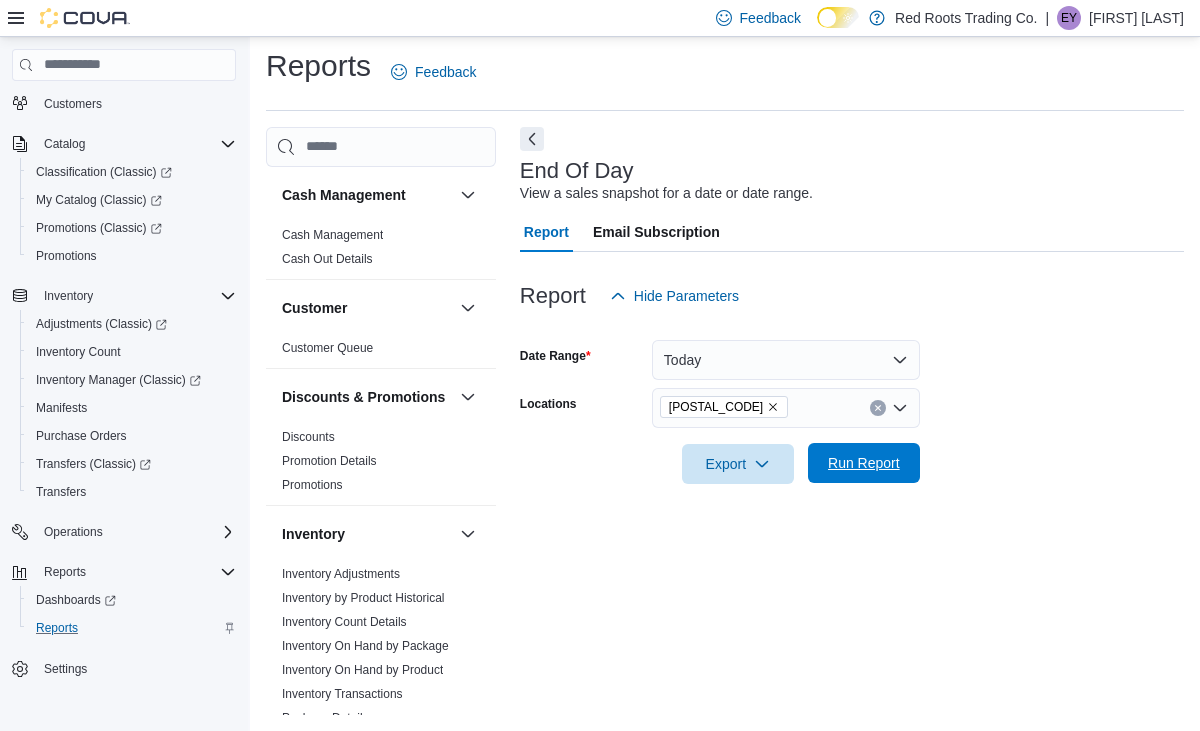 click on "Run Report" at bounding box center [864, 463] 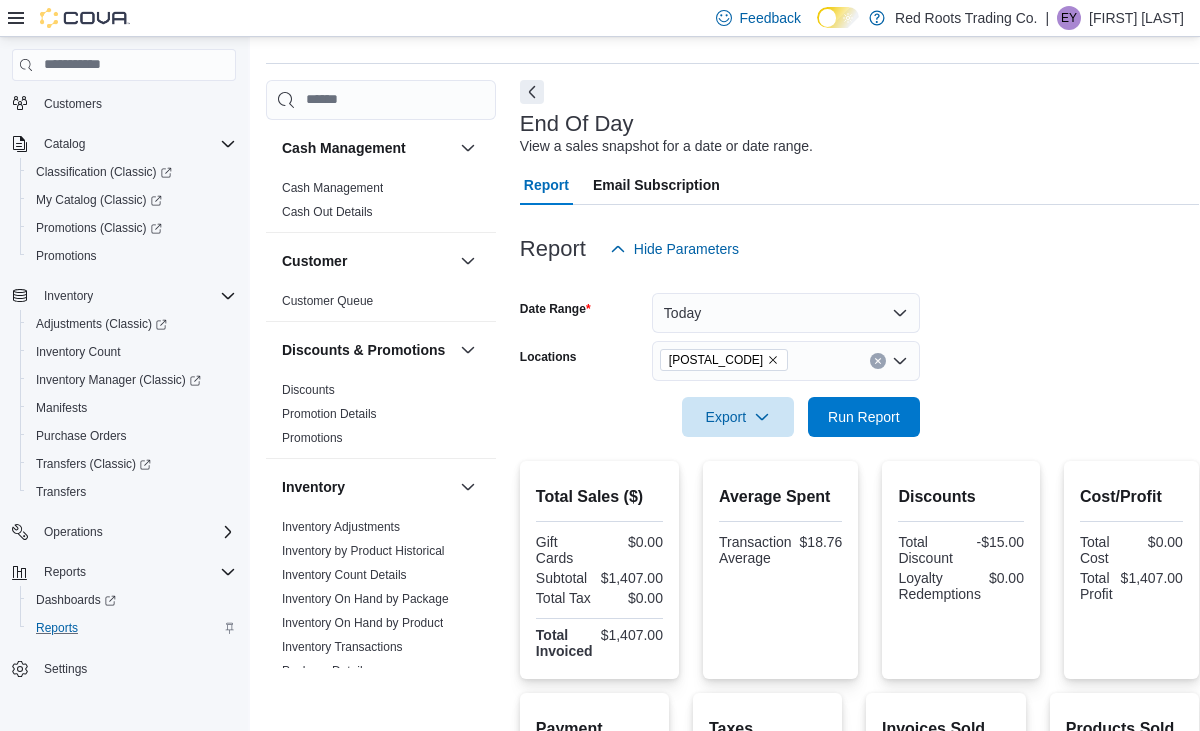 scroll, scrollTop: 0, scrollLeft: 0, axis: both 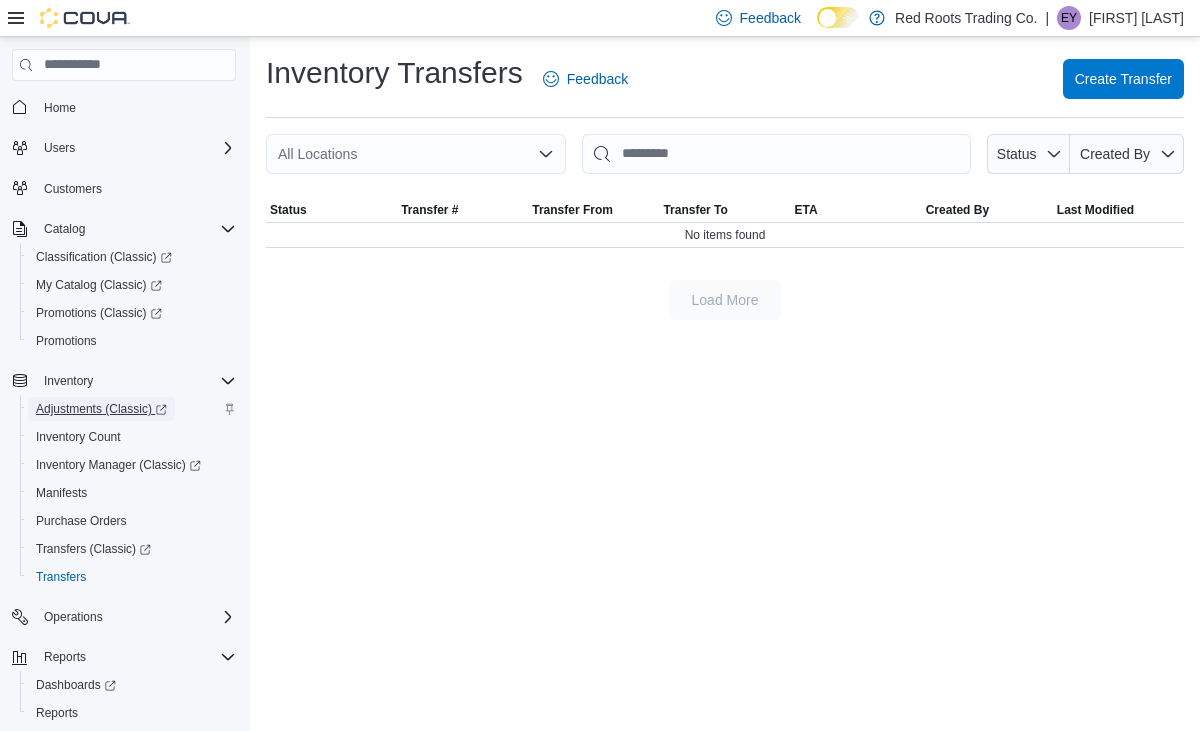 click on "Adjustments (Classic)" at bounding box center (101, 409) 